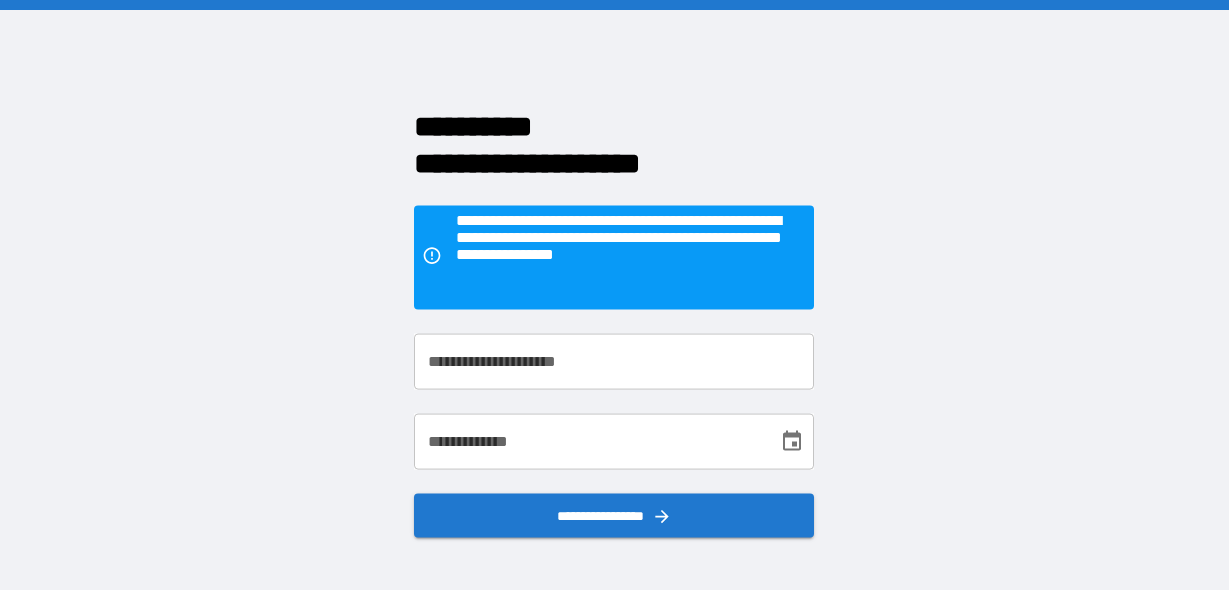 scroll, scrollTop: 0, scrollLeft: 0, axis: both 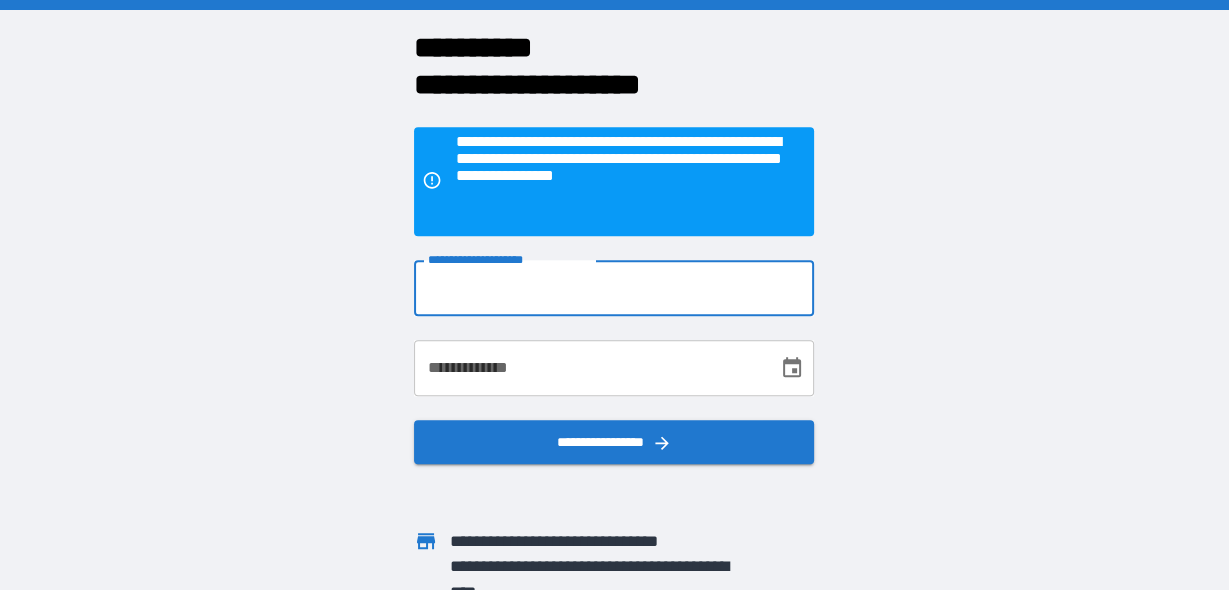 click on "**********" at bounding box center [614, 289] 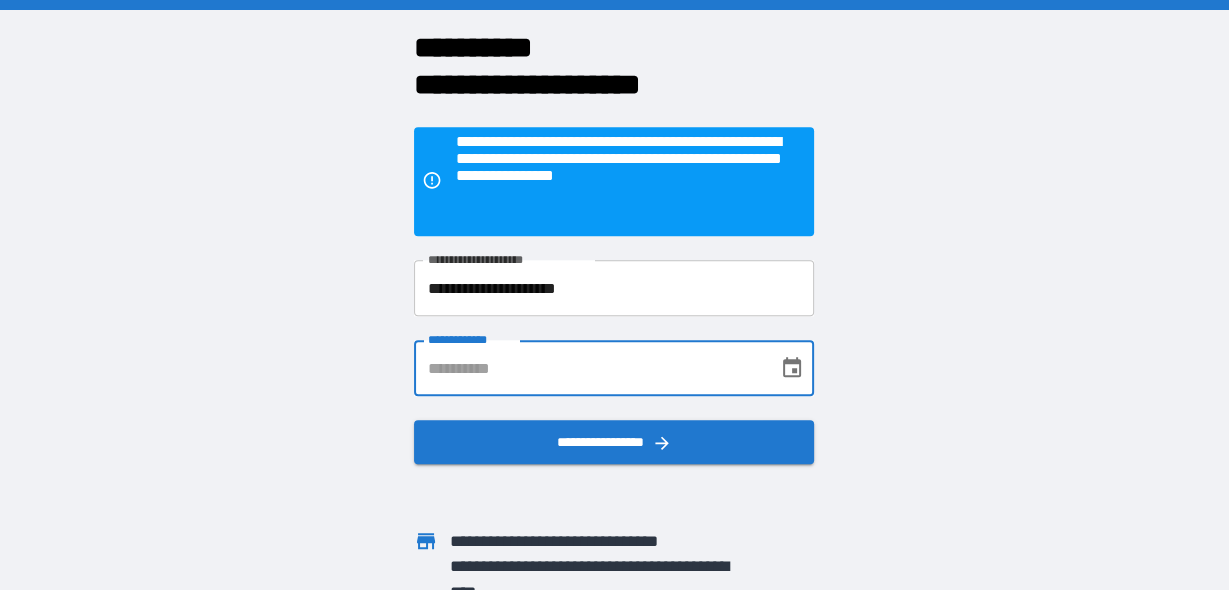 click on "**********" at bounding box center [589, 369] 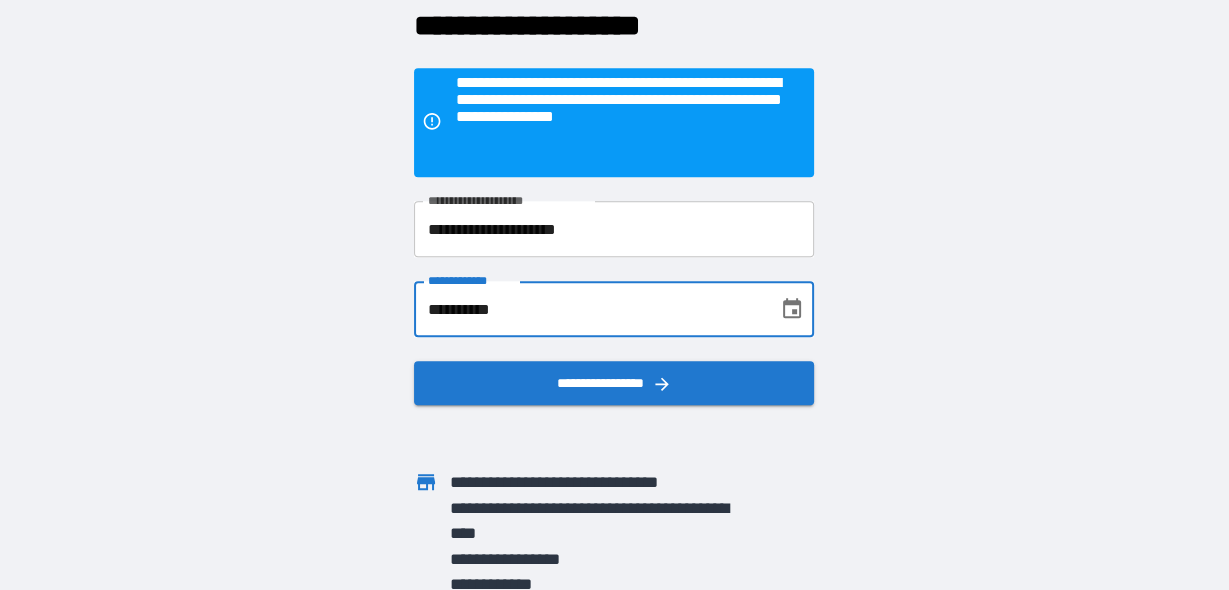 scroll, scrollTop: 76, scrollLeft: 0, axis: vertical 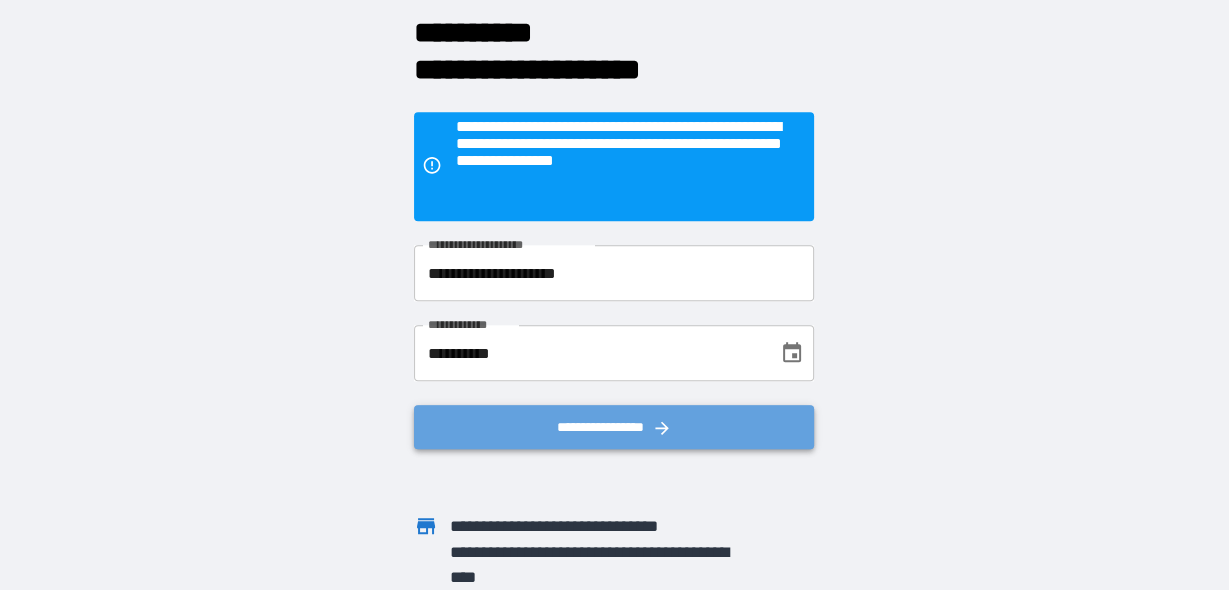 click on "**********" at bounding box center [614, 428] 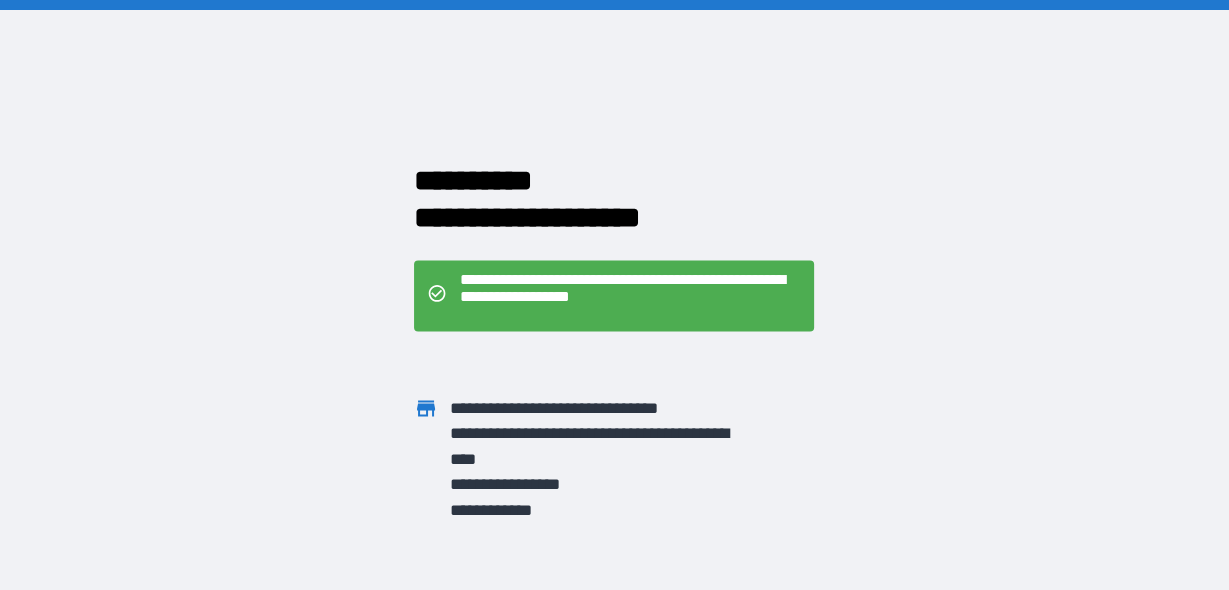 scroll, scrollTop: 0, scrollLeft: 0, axis: both 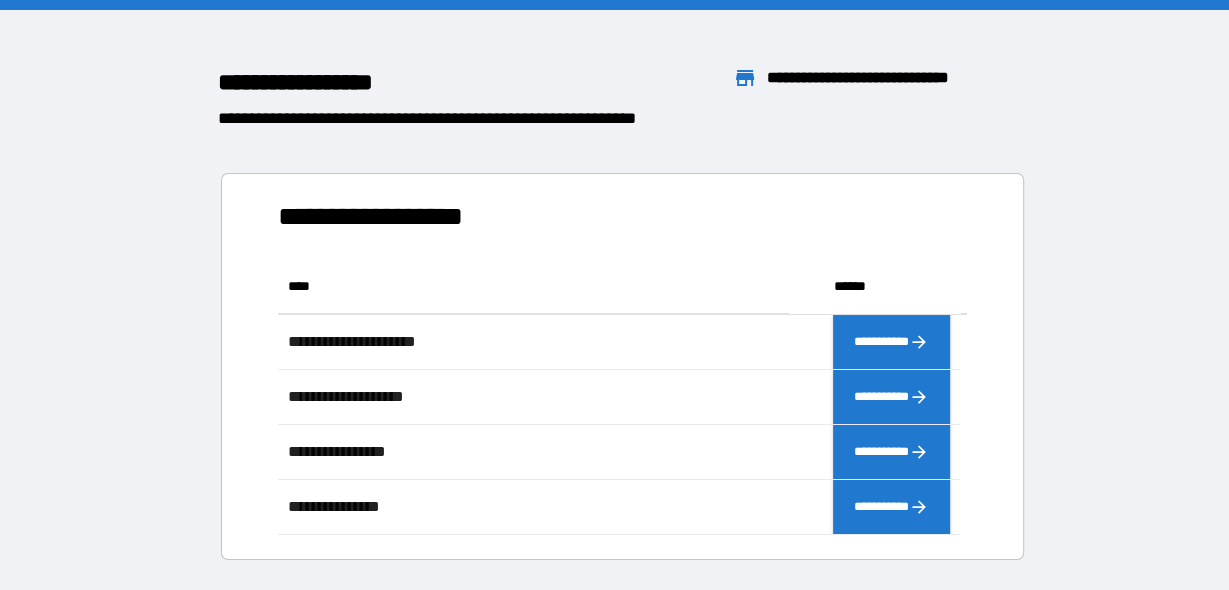 click on "**********" at bounding box center [614, 103] 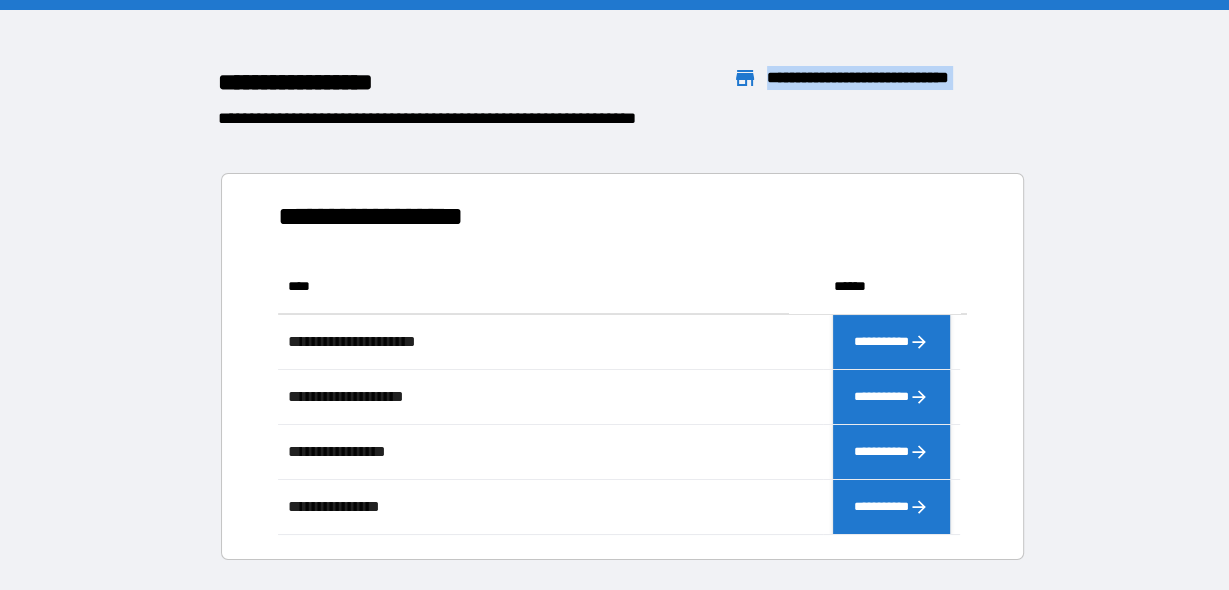 click on "**********" at bounding box center [614, 103] 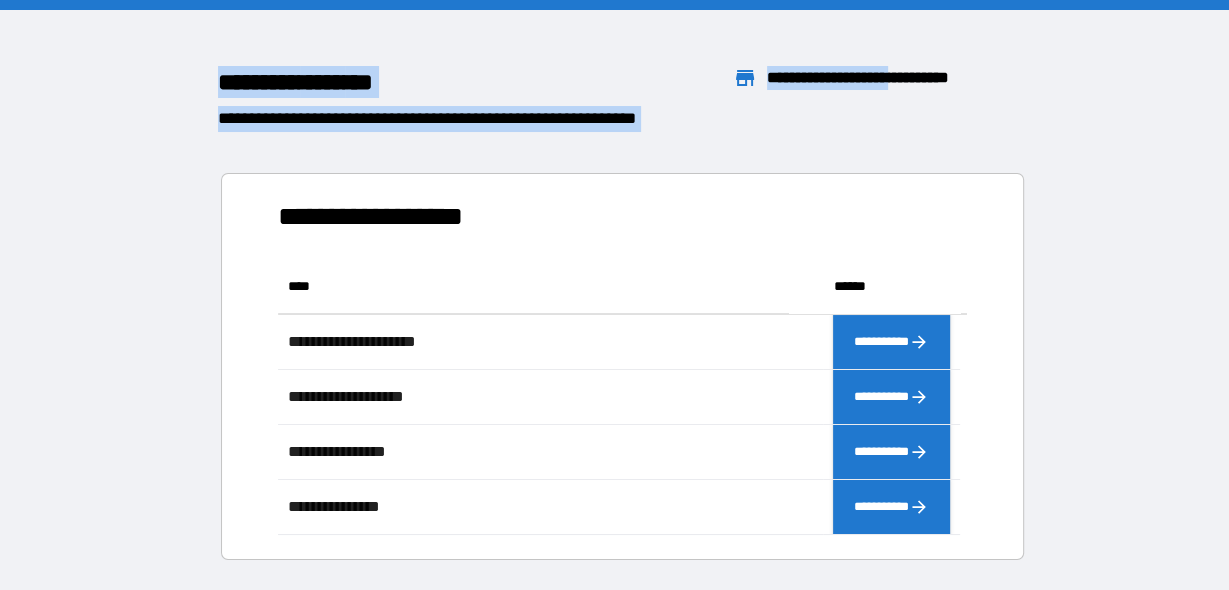 drag, startPoint x: 1063, startPoint y: 80, endPoint x: 1189, endPoint y: -66, distance: 192.85228 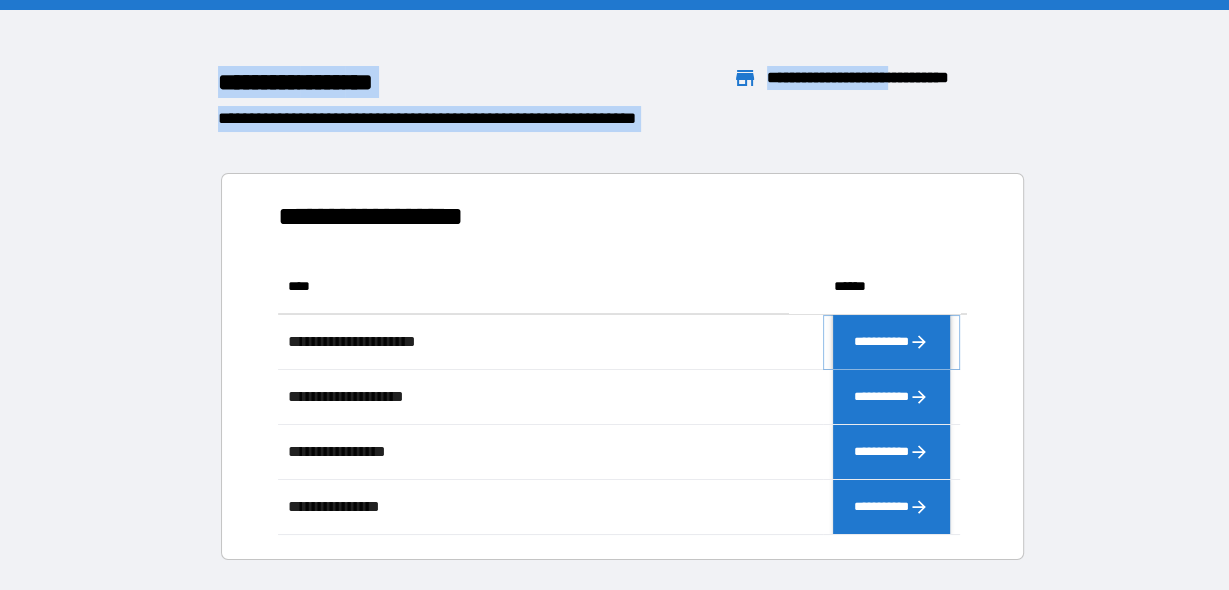 click 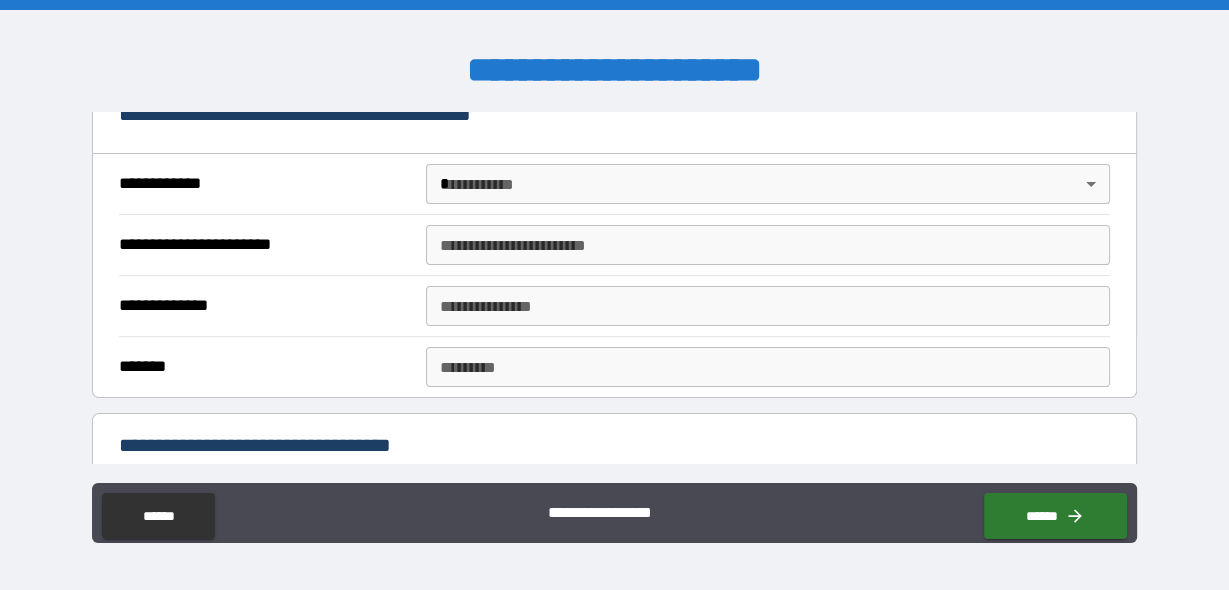 scroll, scrollTop: 435, scrollLeft: 0, axis: vertical 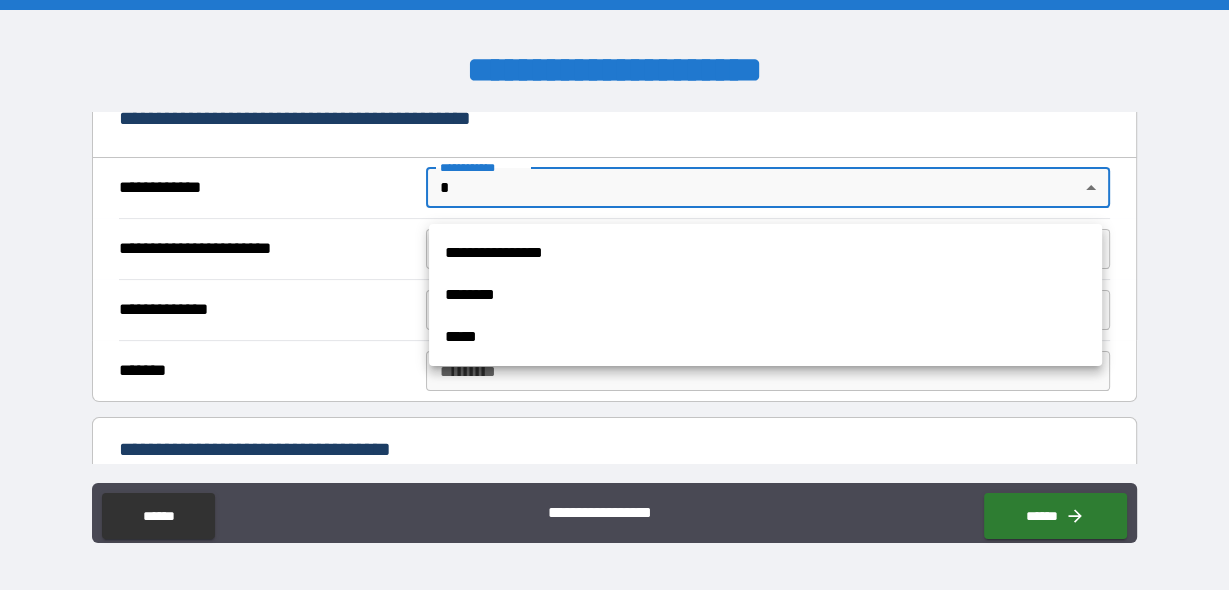 click on "**********" at bounding box center (614, 295) 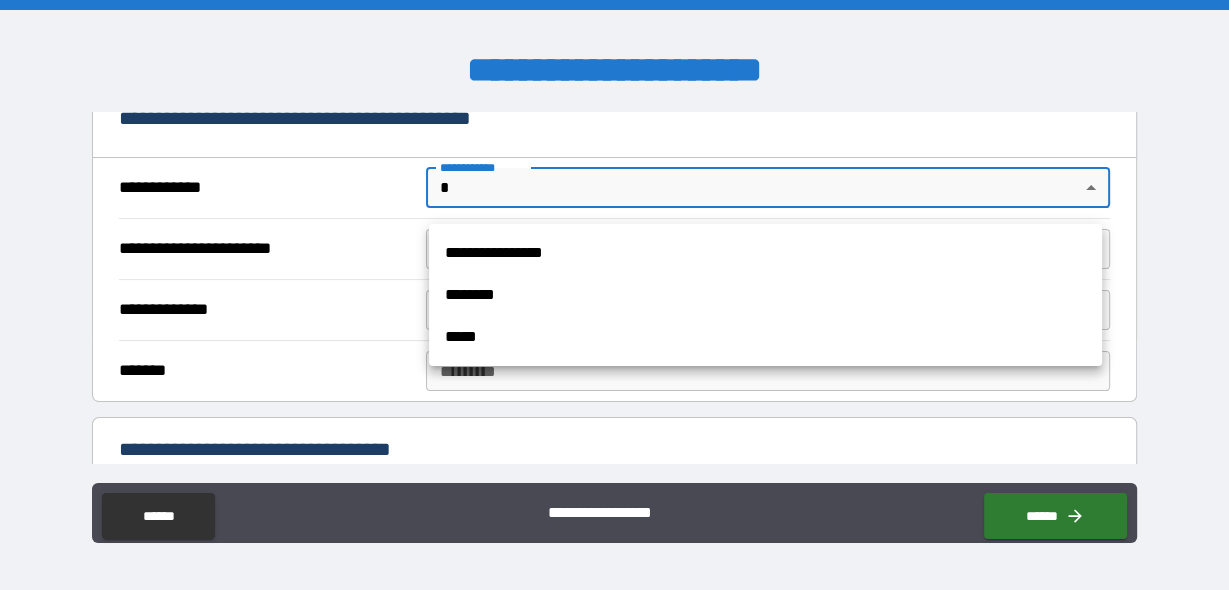 click on "**********" at bounding box center (765, 253) 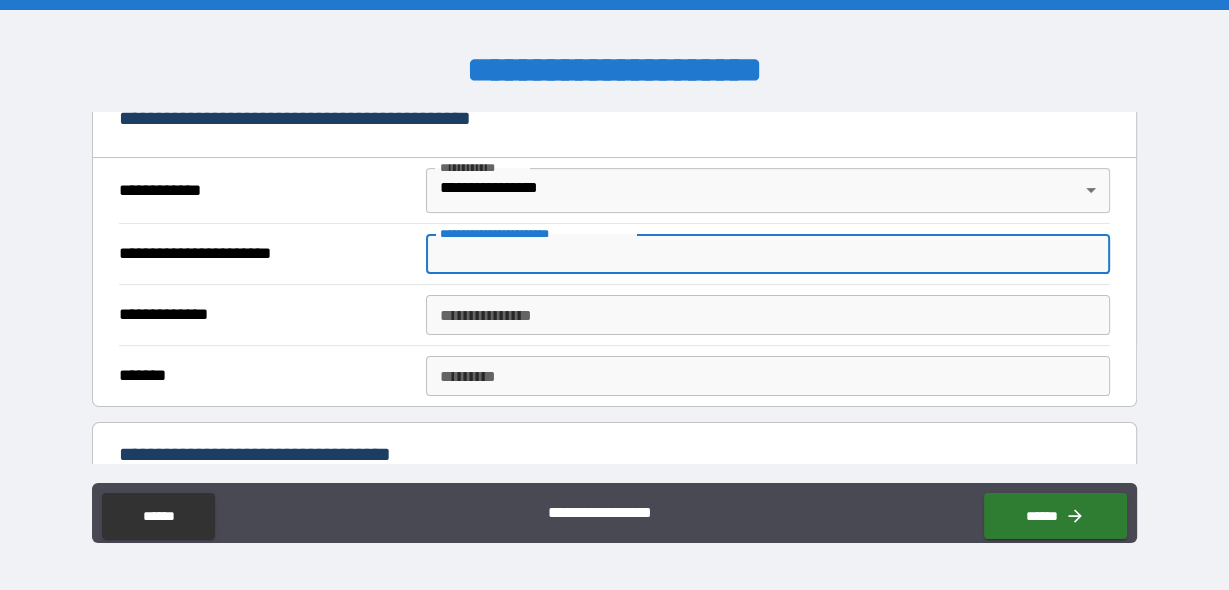 click on "**********" at bounding box center [767, 254] 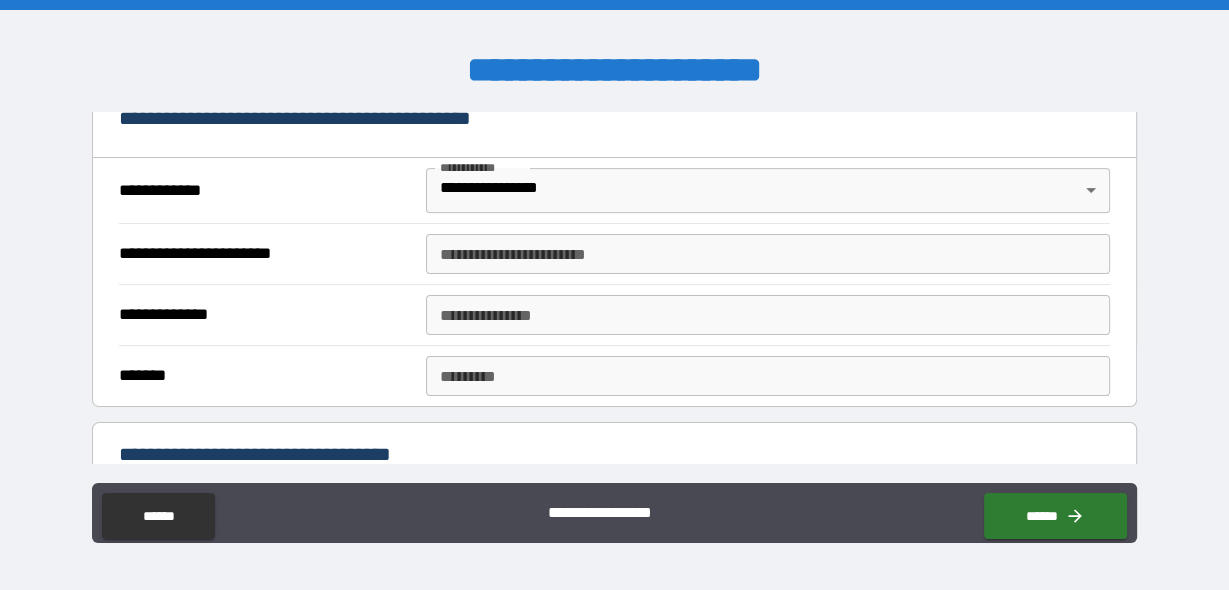 drag, startPoint x: 440, startPoint y: 260, endPoint x: 474, endPoint y: 261, distance: 34.0147 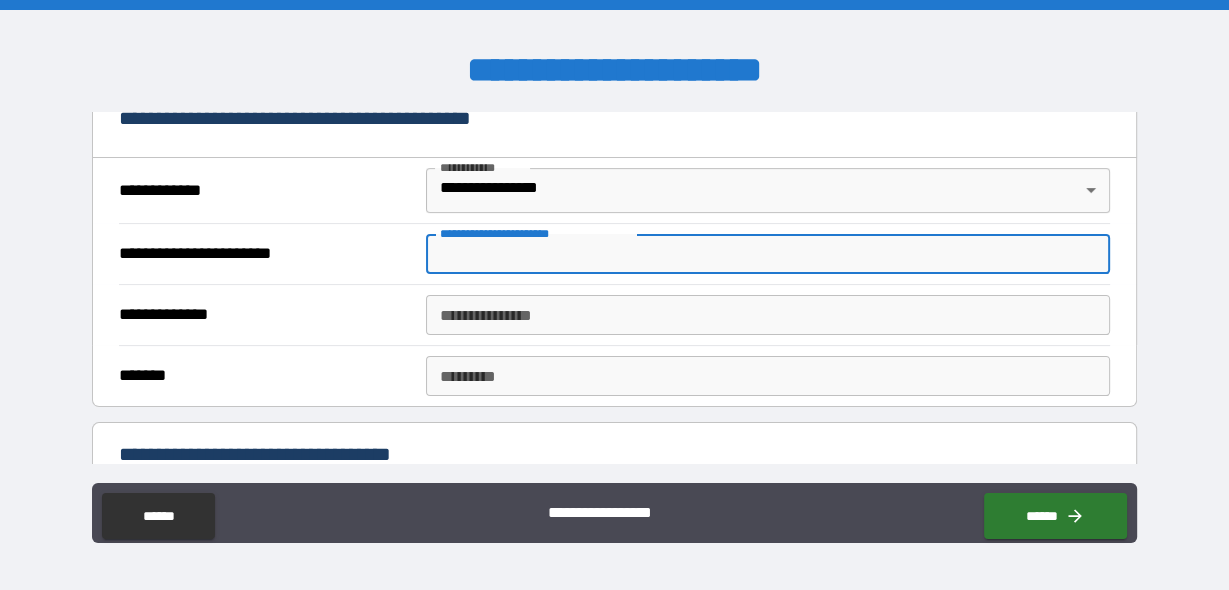 type on "*" 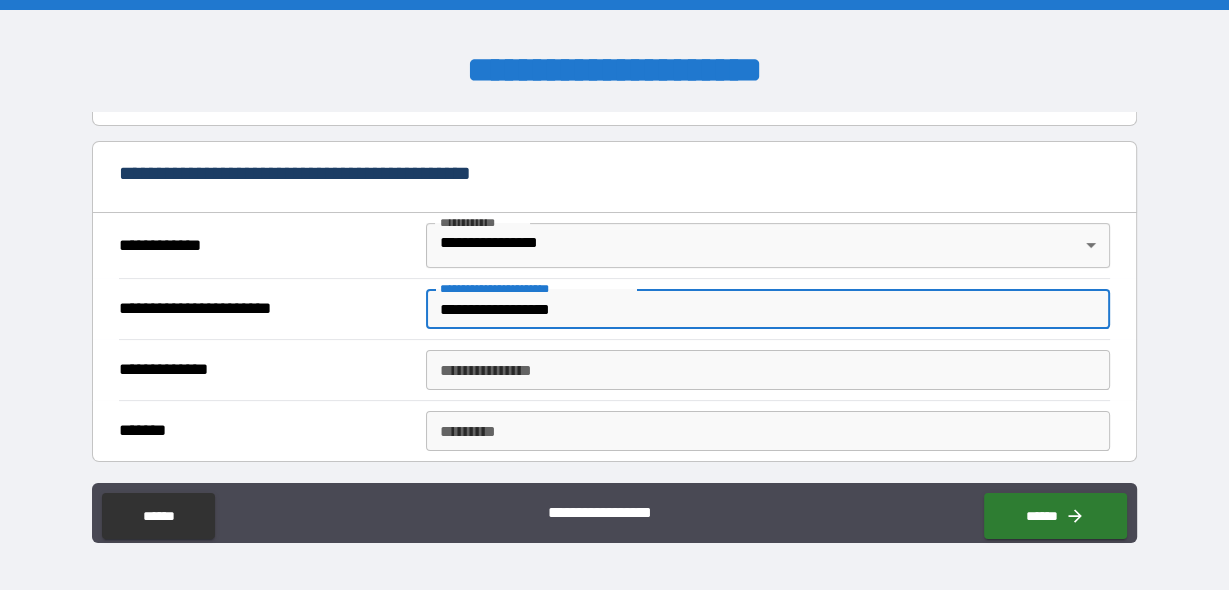 scroll, scrollTop: 364, scrollLeft: 0, axis: vertical 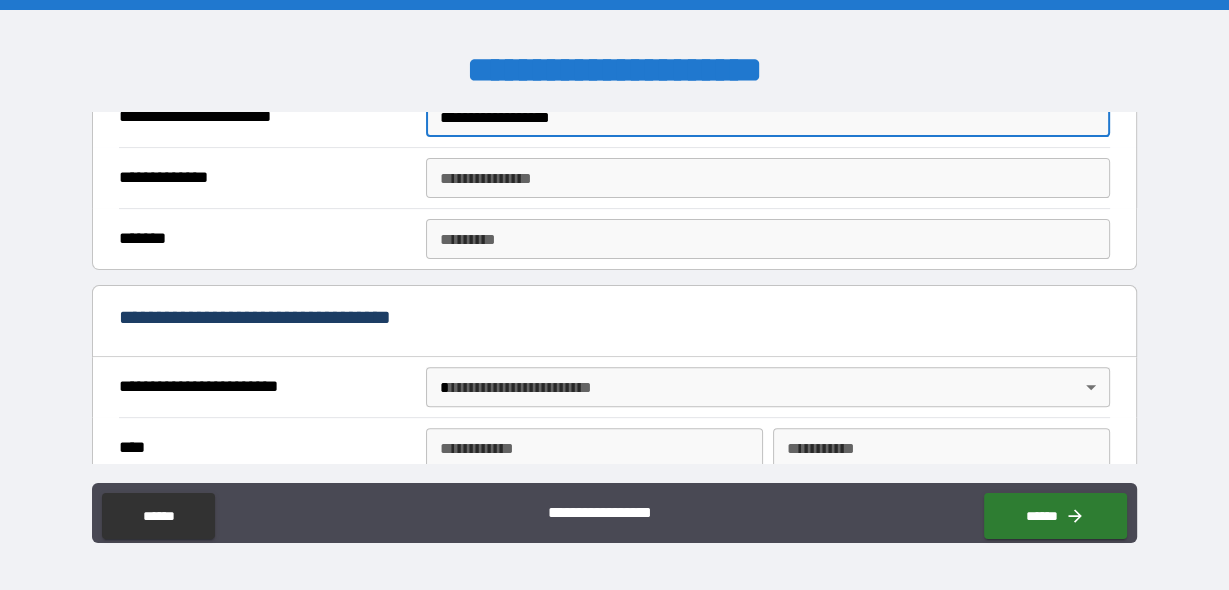 type on "**********" 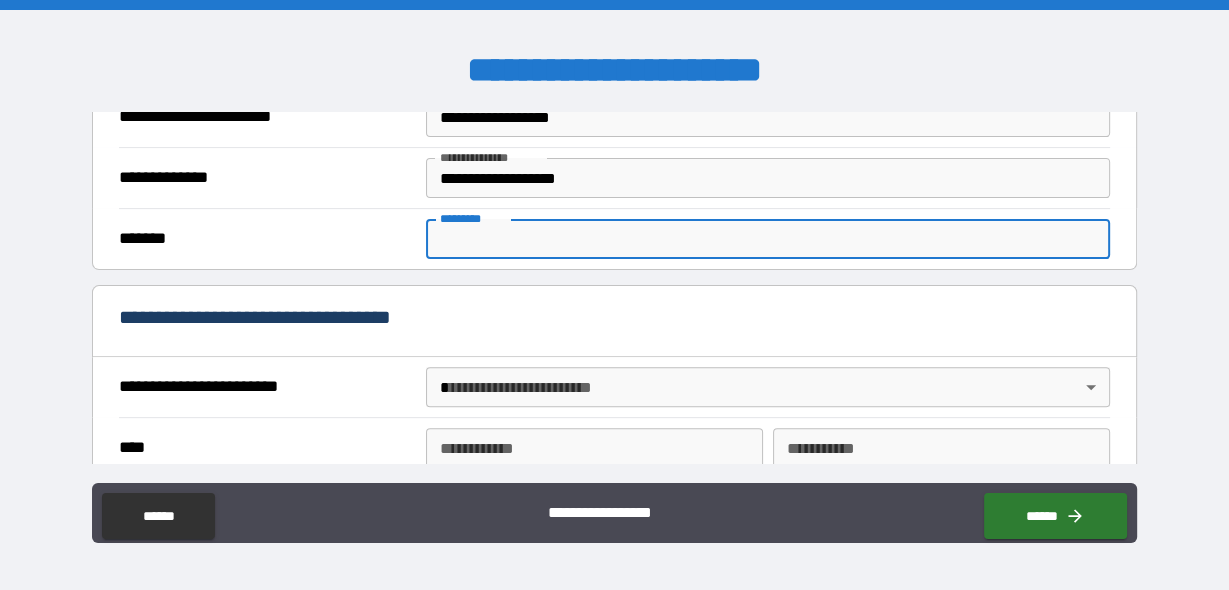 drag, startPoint x: 437, startPoint y: 254, endPoint x: 480, endPoint y: 251, distance: 43.104523 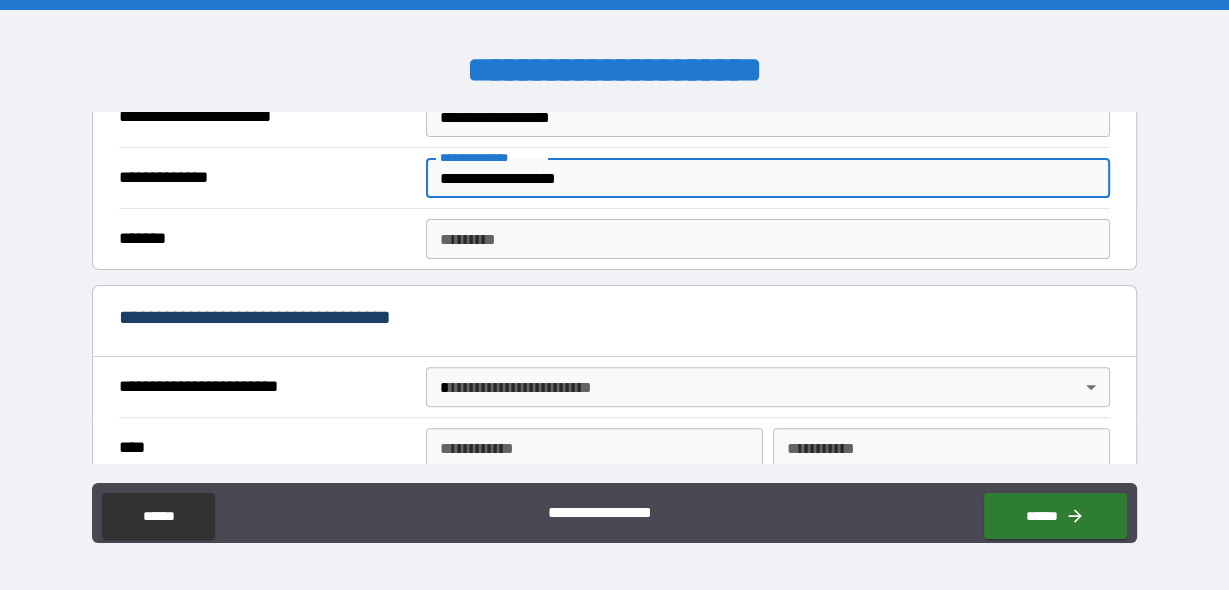 click on "**********" at bounding box center (767, 178) 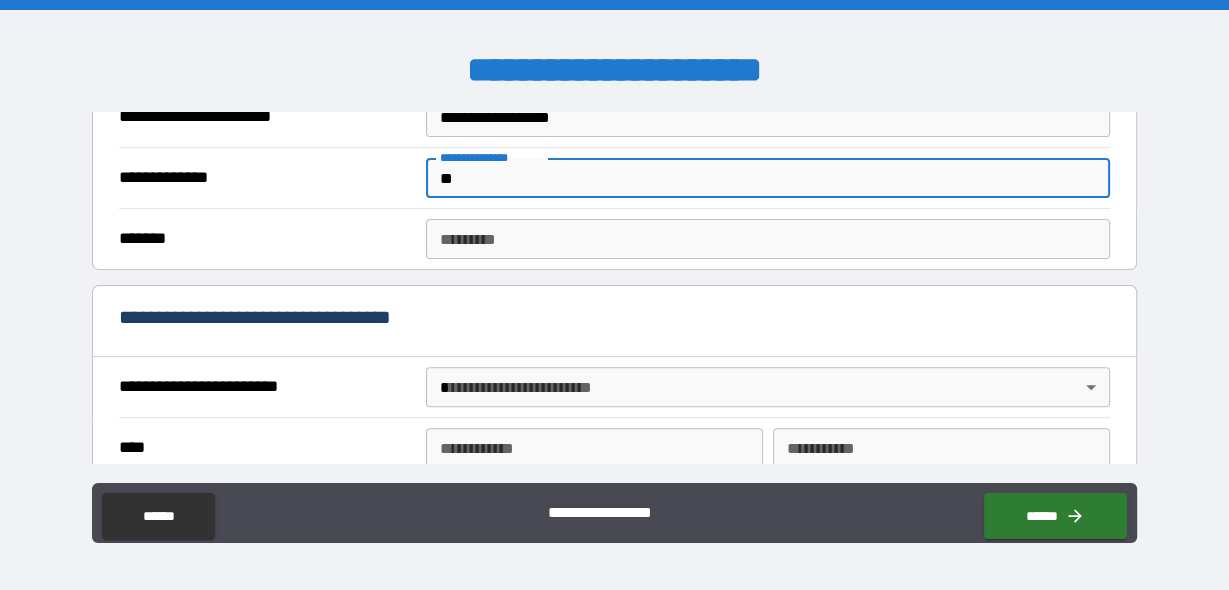 type on "*" 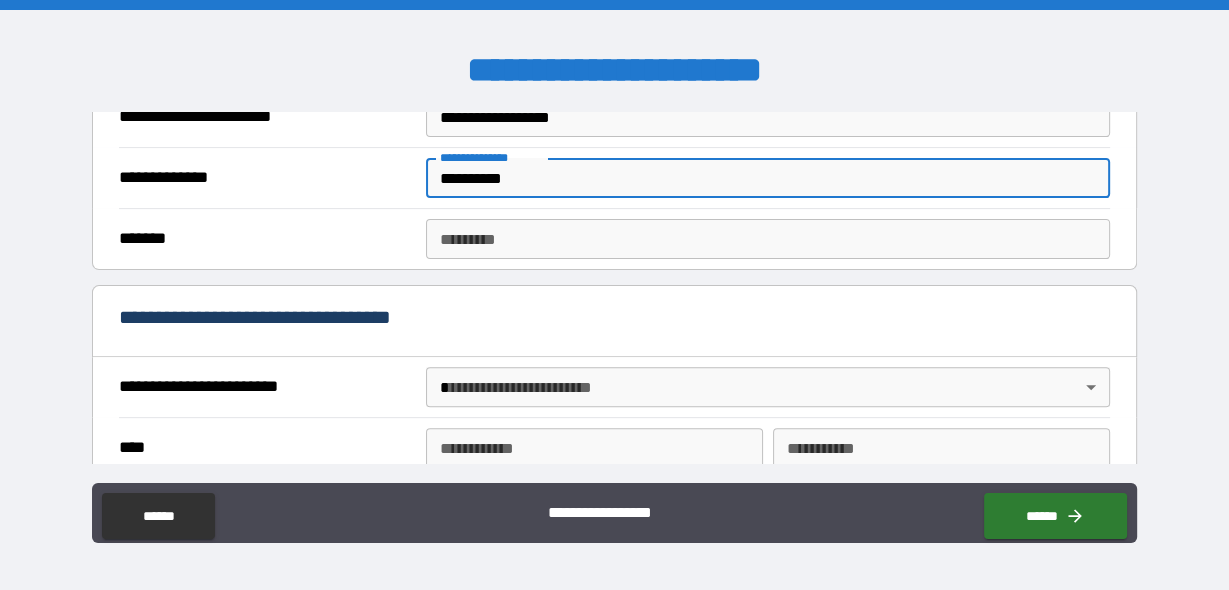 type on "**********" 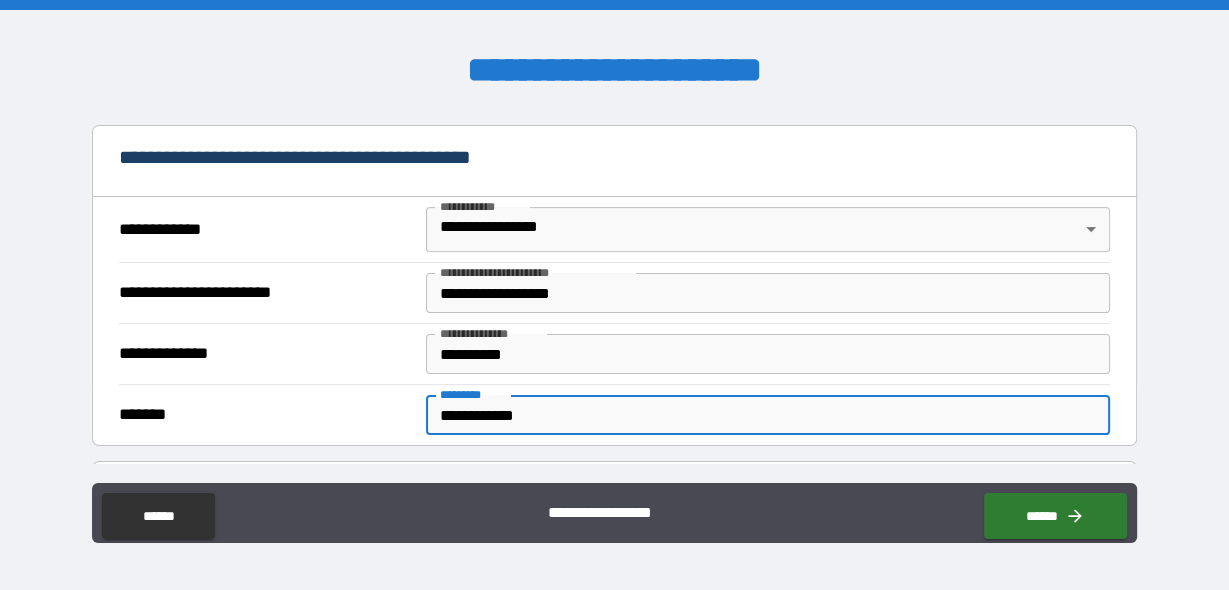 scroll, scrollTop: 417, scrollLeft: 0, axis: vertical 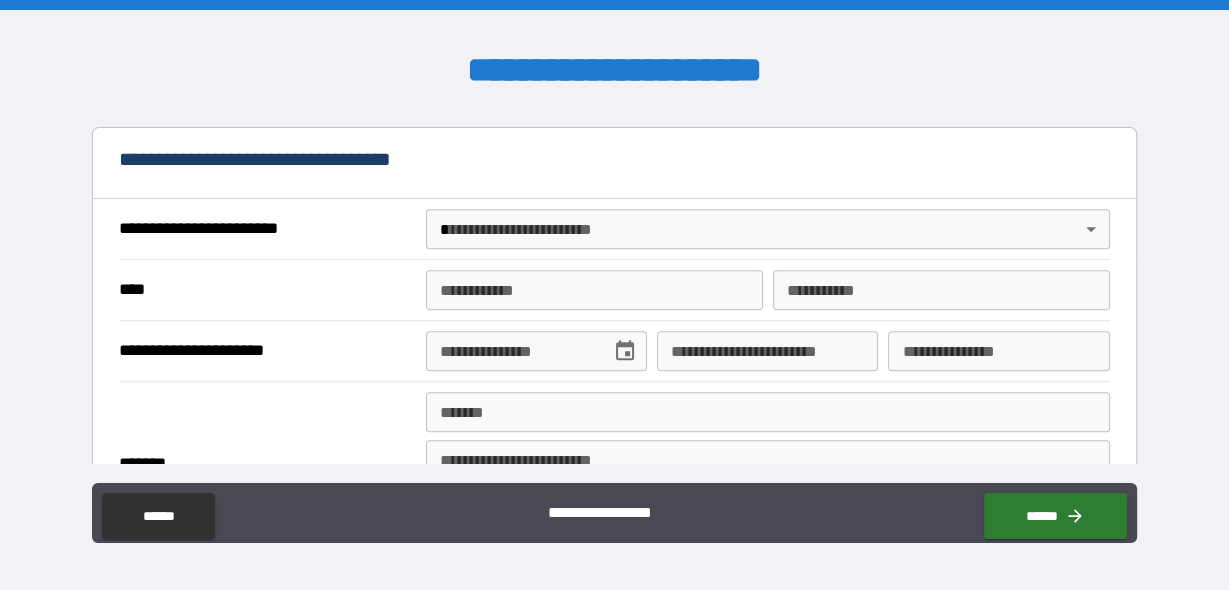 type on "**********" 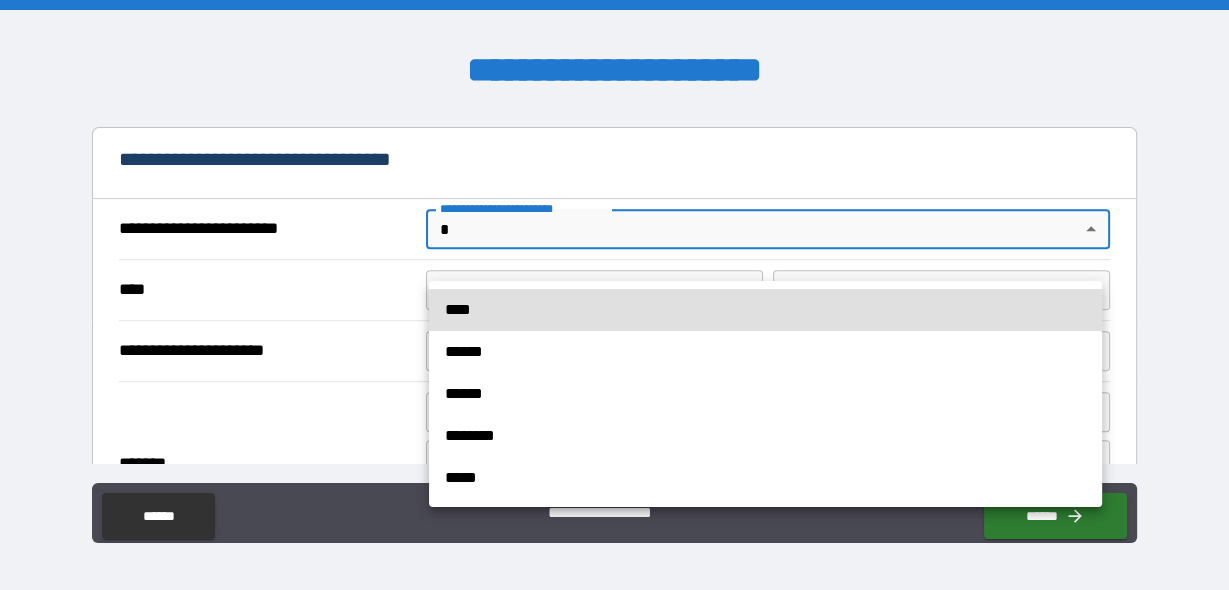 click on "**********" at bounding box center [614, 295] 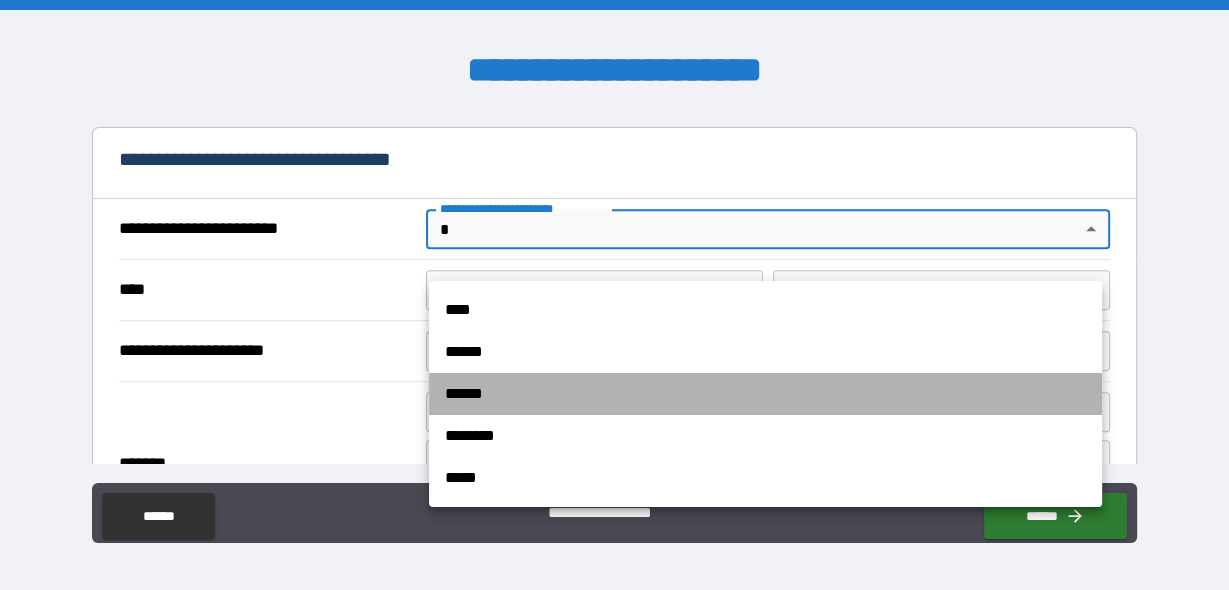 click on "******" at bounding box center [765, 394] 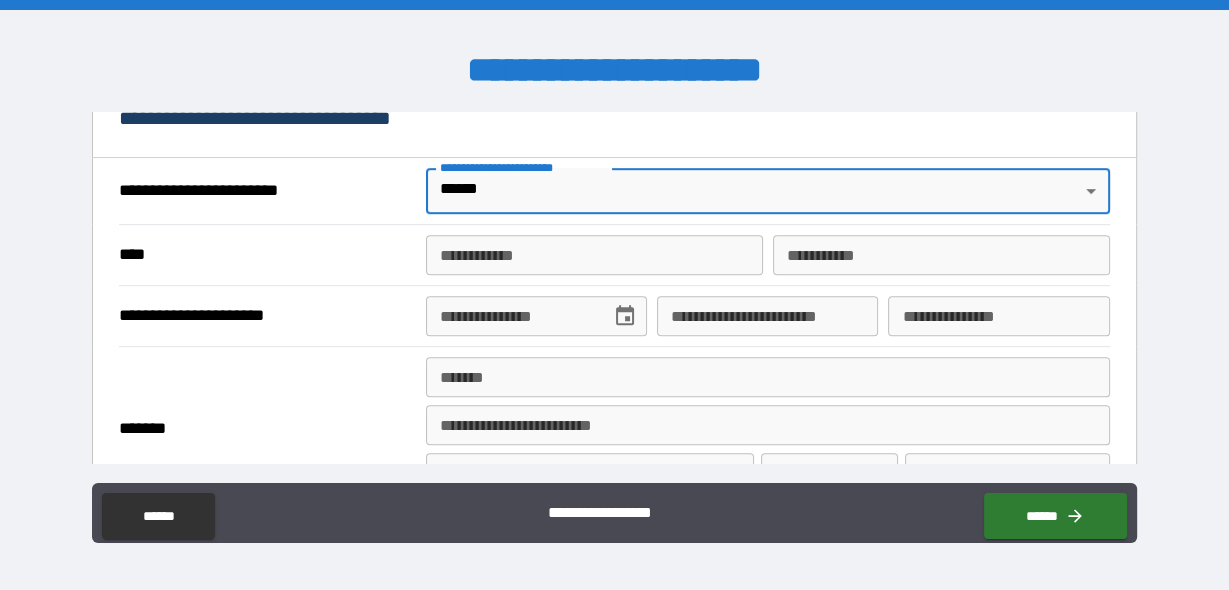 scroll, scrollTop: 796, scrollLeft: 0, axis: vertical 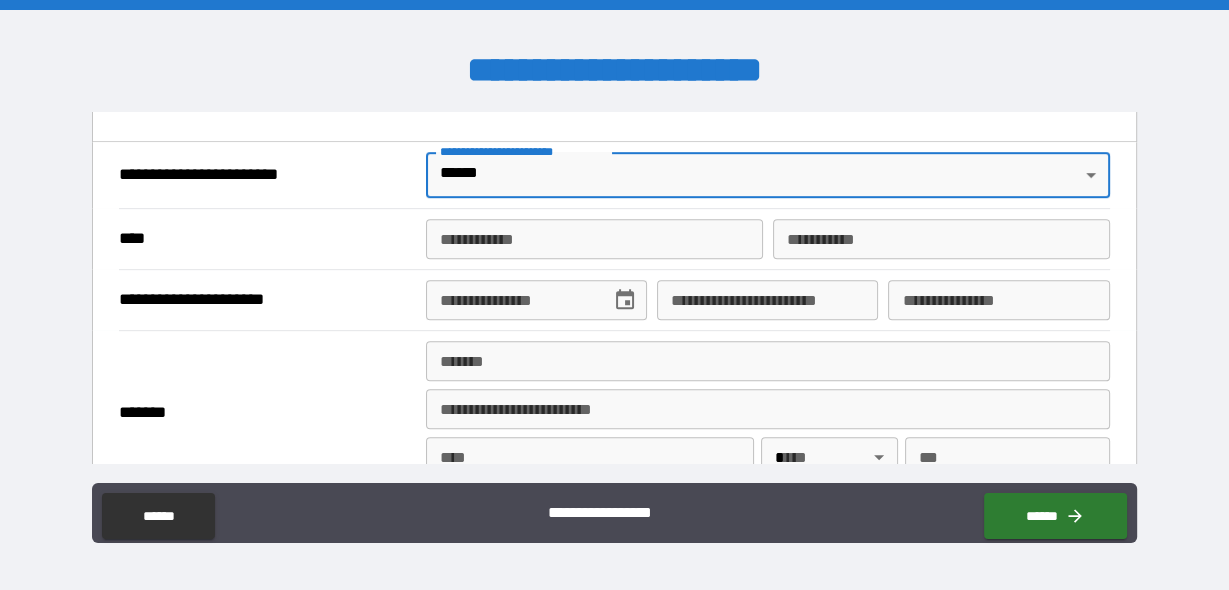 click on "**********" at bounding box center [594, 239] 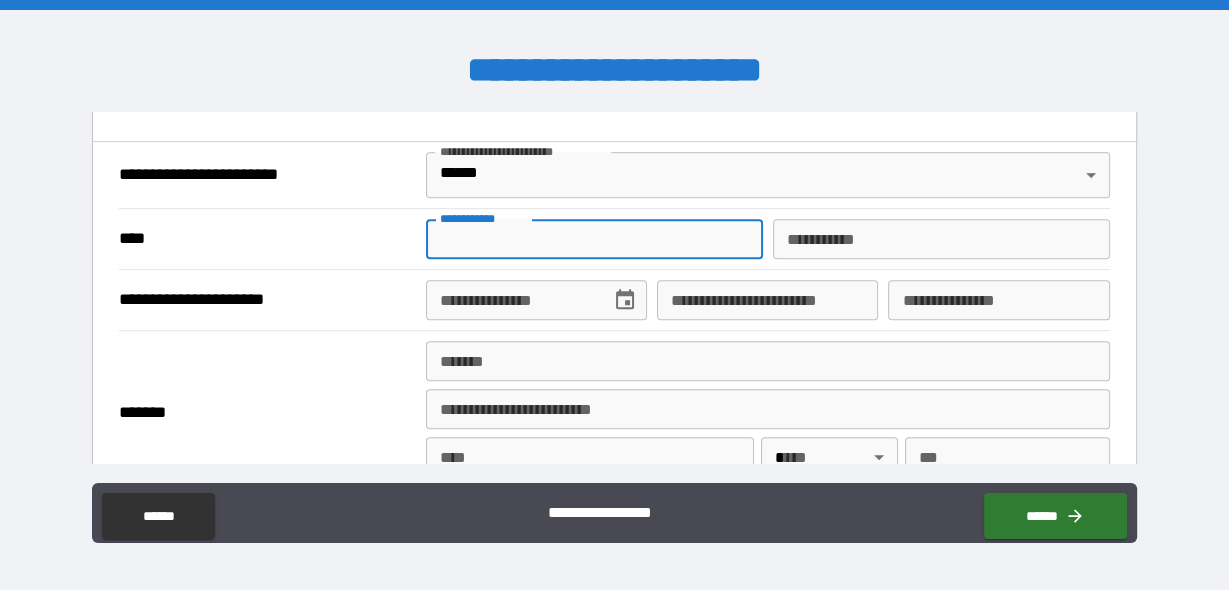 type on "*****" 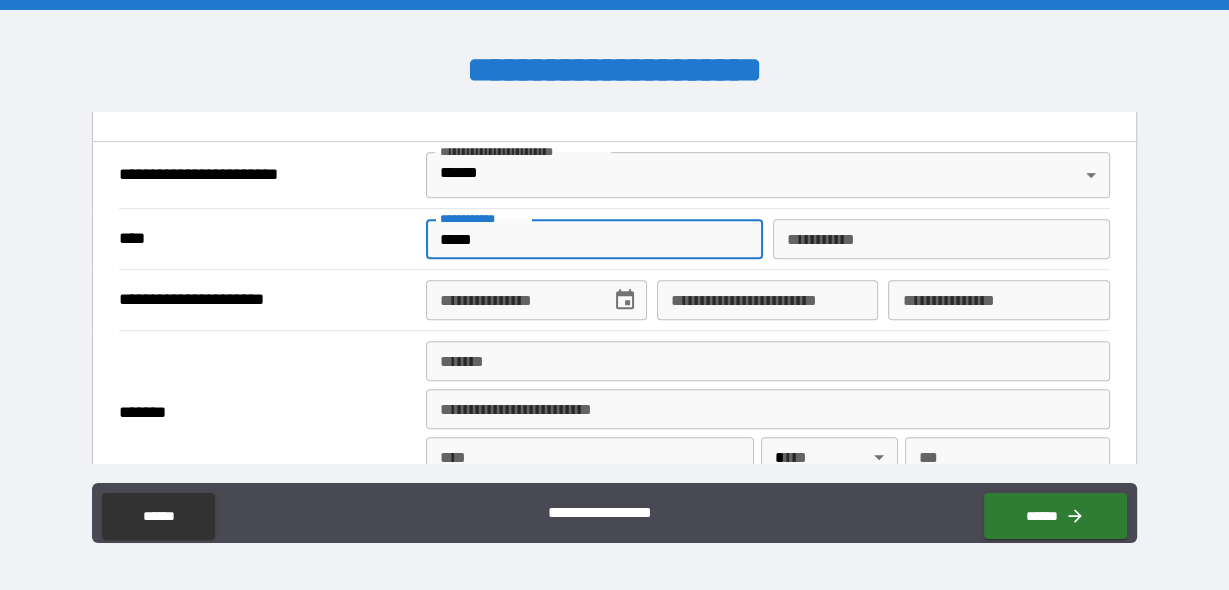 type on "*******" 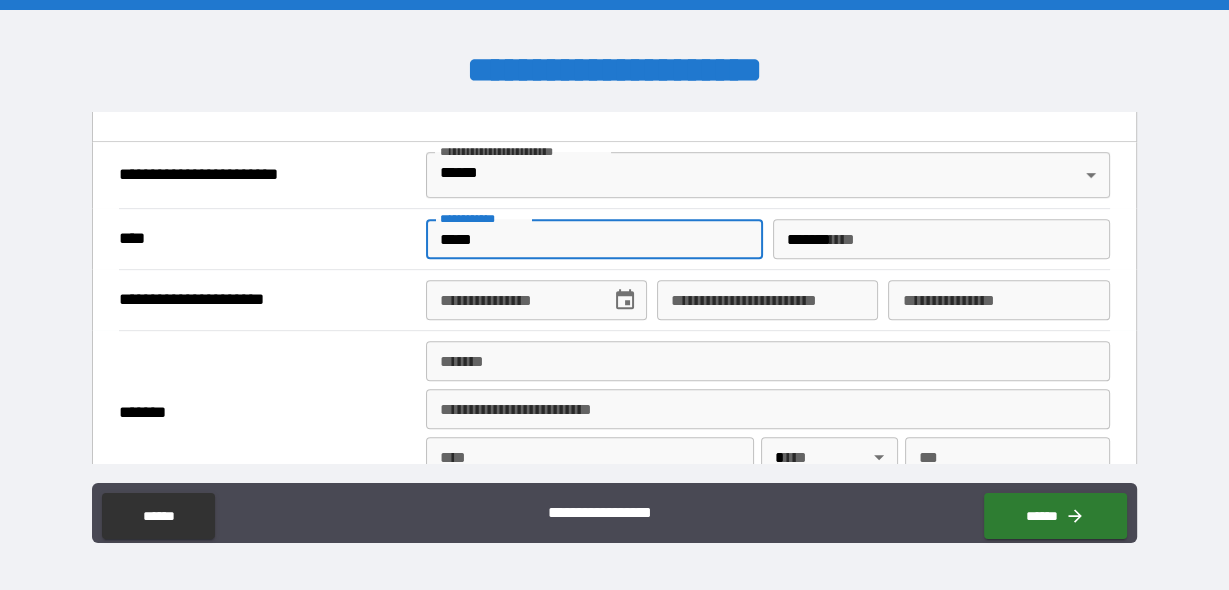 type on "**********" 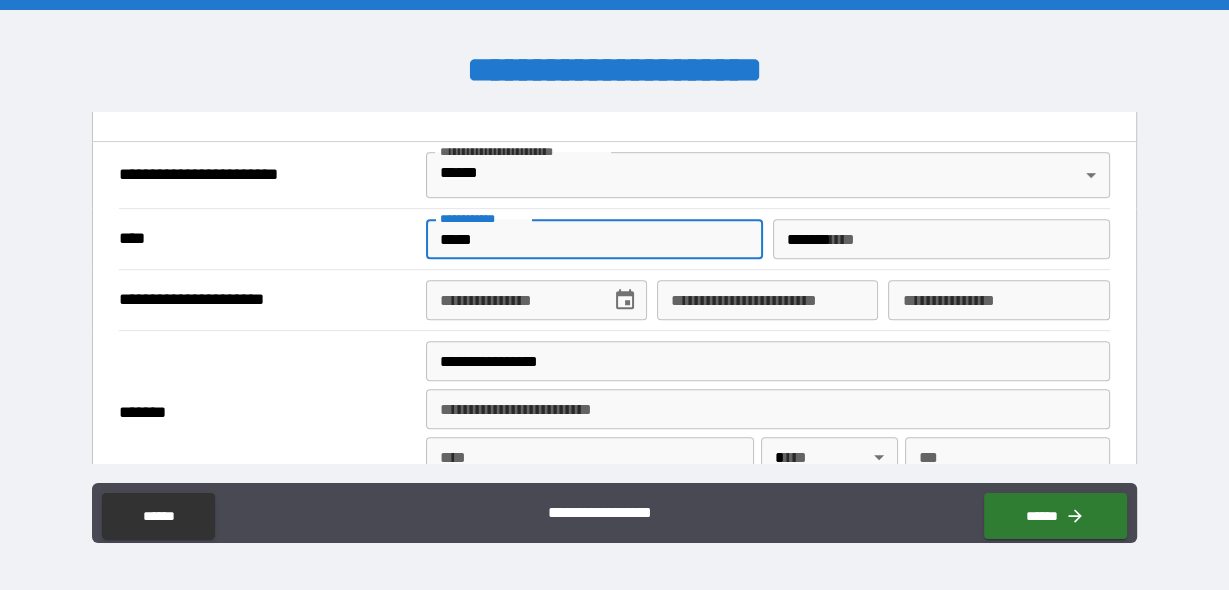 type on "****" 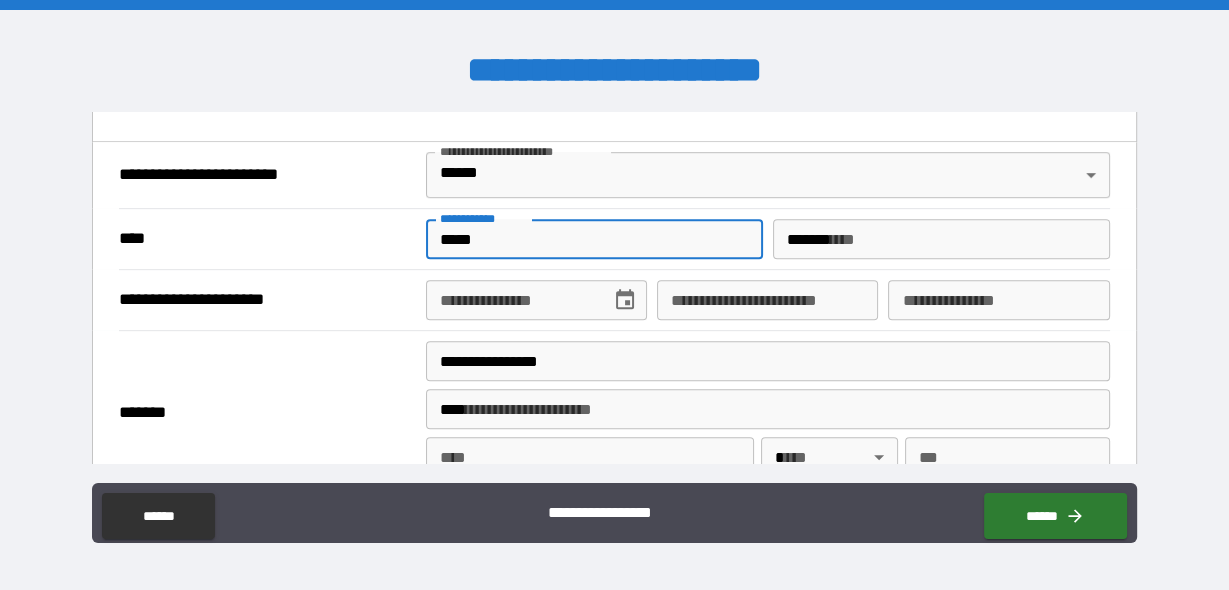 type on "******" 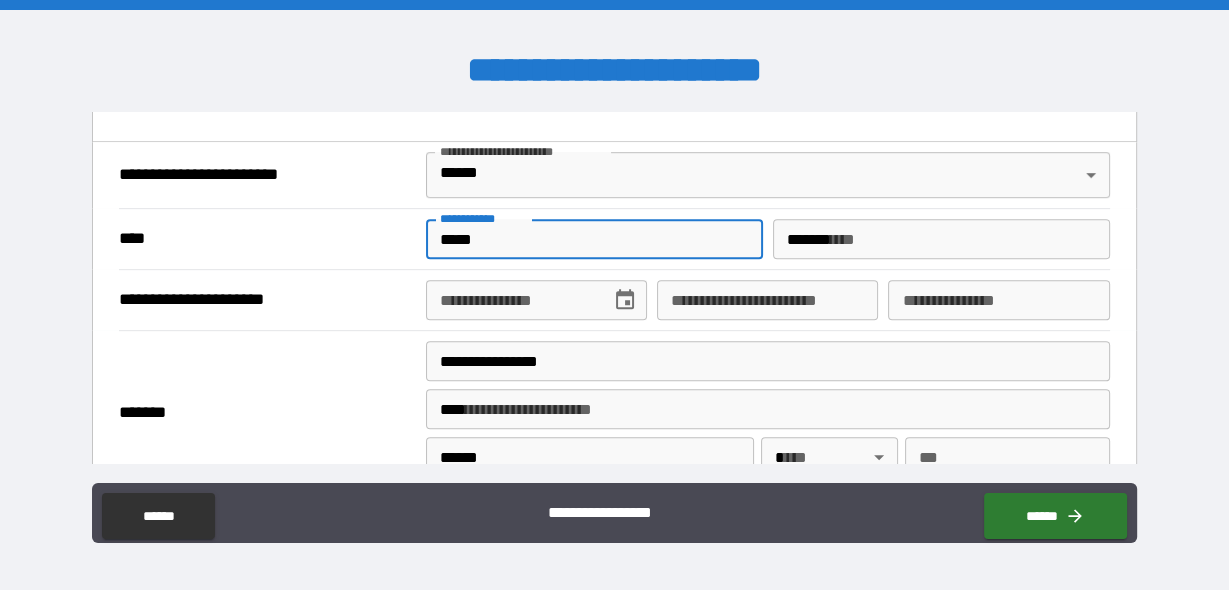 type on "**" 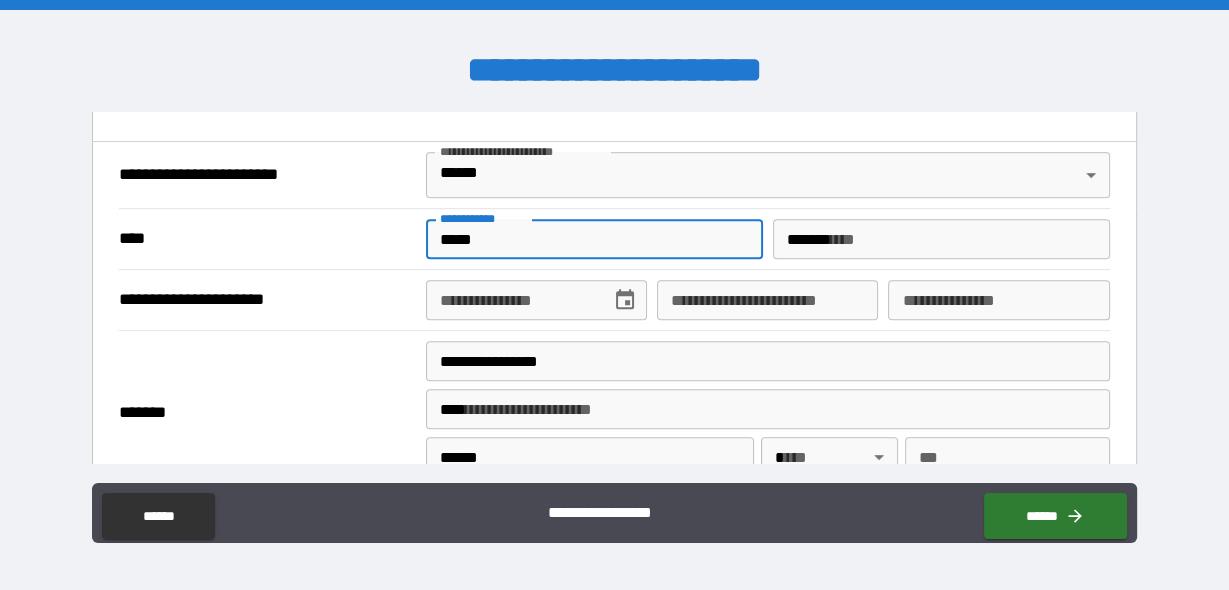 type on "*****" 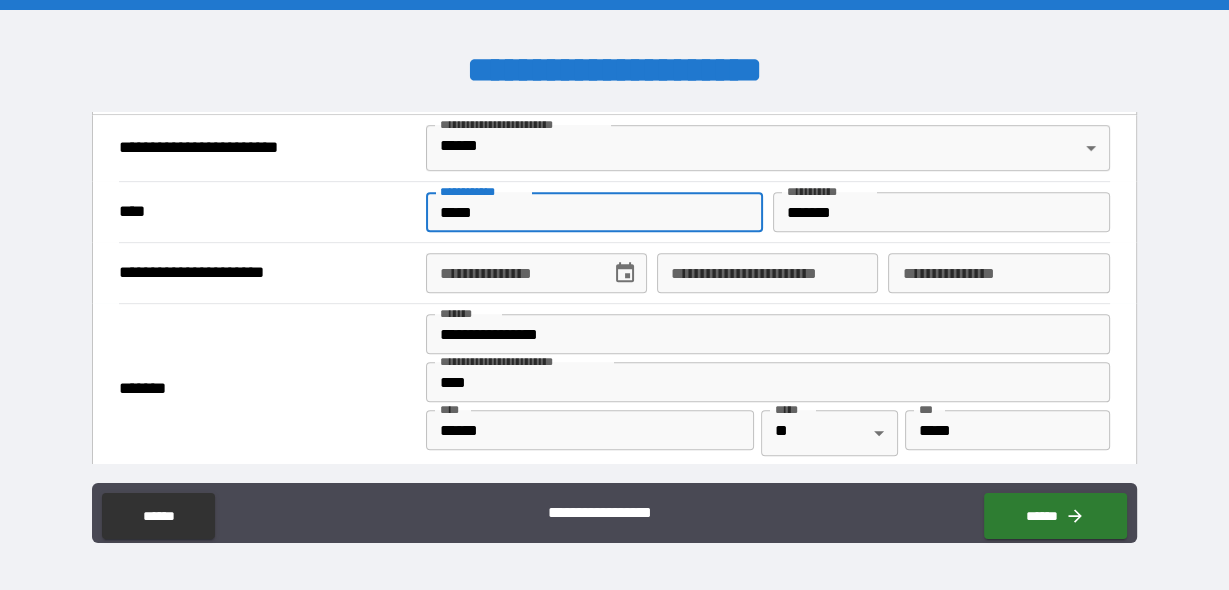 scroll, scrollTop: 819, scrollLeft: 0, axis: vertical 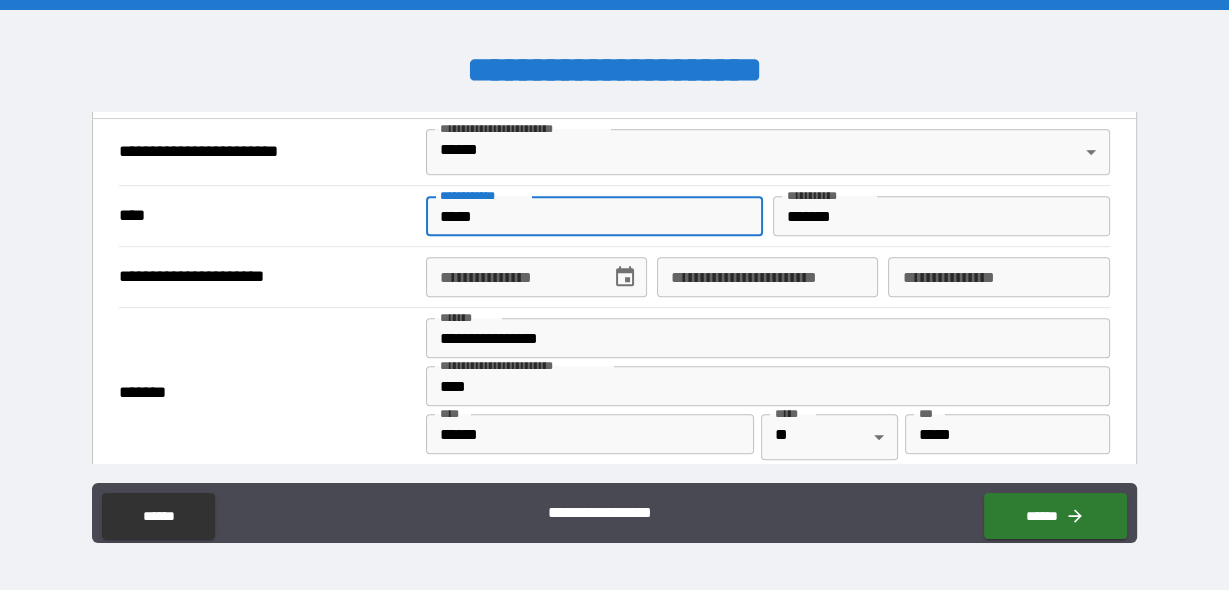 click on "**********" at bounding box center [511, 277] 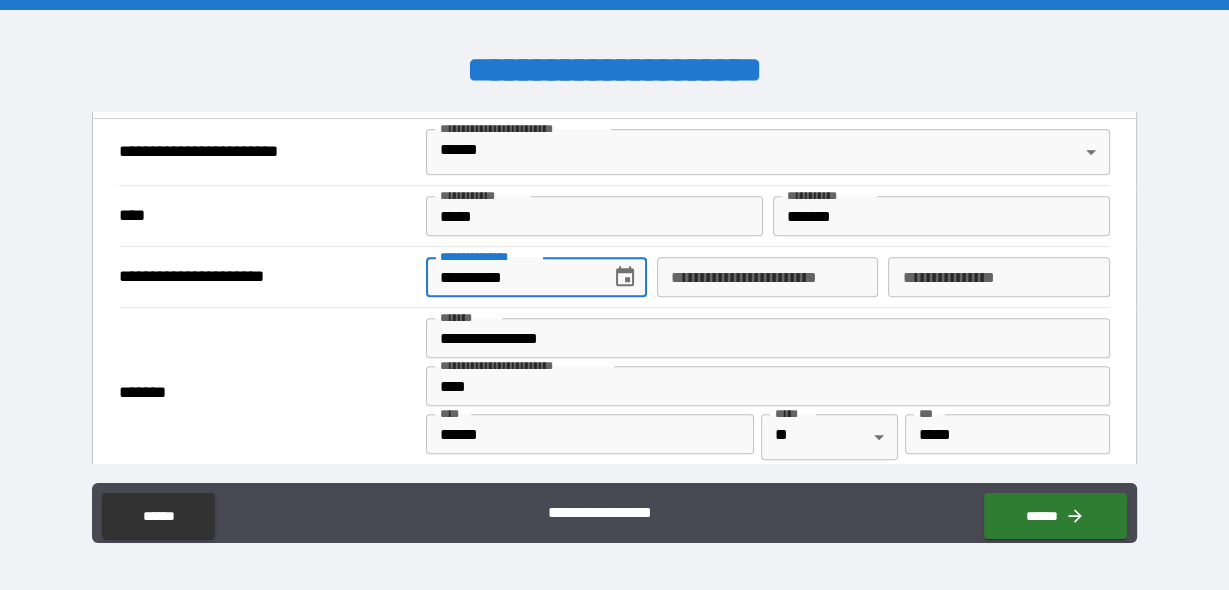 type on "**********" 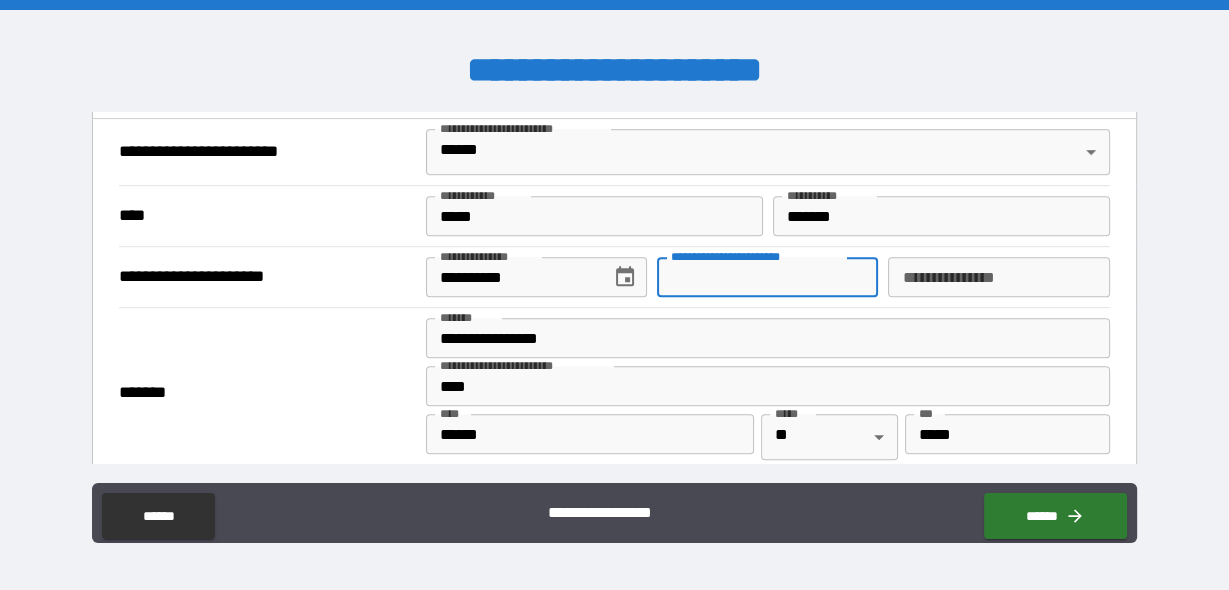 click on "**********" at bounding box center [767, 277] 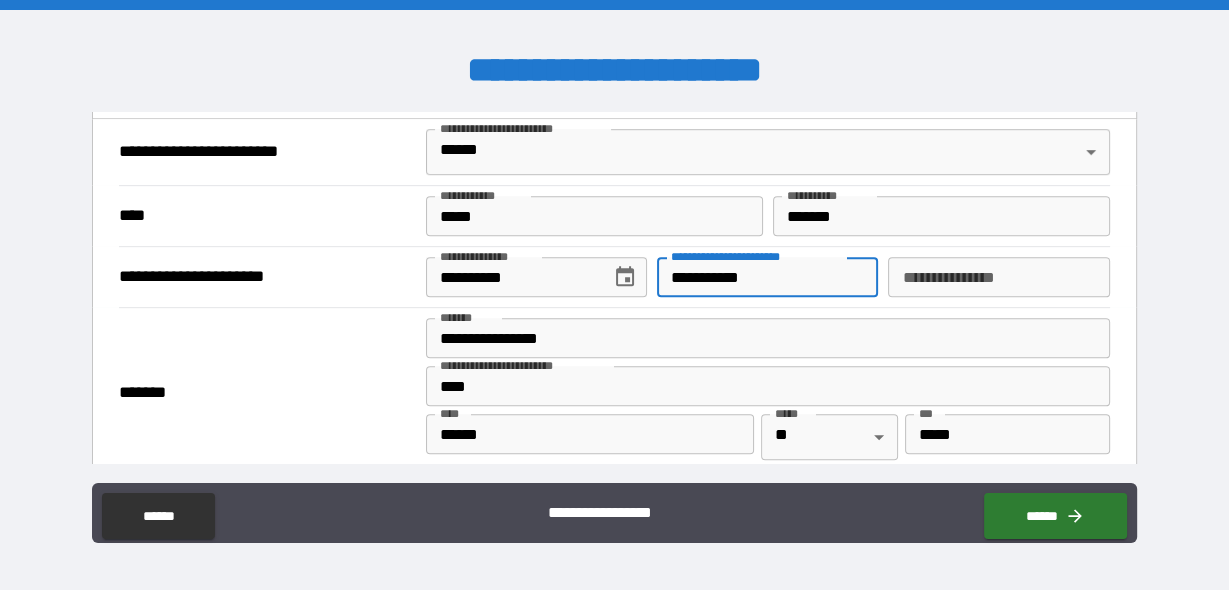 type on "**********" 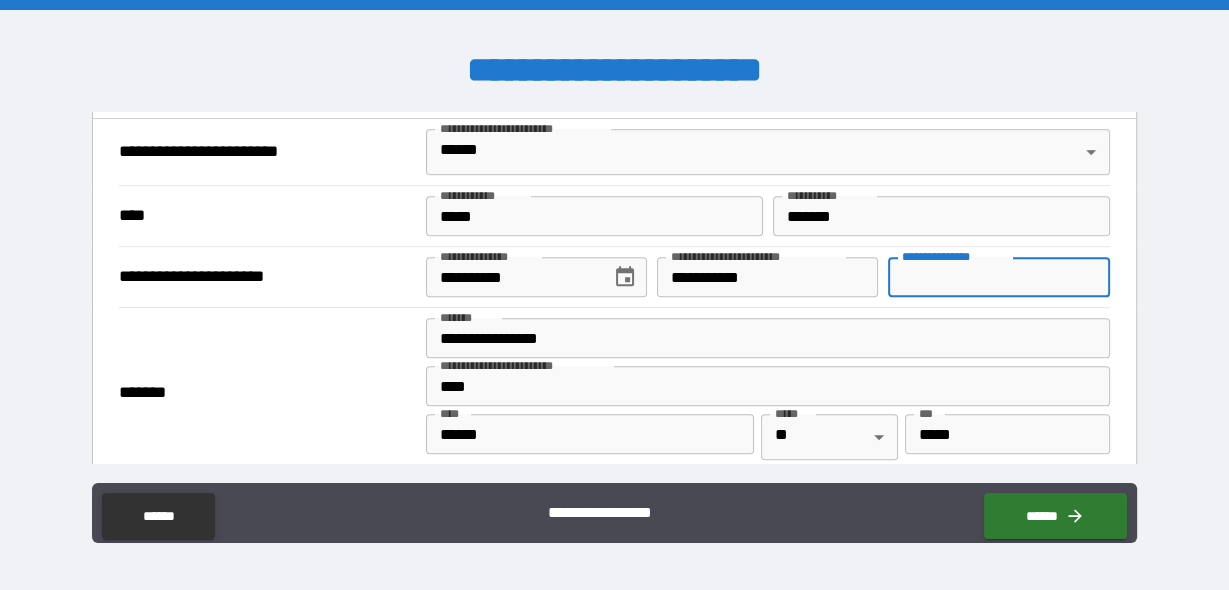 click on "**********" at bounding box center (998, 277) 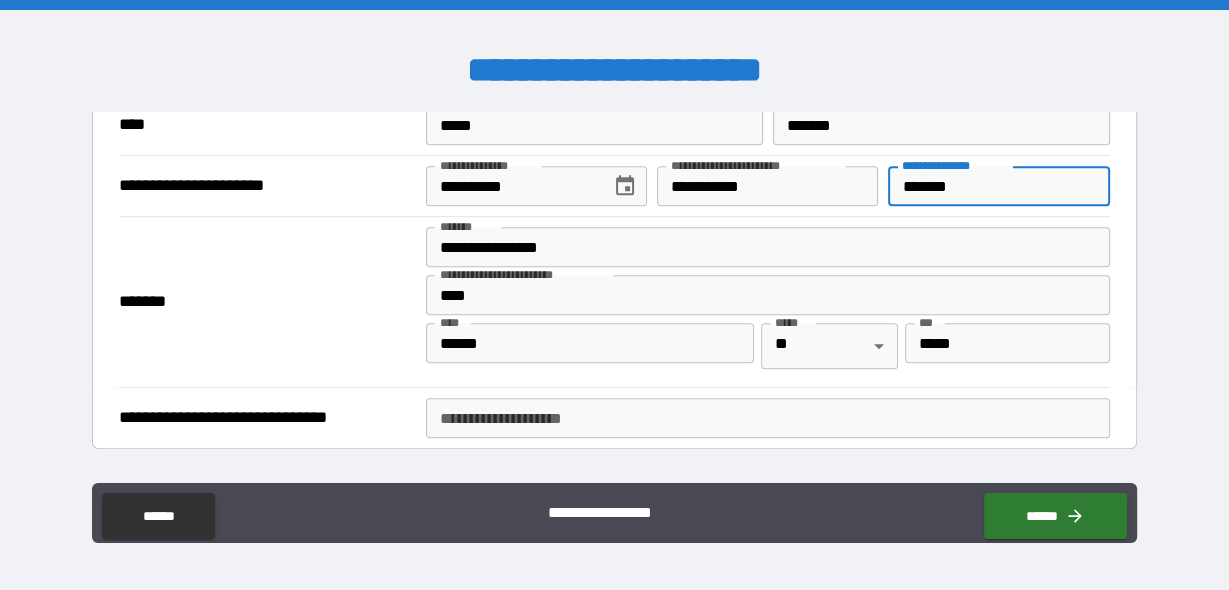 scroll, scrollTop: 968, scrollLeft: 0, axis: vertical 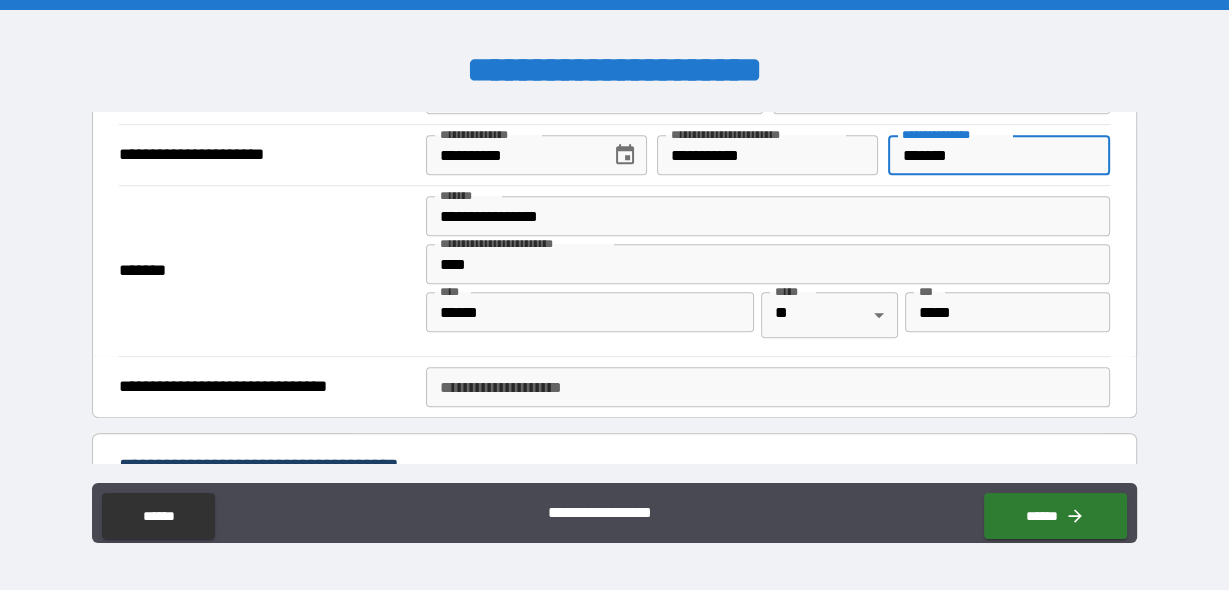 type on "*******" 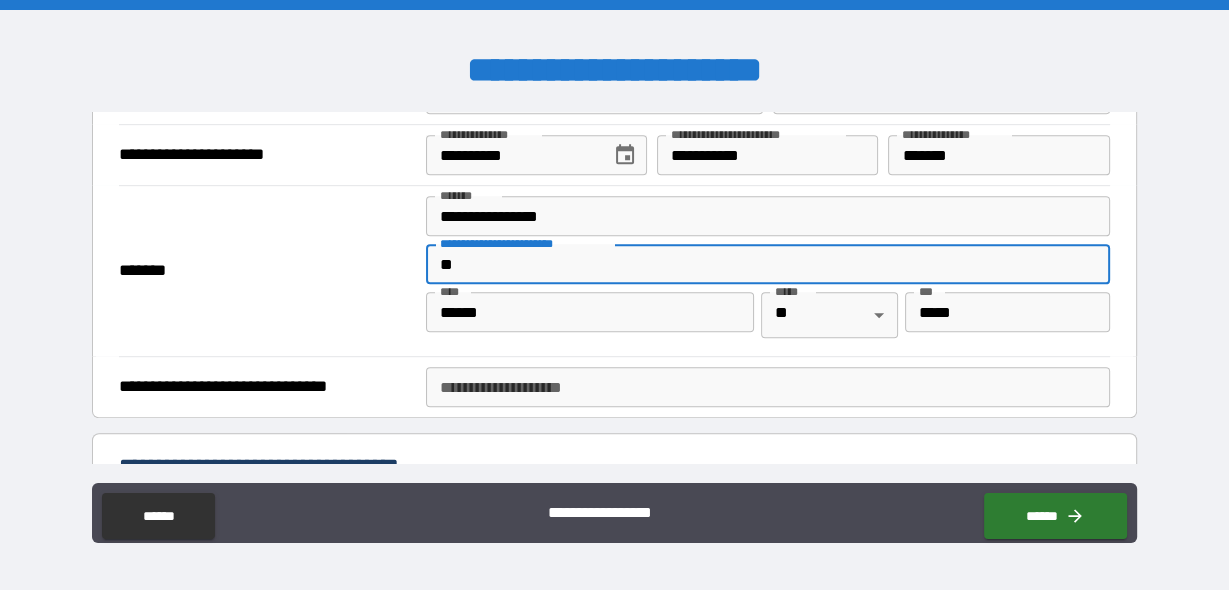 type on "*" 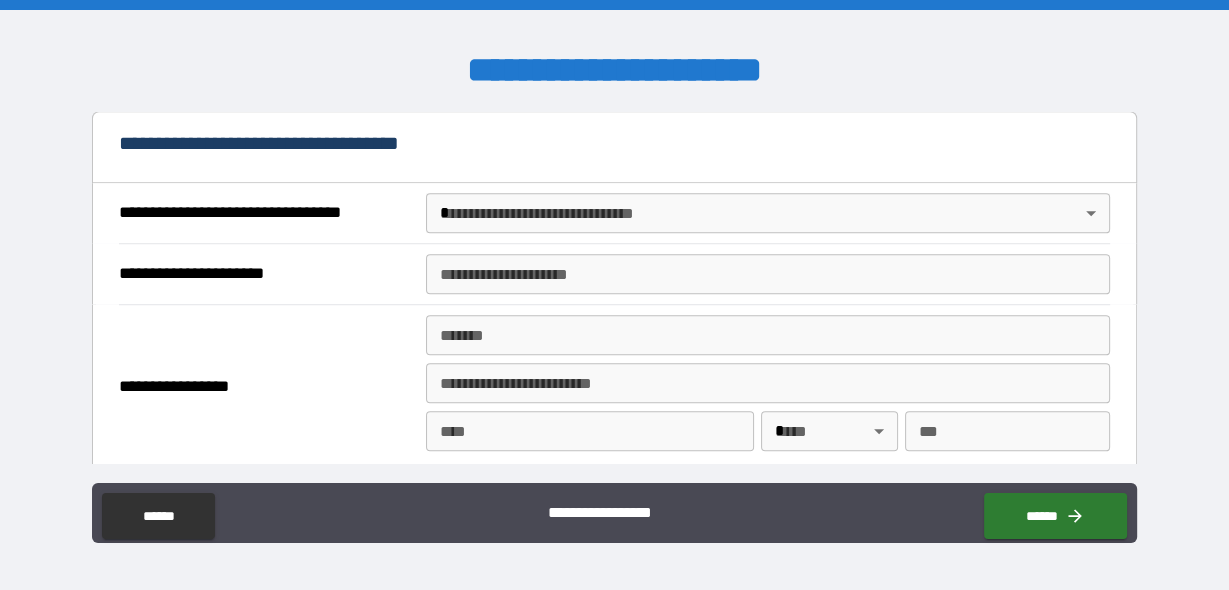 scroll, scrollTop: 1258, scrollLeft: 0, axis: vertical 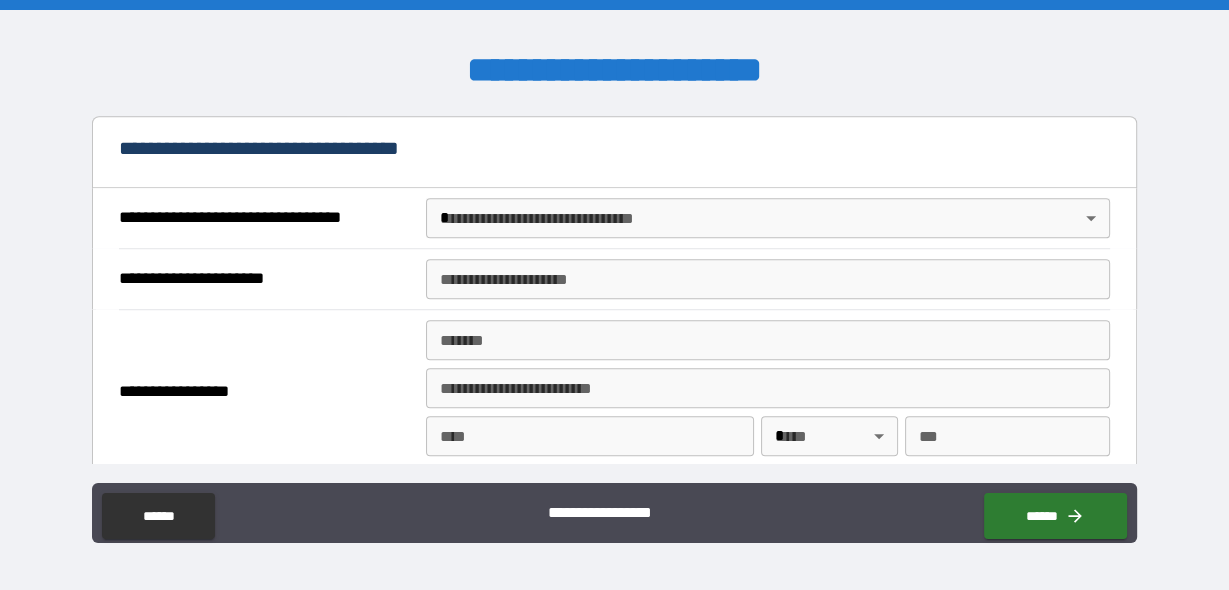 type 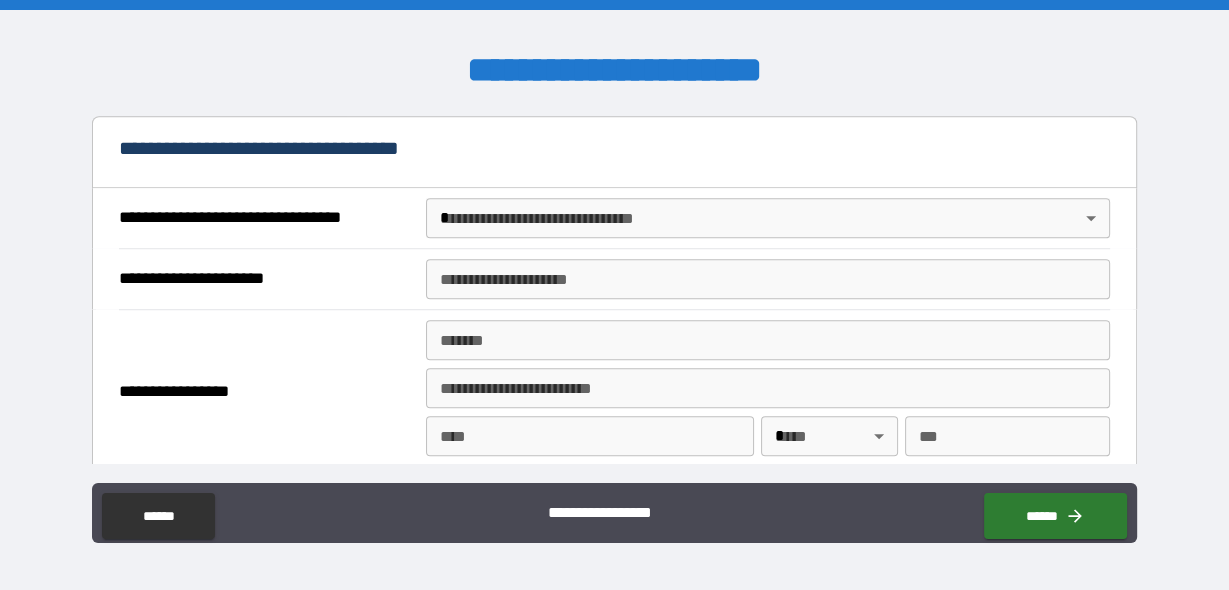 click on "**********" at bounding box center (614, 154) 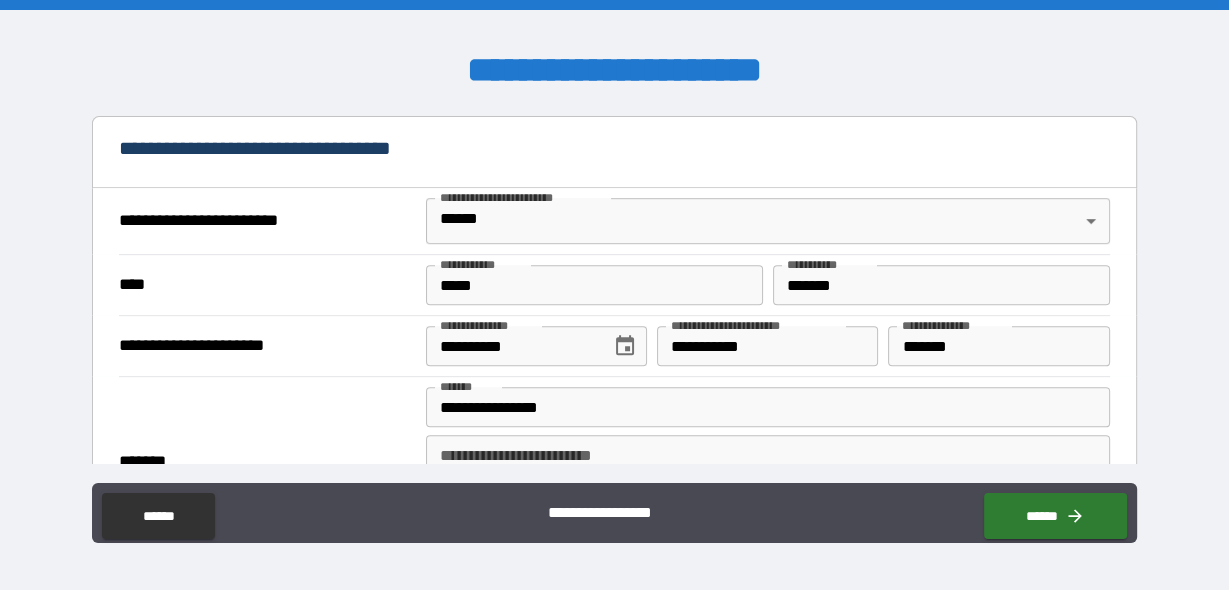 scroll, scrollTop: 757, scrollLeft: 0, axis: vertical 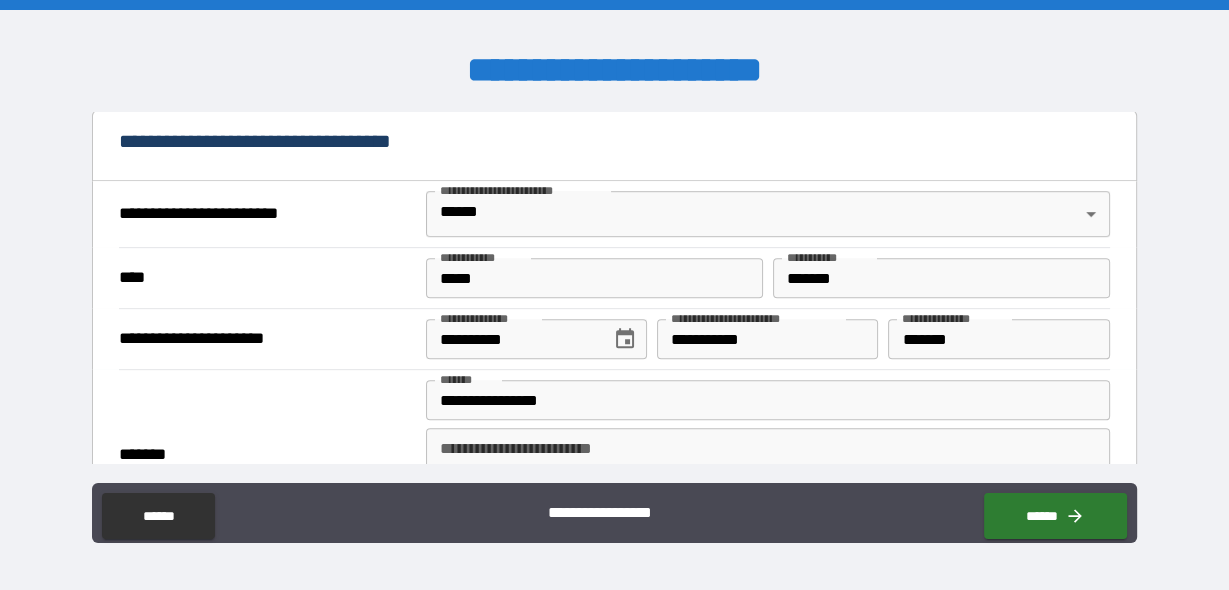 click on "**********" at bounding box center [614, 295] 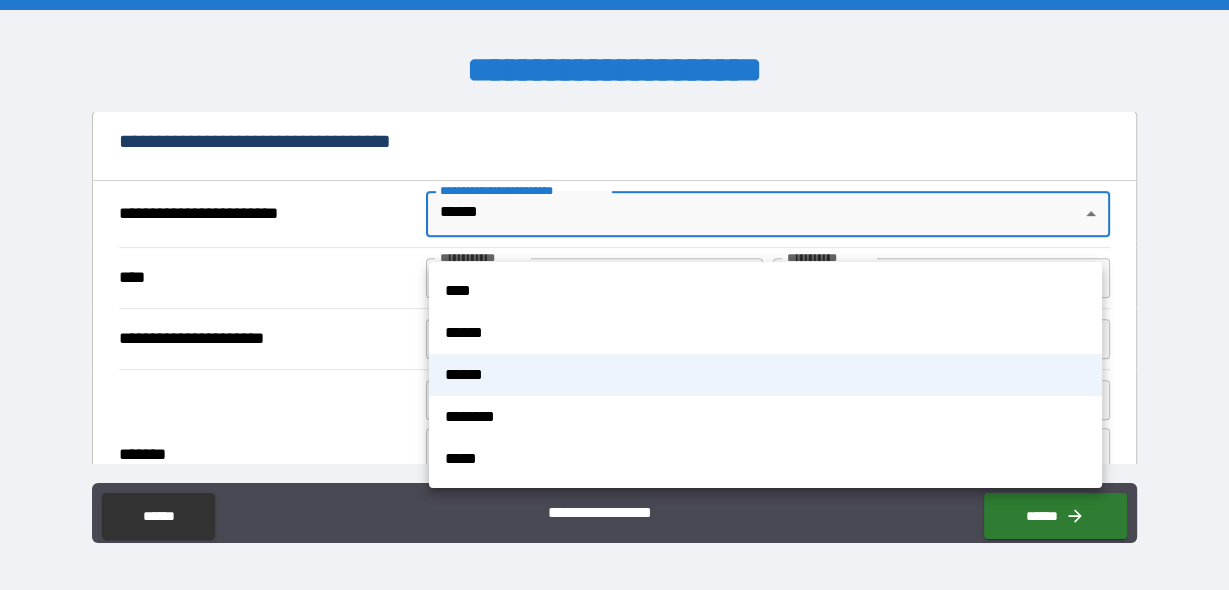 click at bounding box center [614, 295] 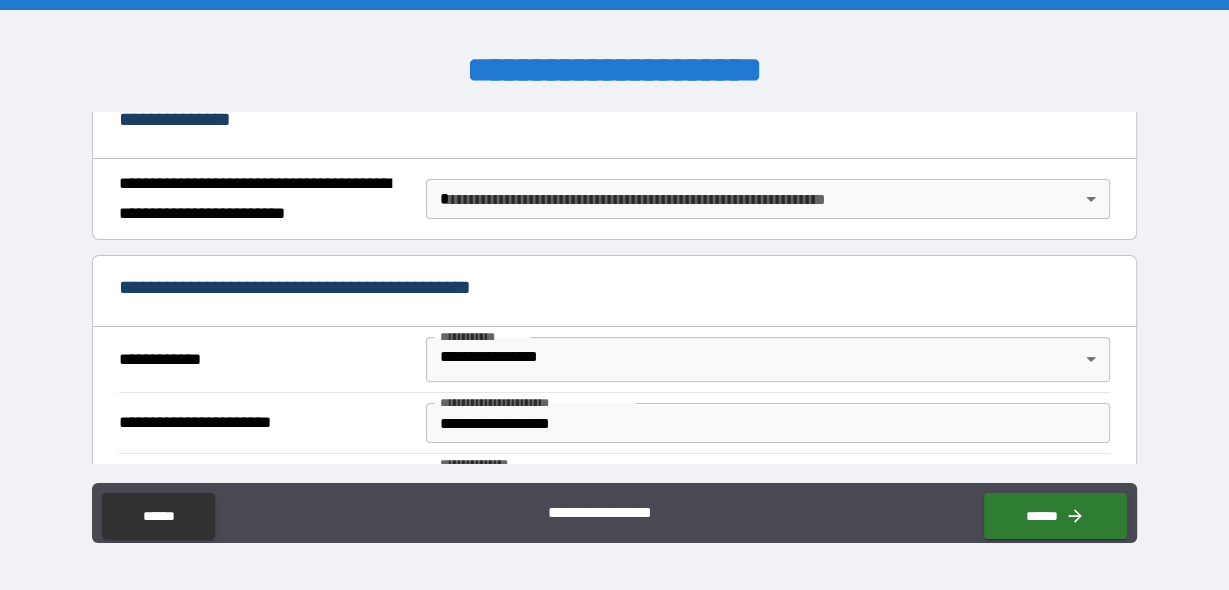 scroll, scrollTop: 279, scrollLeft: 0, axis: vertical 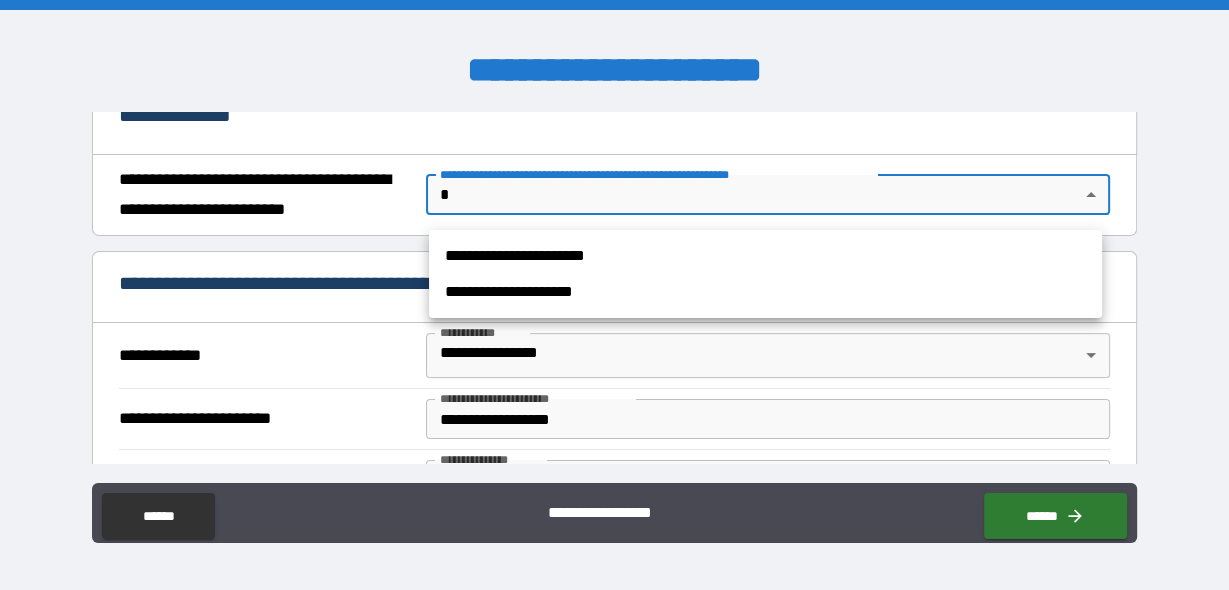 click on "**********" at bounding box center (614, 295) 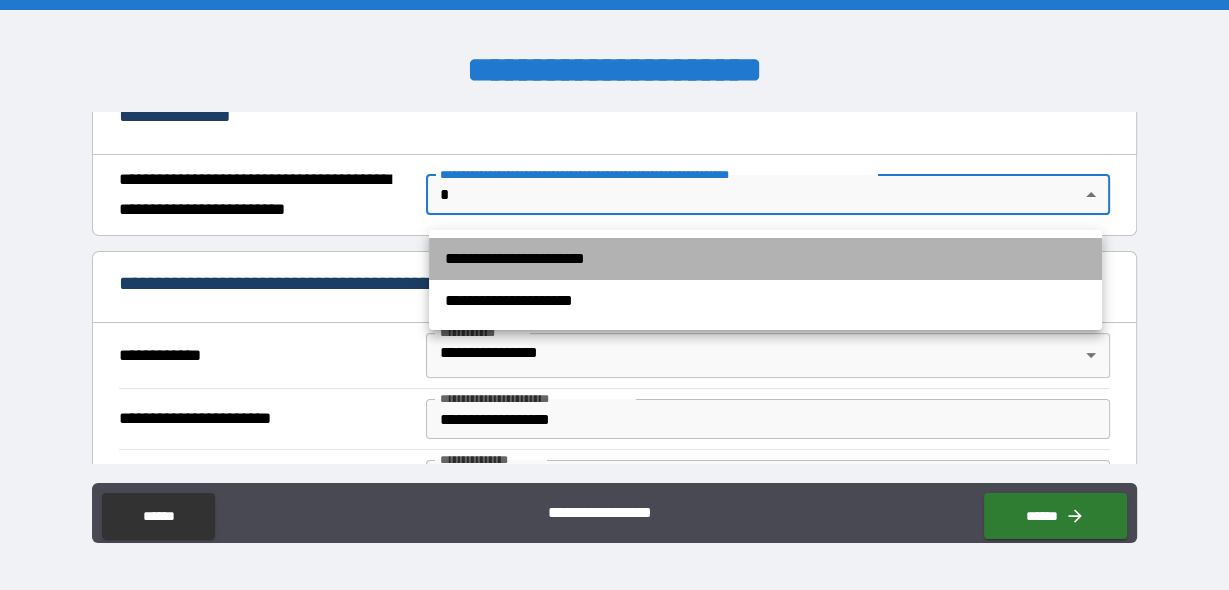 click on "**********" at bounding box center (765, 259) 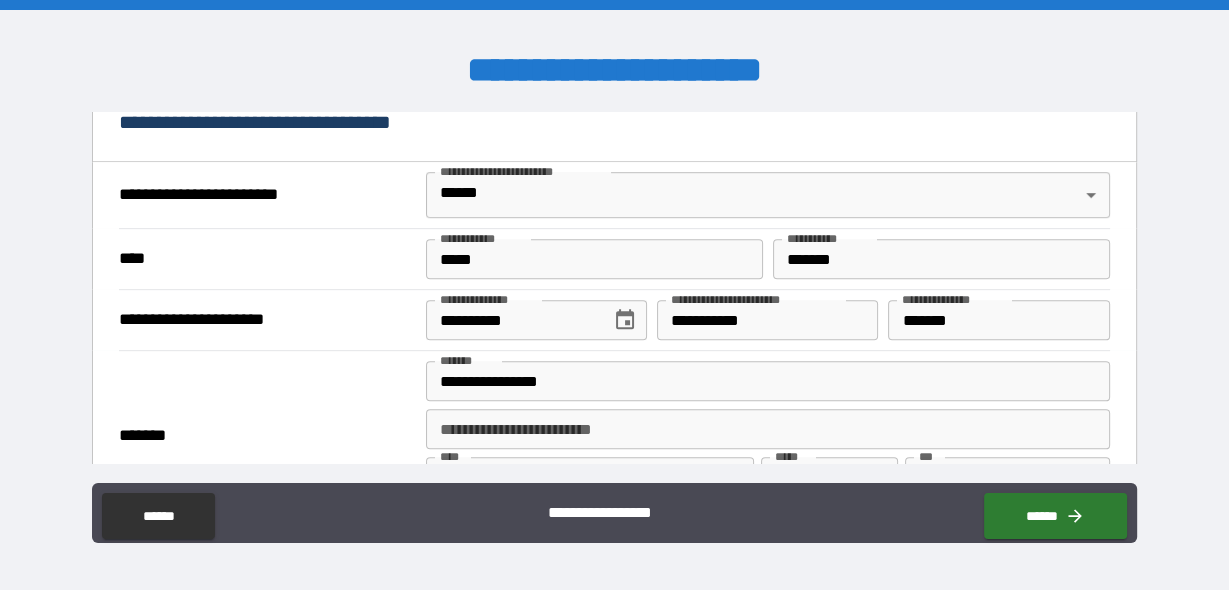scroll, scrollTop: 788, scrollLeft: 0, axis: vertical 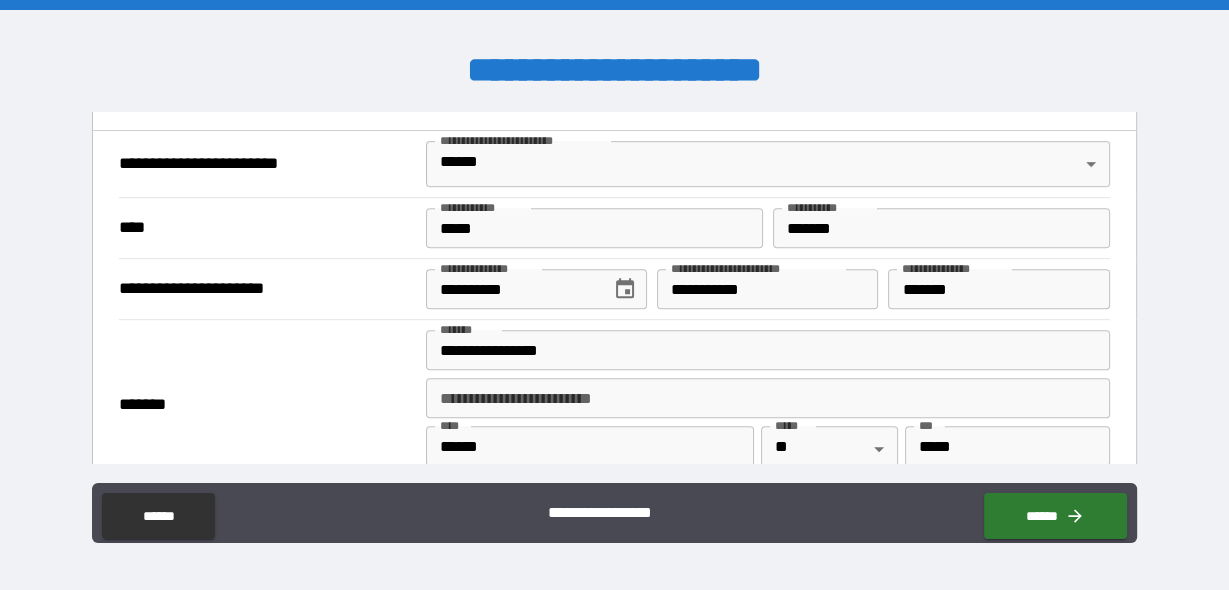 drag, startPoint x: 483, startPoint y: 252, endPoint x: 504, endPoint y: 247, distance: 21.587032 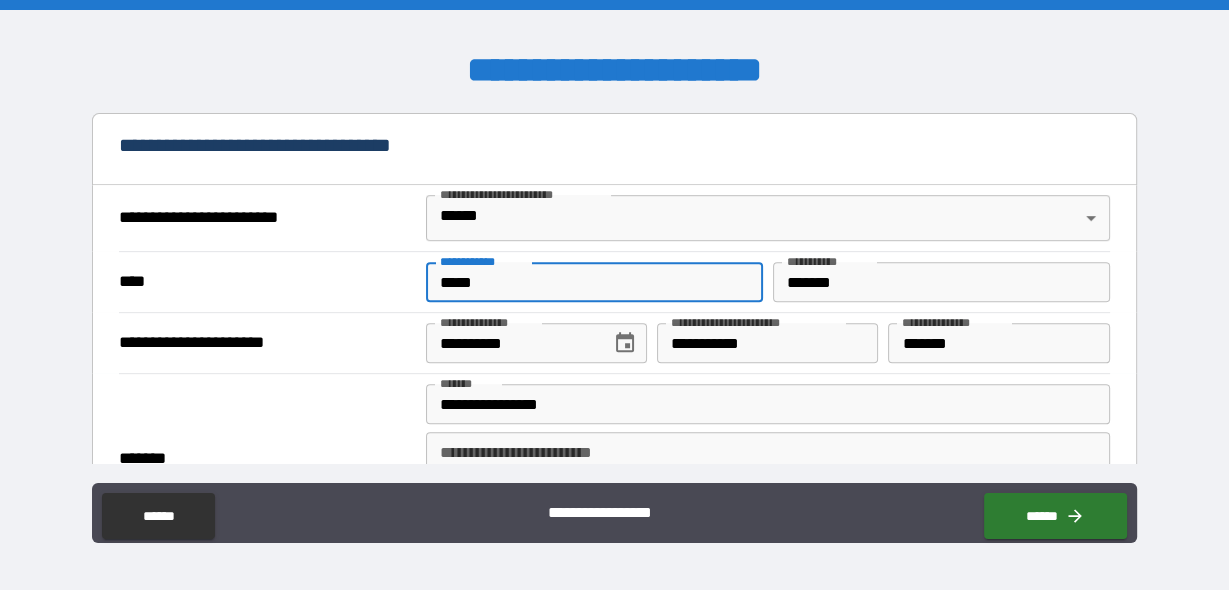 scroll, scrollTop: 727, scrollLeft: 0, axis: vertical 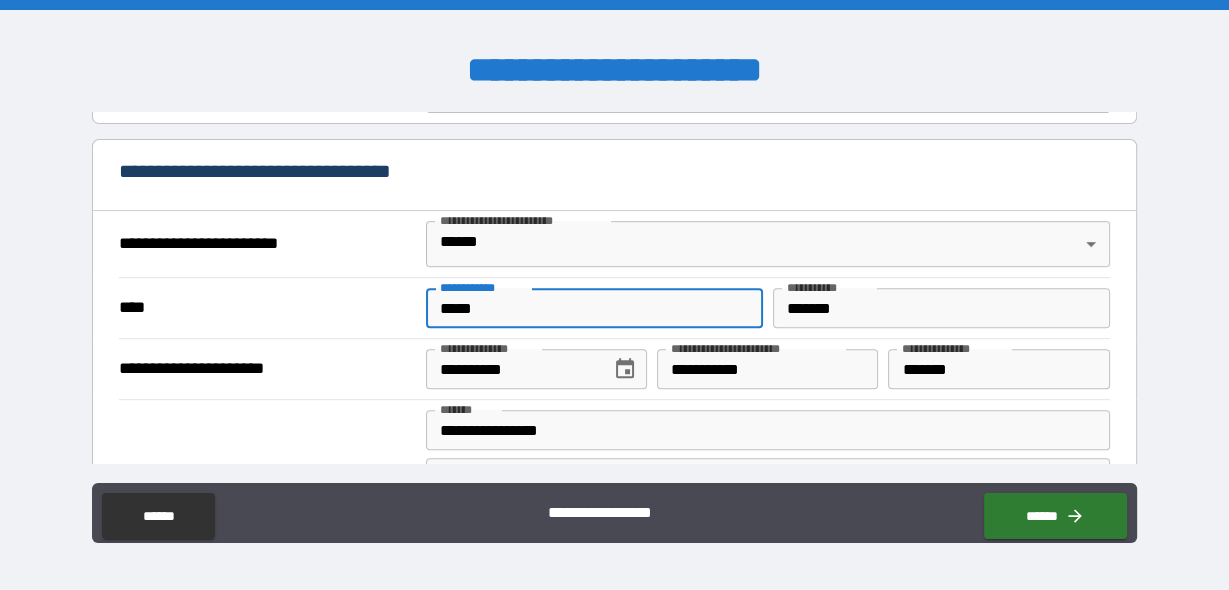 type on "******" 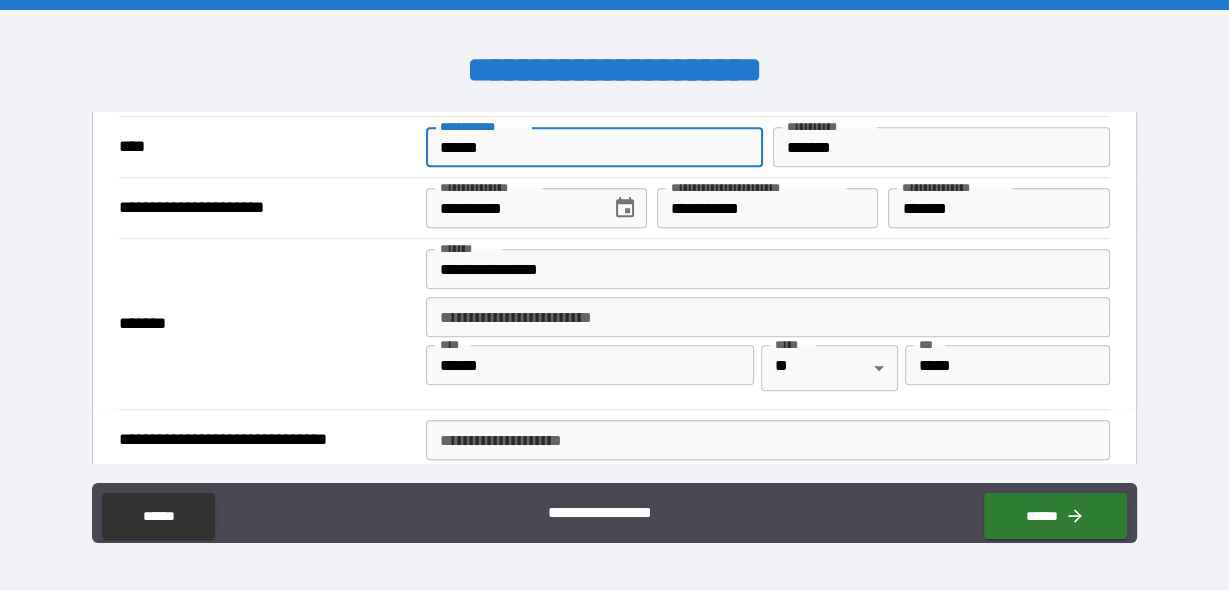 scroll, scrollTop: 956, scrollLeft: 0, axis: vertical 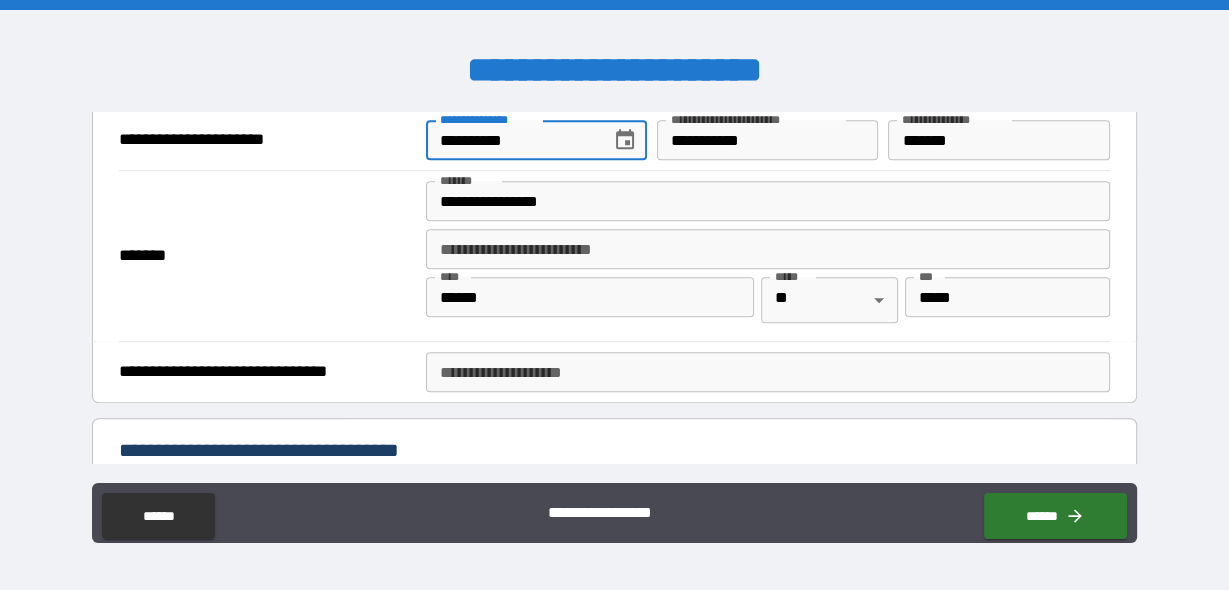 drag, startPoint x: 551, startPoint y: 165, endPoint x: 569, endPoint y: 166, distance: 18.027756 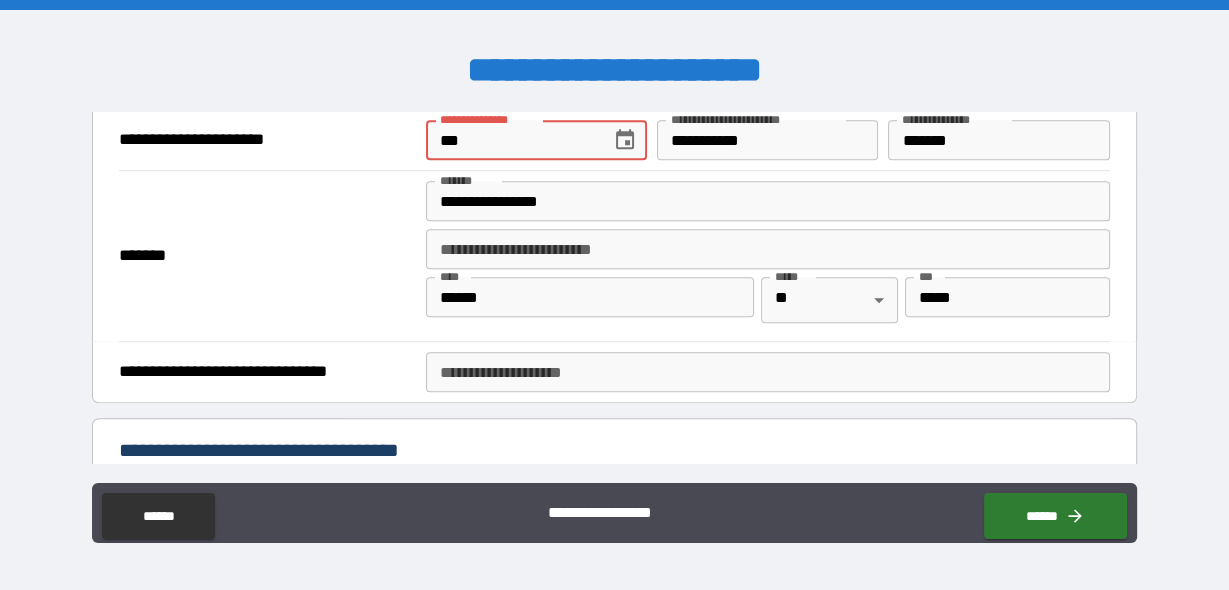 type on "*" 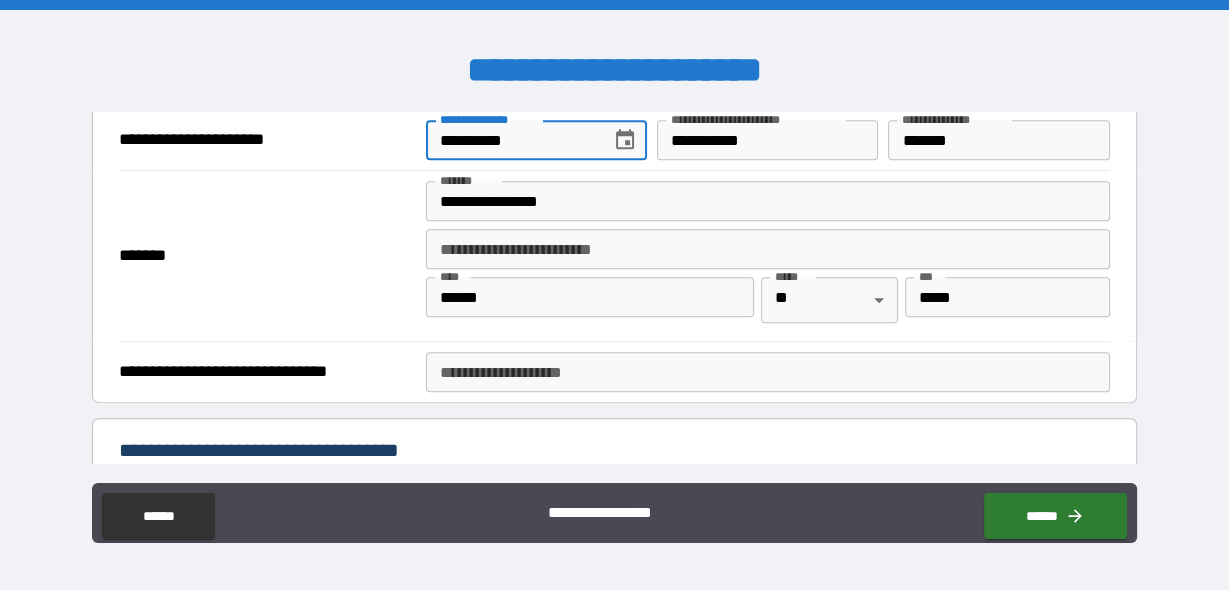 type on "**********" 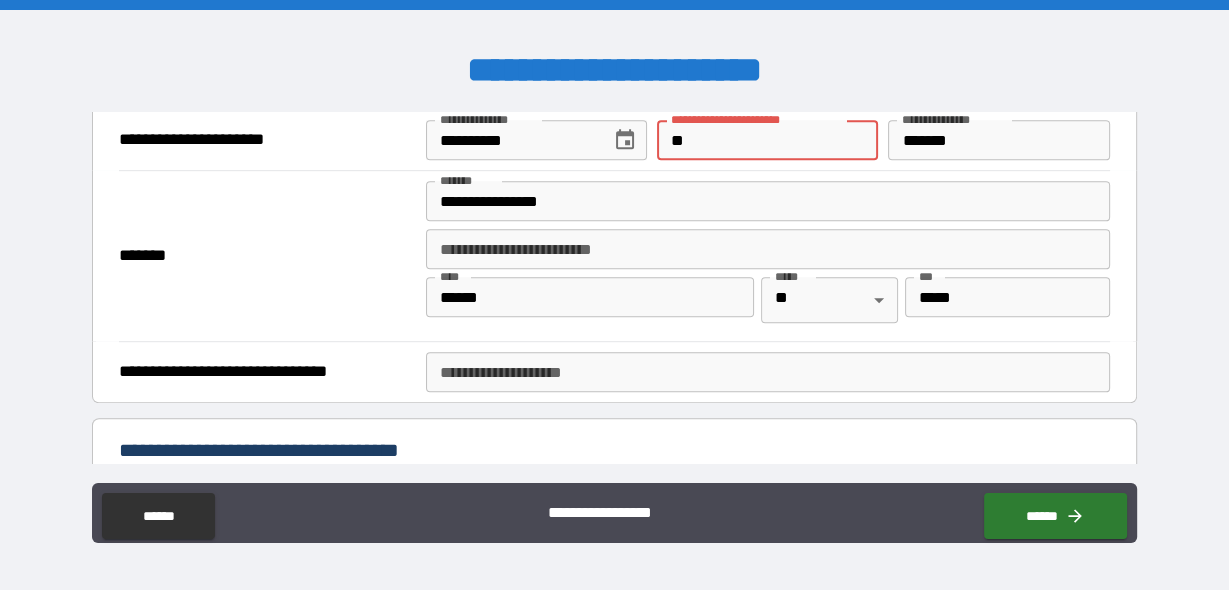 type on "*" 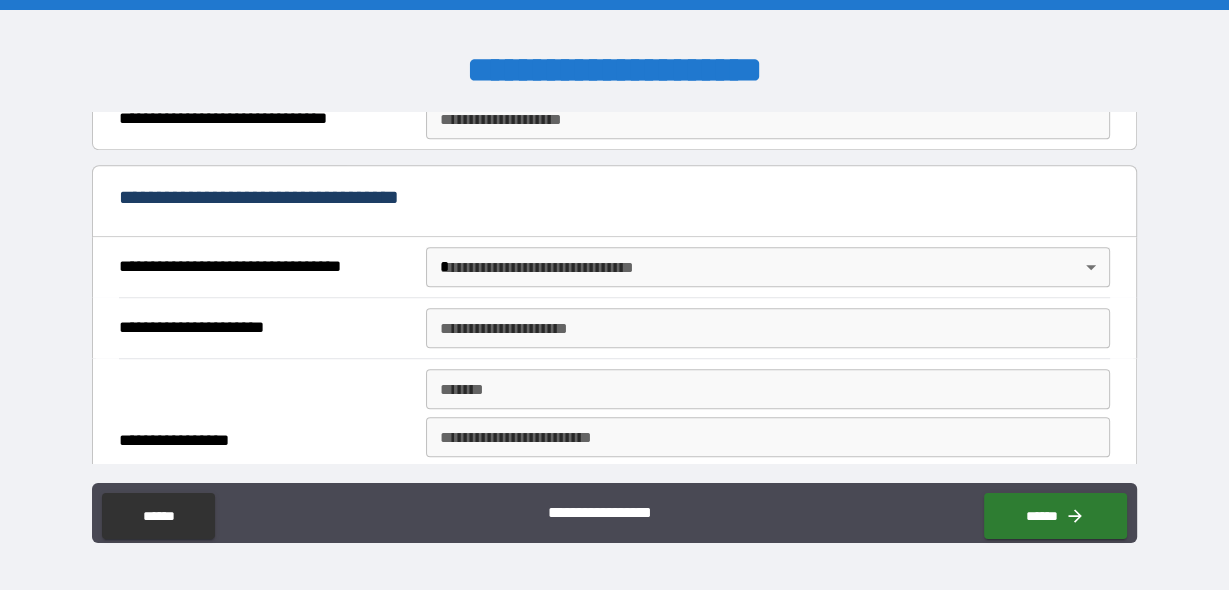 scroll, scrollTop: 1243, scrollLeft: 0, axis: vertical 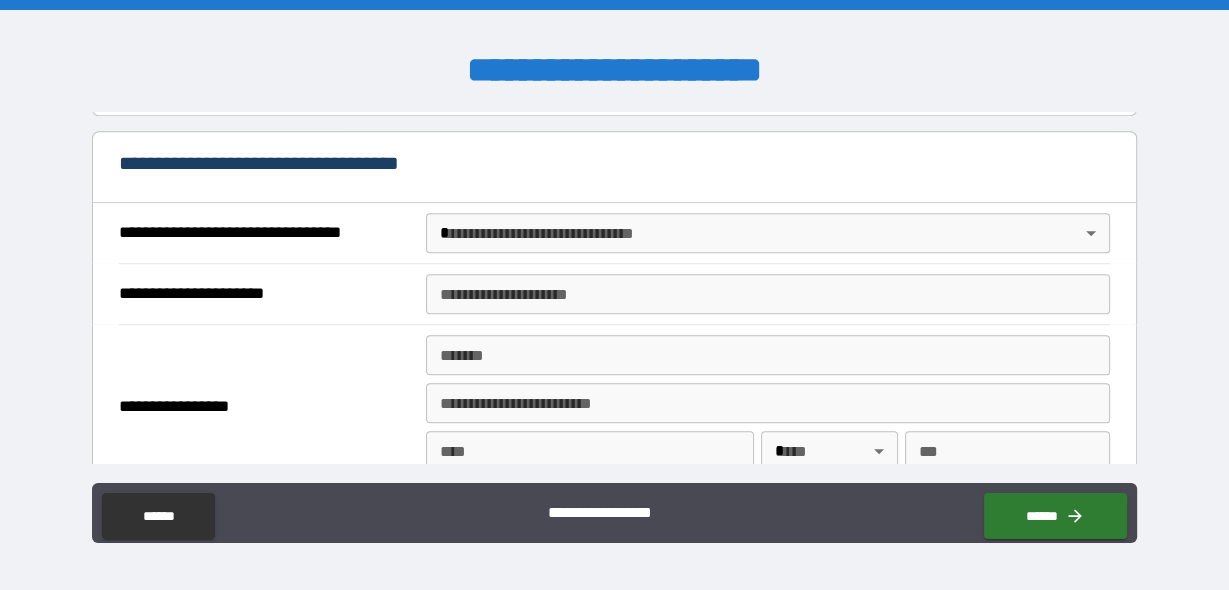type on "**********" 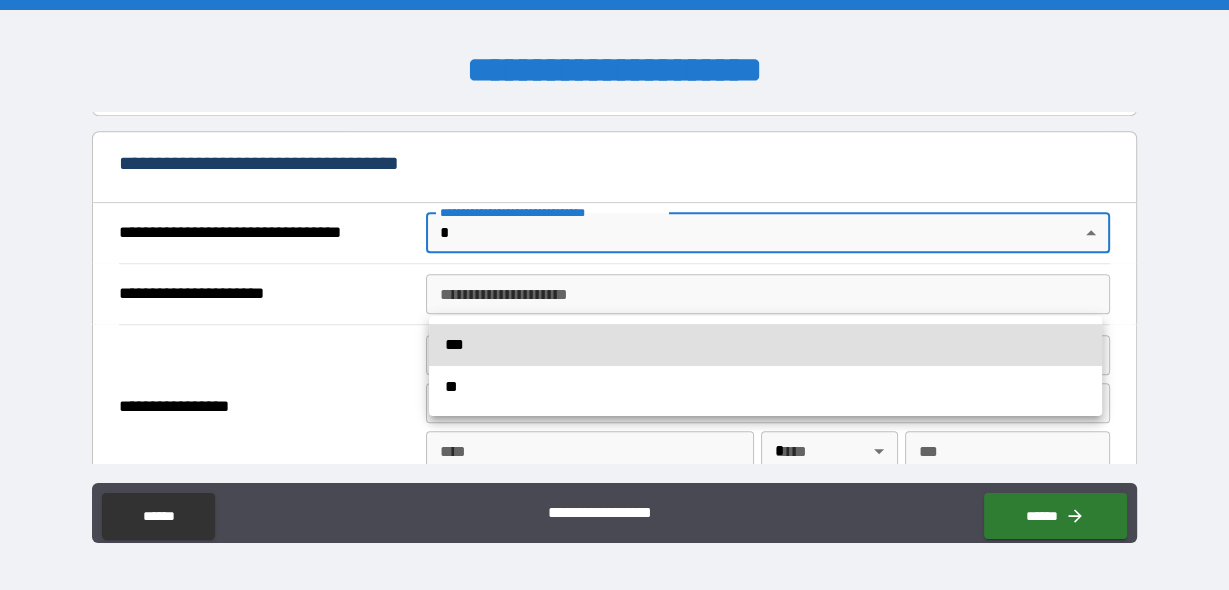 click on "**" at bounding box center [765, 387] 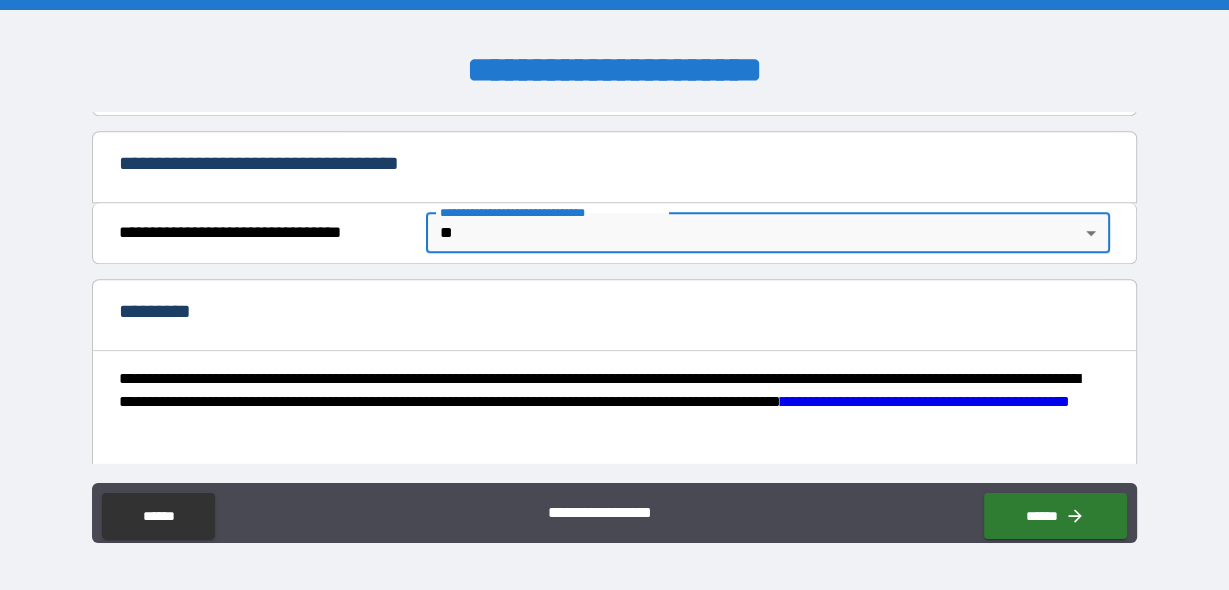 type on "*" 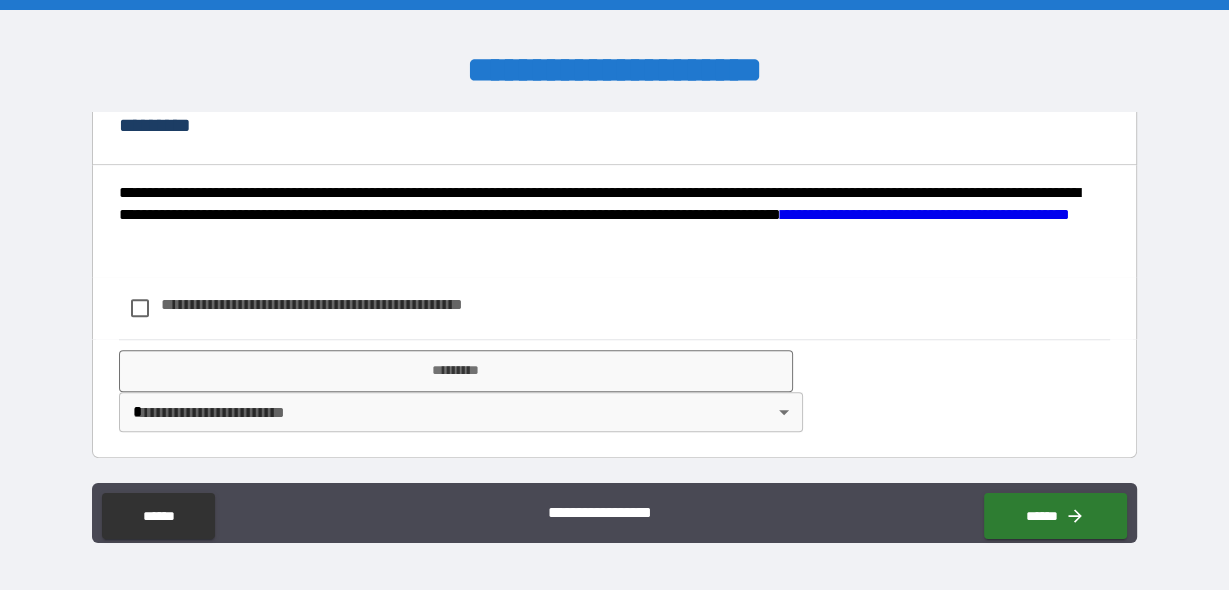 scroll, scrollTop: 1491, scrollLeft: 0, axis: vertical 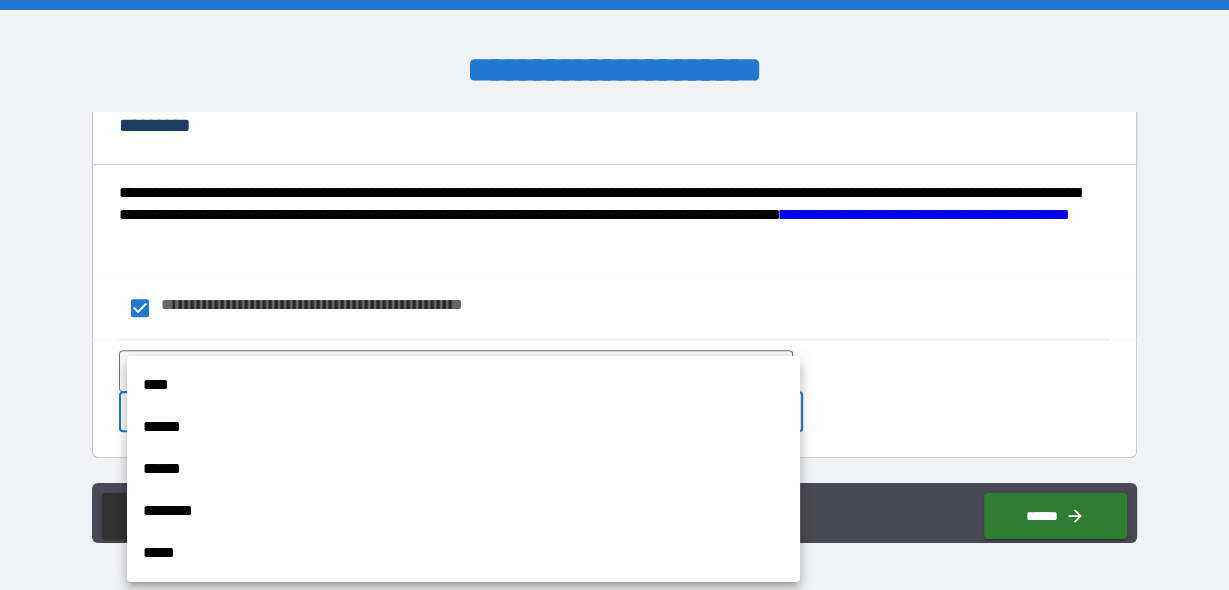 click on "**********" at bounding box center [614, 295] 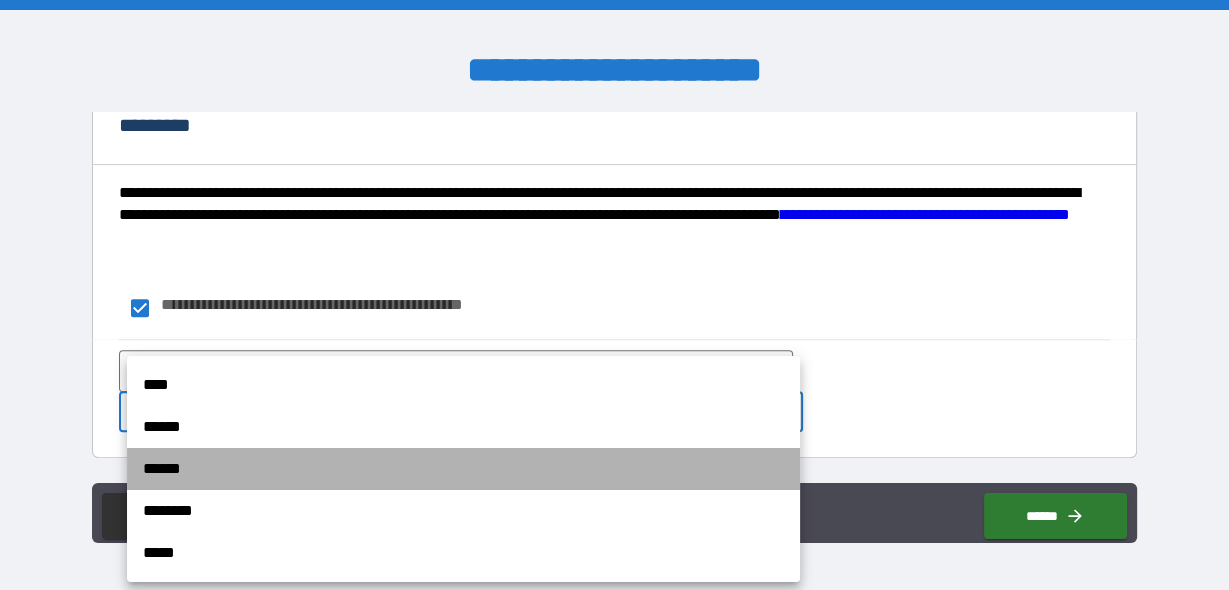 click on "******" at bounding box center [463, 469] 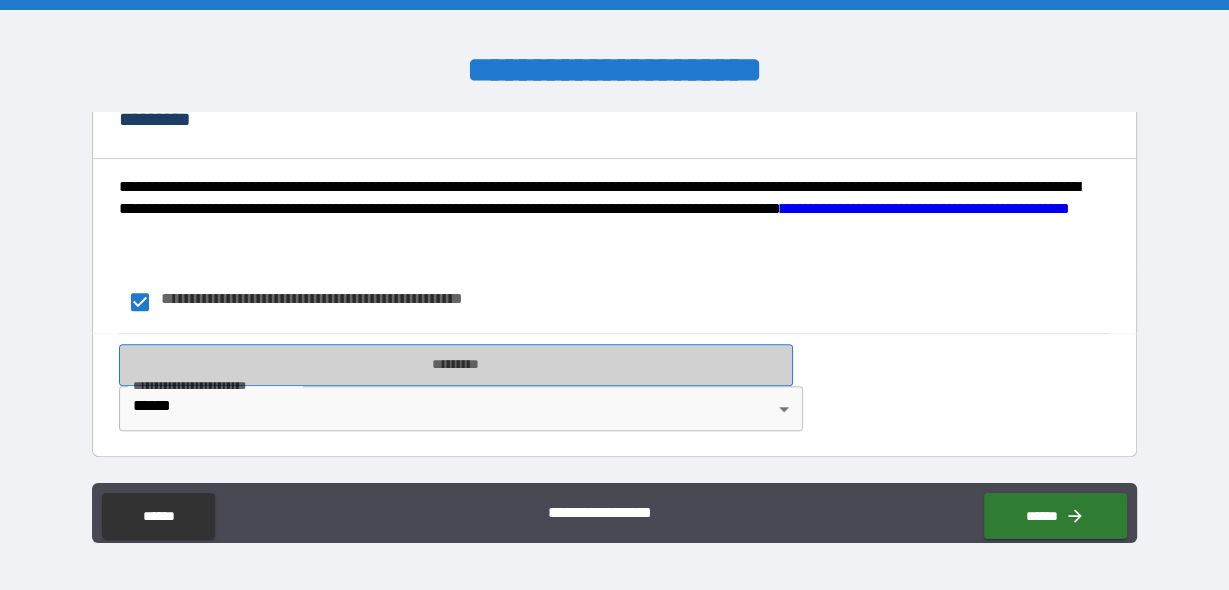drag, startPoint x: 138, startPoint y: 370, endPoint x: 152, endPoint y: 358, distance: 18.439089 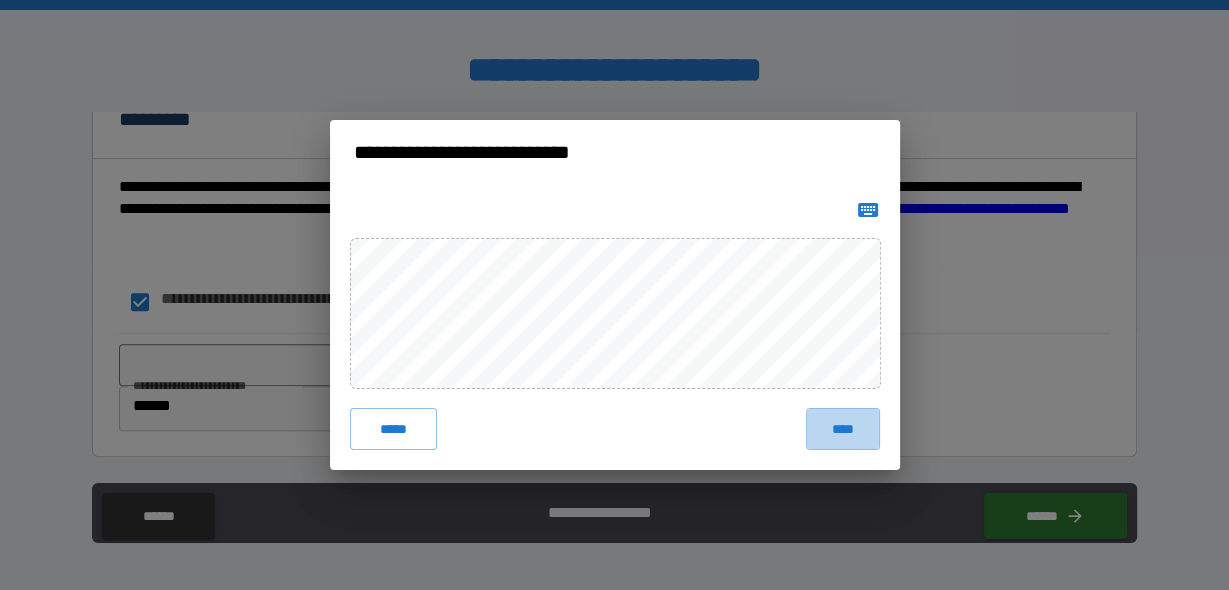 drag, startPoint x: 823, startPoint y: 430, endPoint x: 822, endPoint y: 420, distance: 10.049875 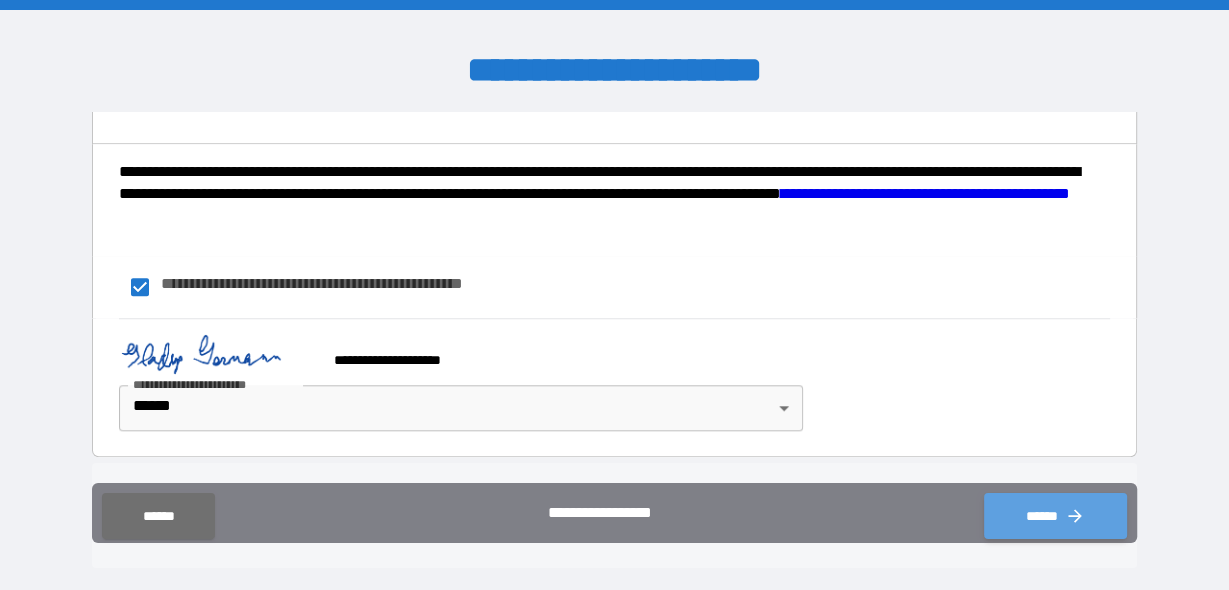 drag, startPoint x: 1034, startPoint y: 517, endPoint x: 1040, endPoint y: 507, distance: 11.661903 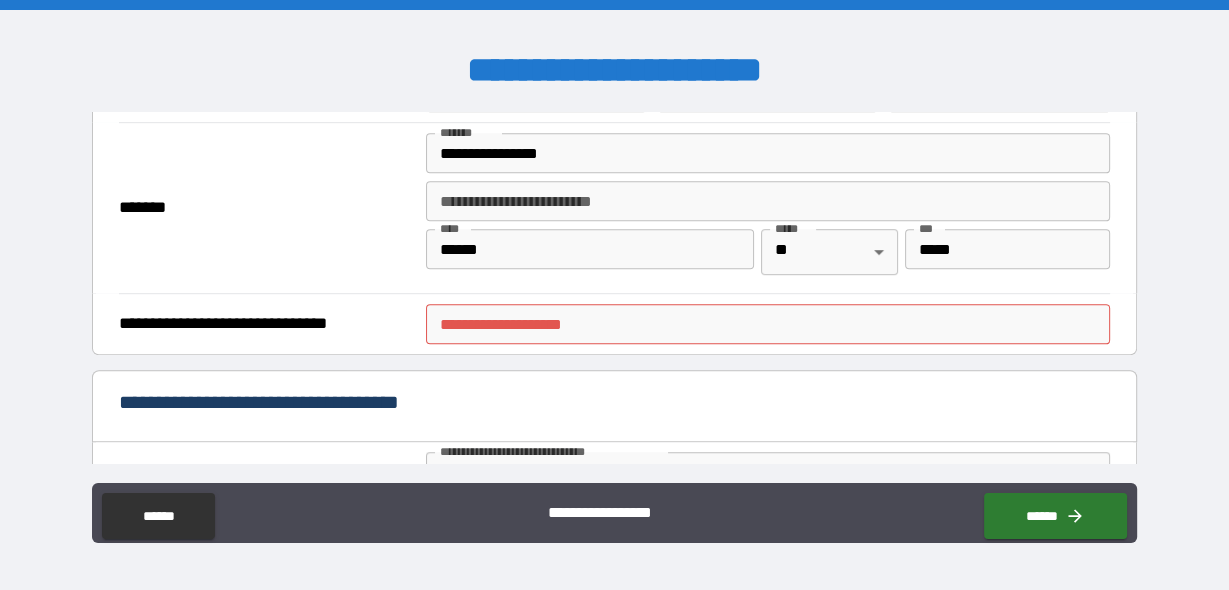 scroll, scrollTop: 1027, scrollLeft: 0, axis: vertical 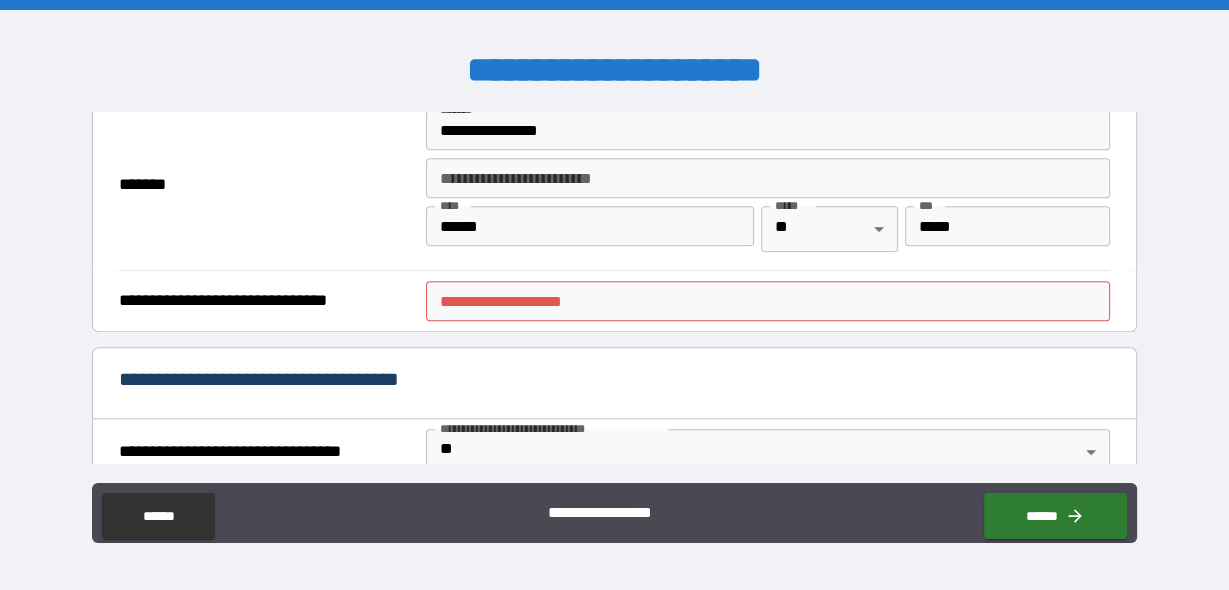 type on "*" 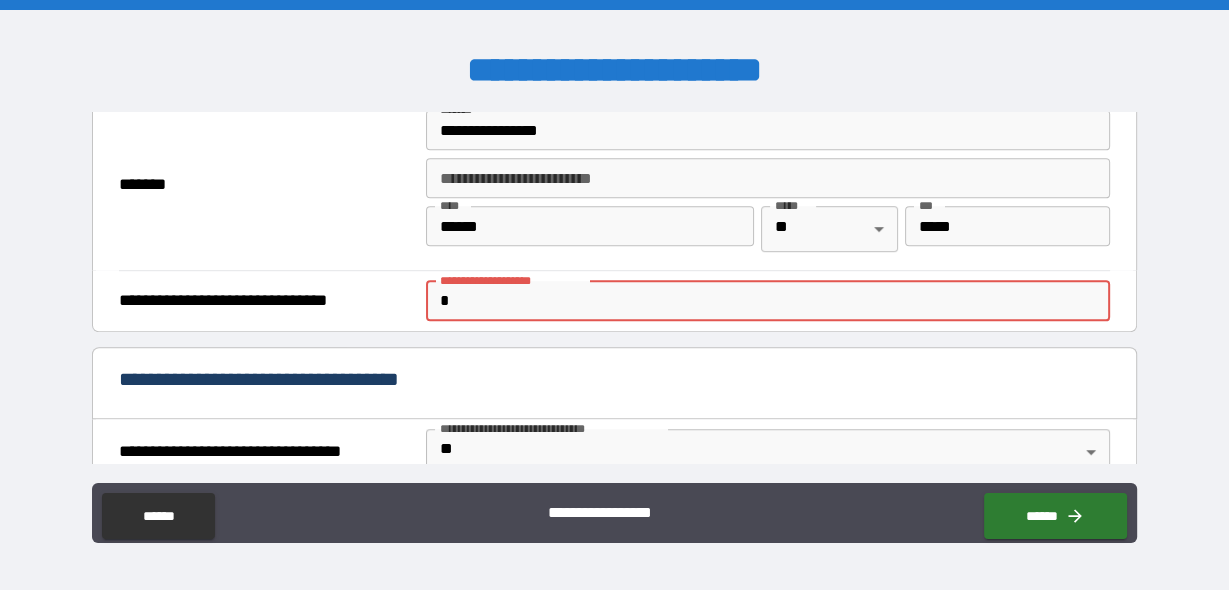 click on "*" at bounding box center [767, 301] 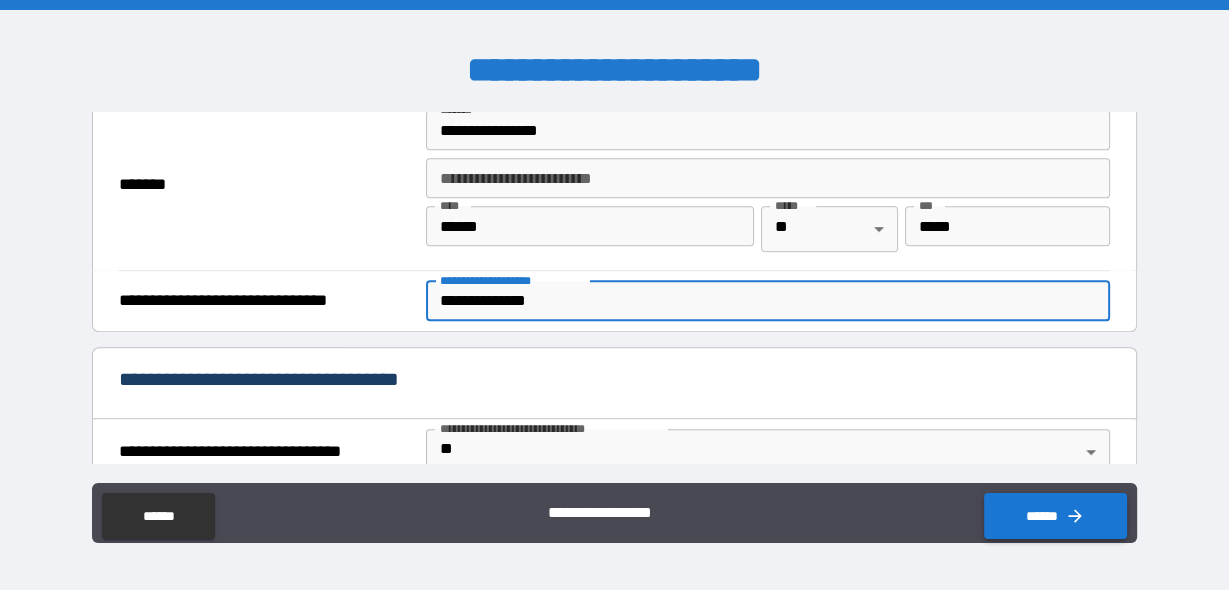 type on "**********" 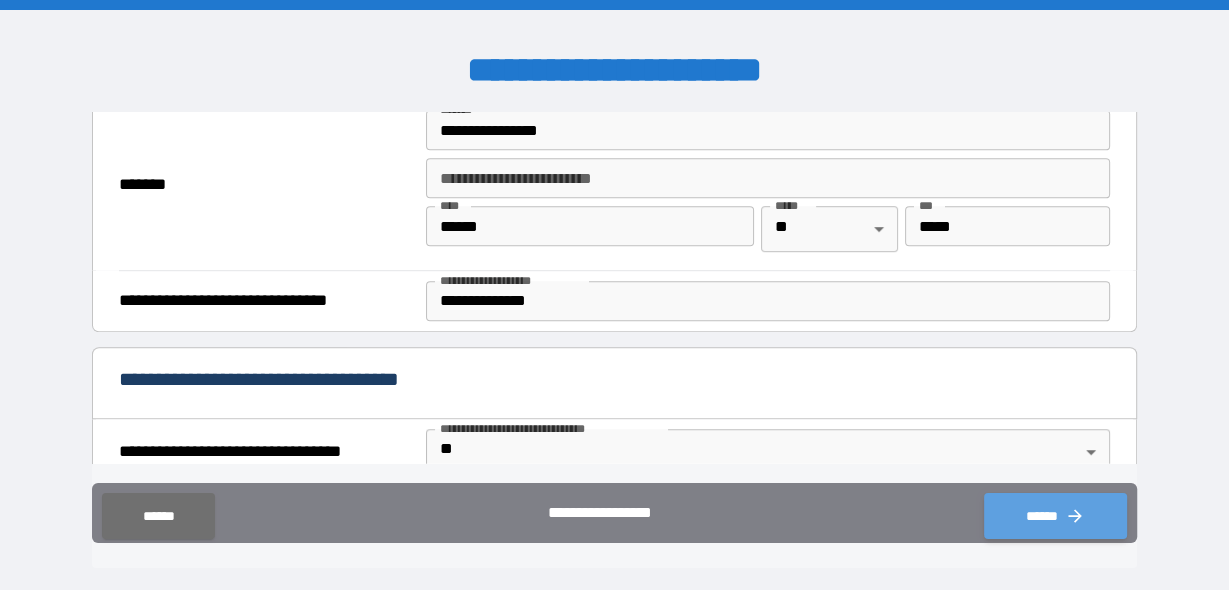 click on "******" at bounding box center [1055, 516] 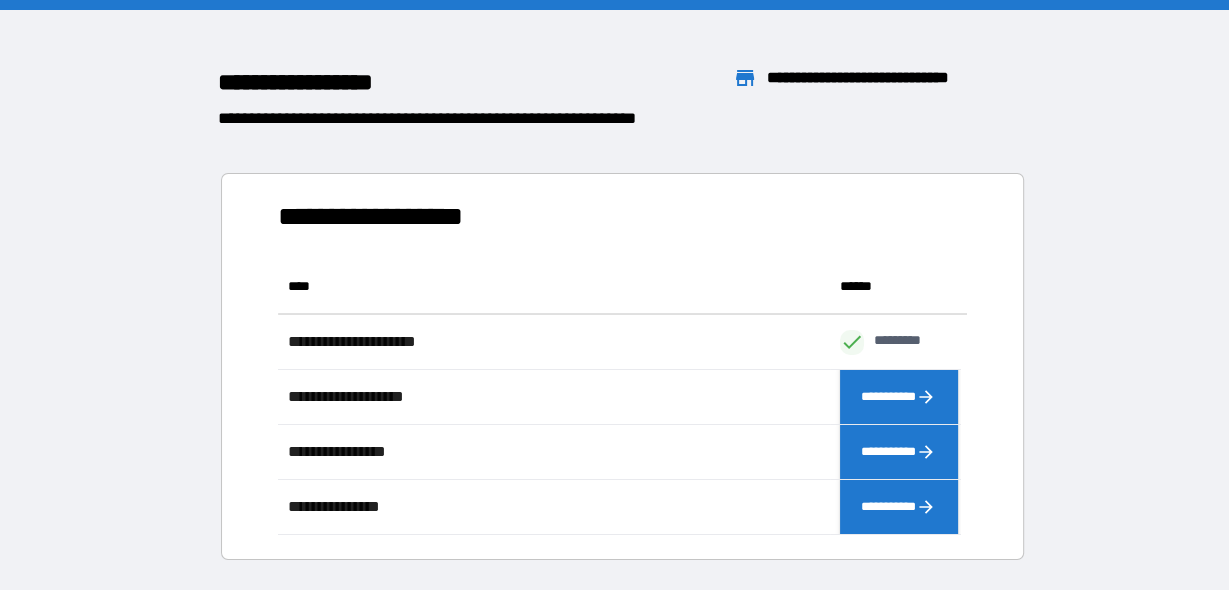 scroll, scrollTop: 13, scrollLeft: 13, axis: both 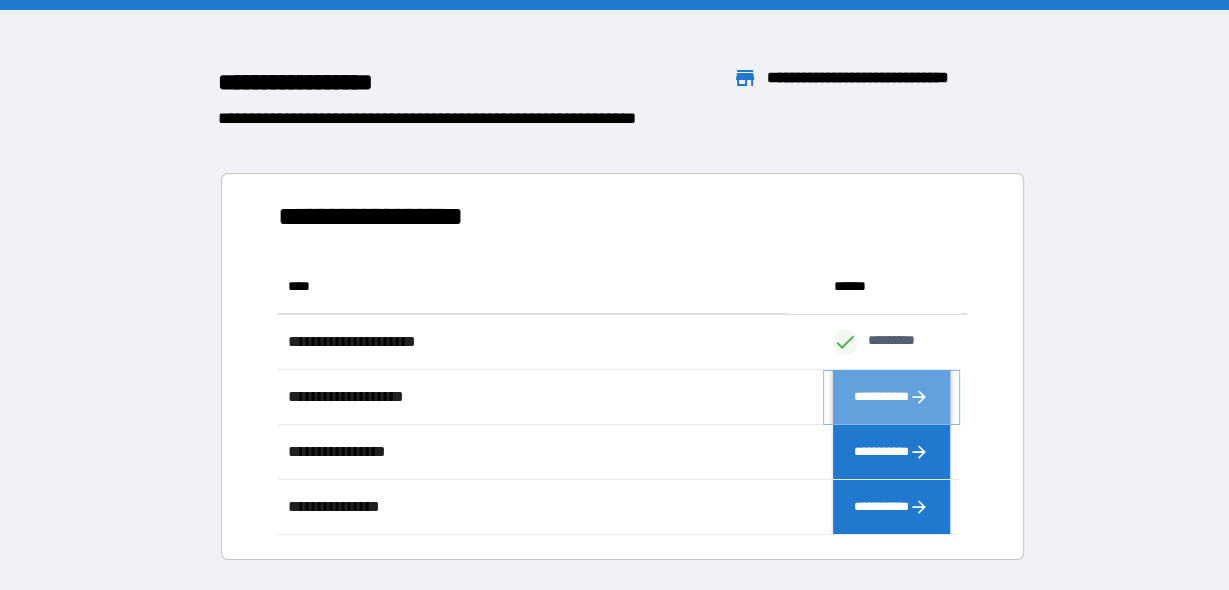 click on "**********" at bounding box center (891, 397) 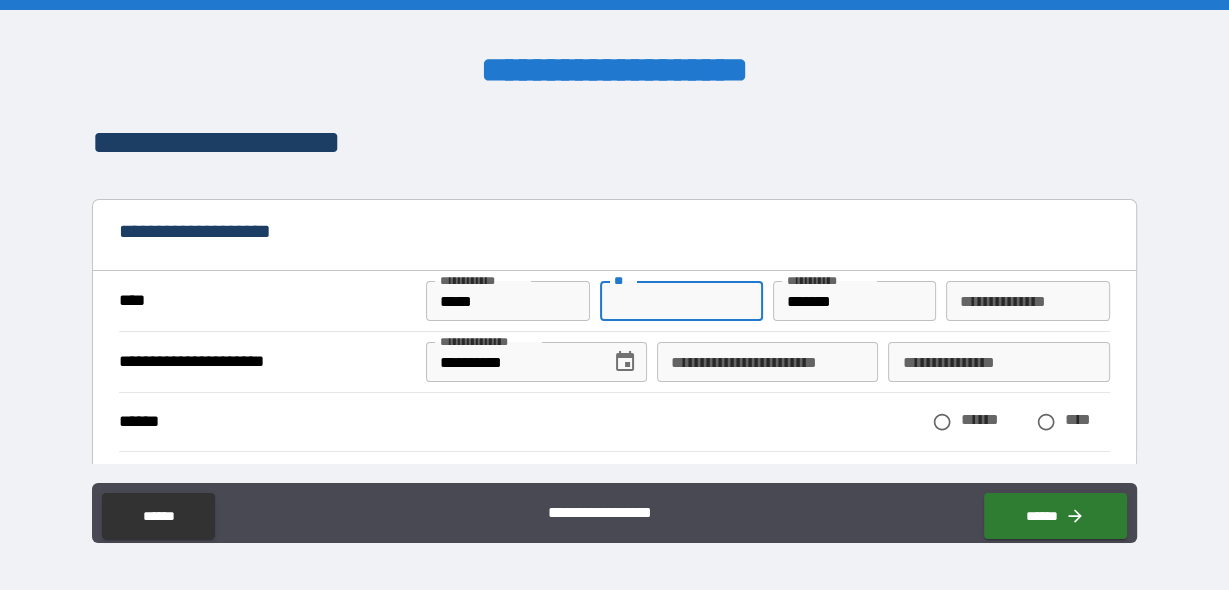 click on "**" at bounding box center [681, 301] 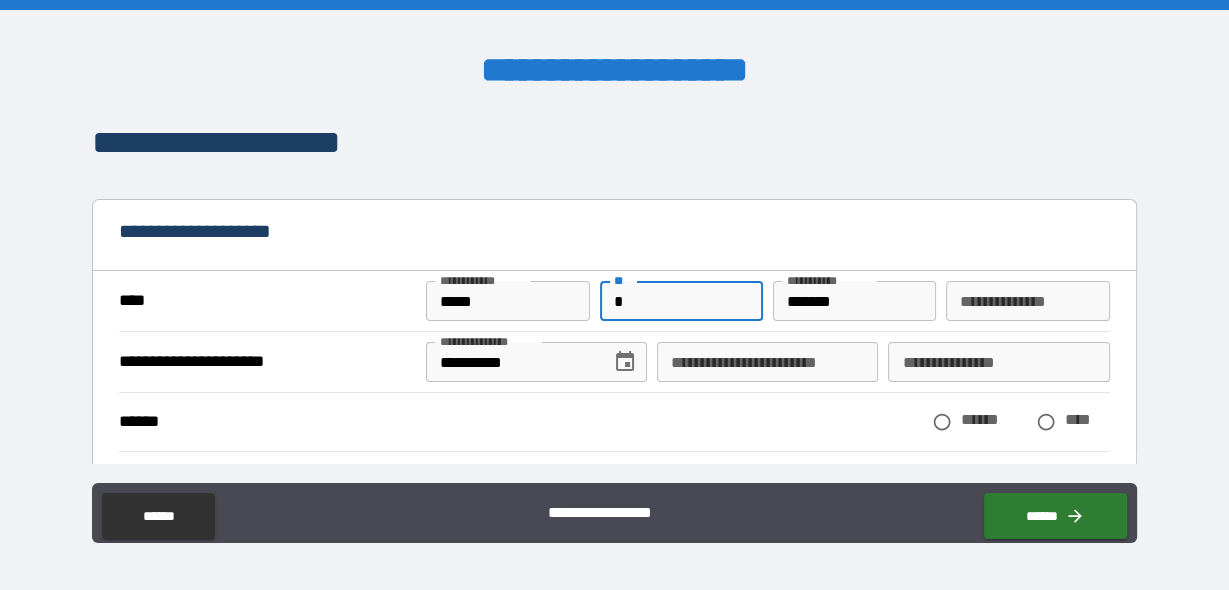 type on "*" 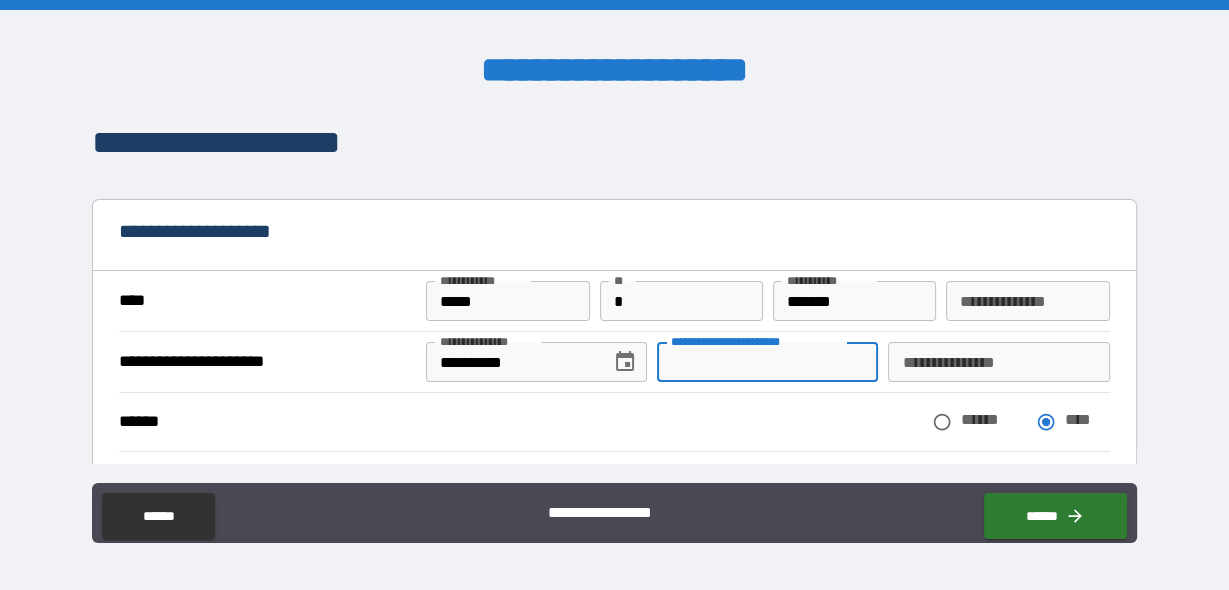 click on "**********" at bounding box center (767, 362) 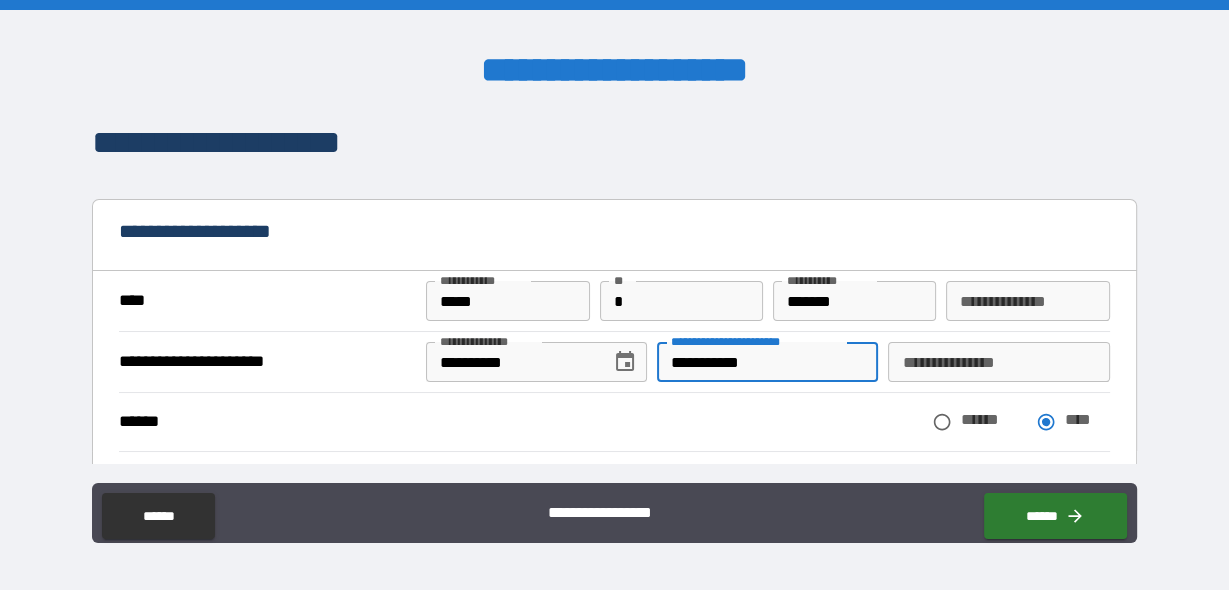 type on "**********" 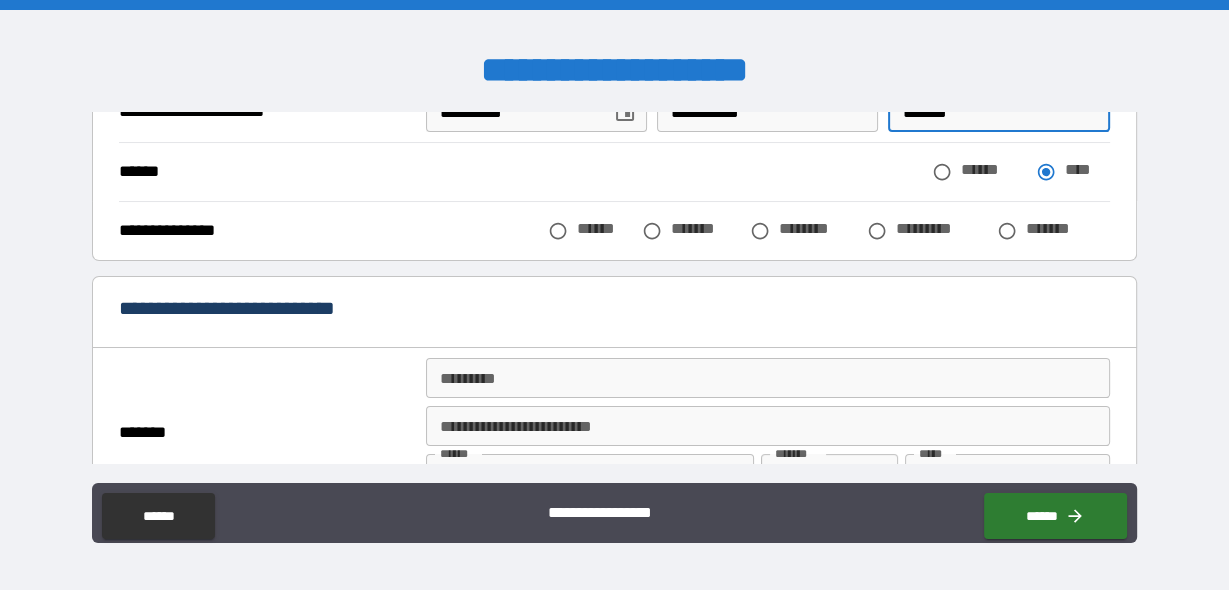 scroll, scrollTop: 245, scrollLeft: 0, axis: vertical 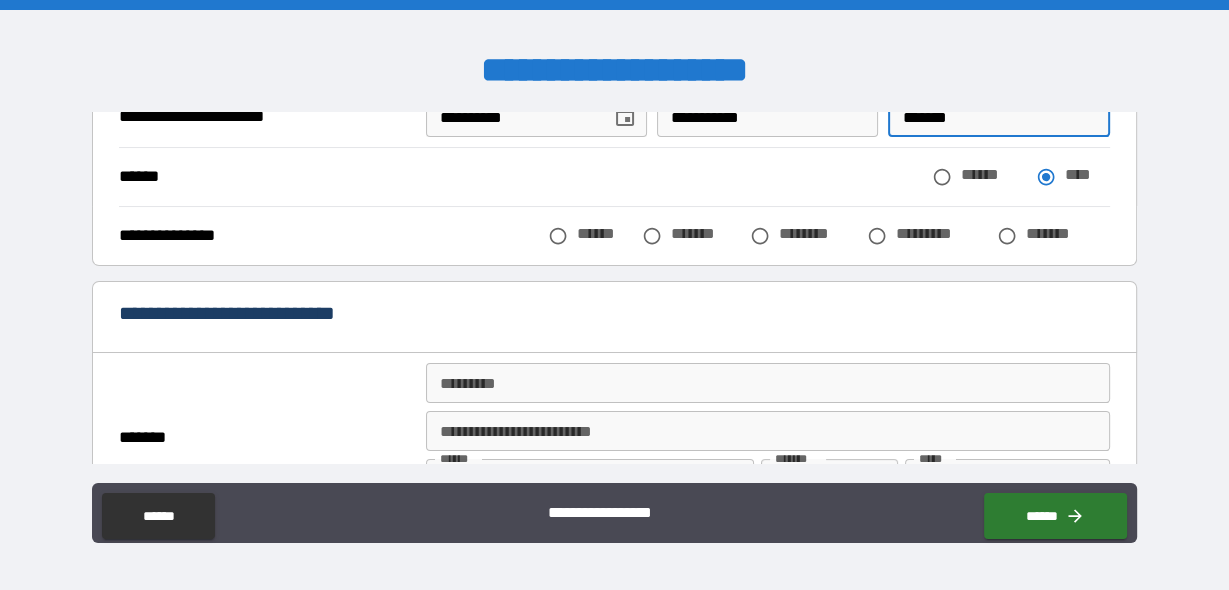 type on "*******" 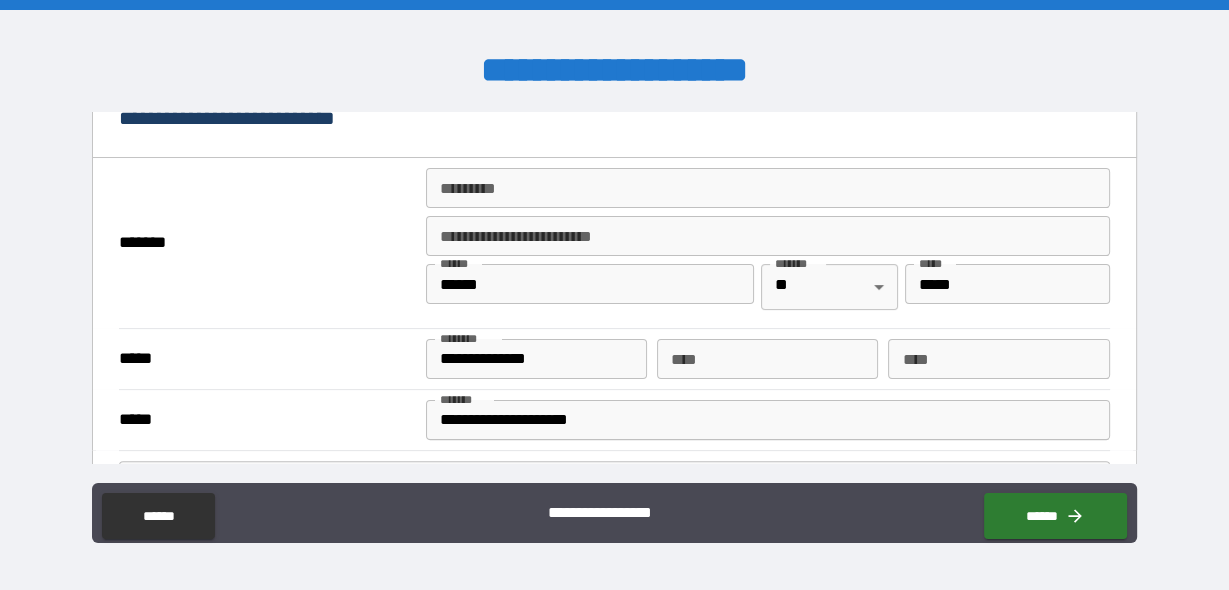 scroll, scrollTop: 476, scrollLeft: 0, axis: vertical 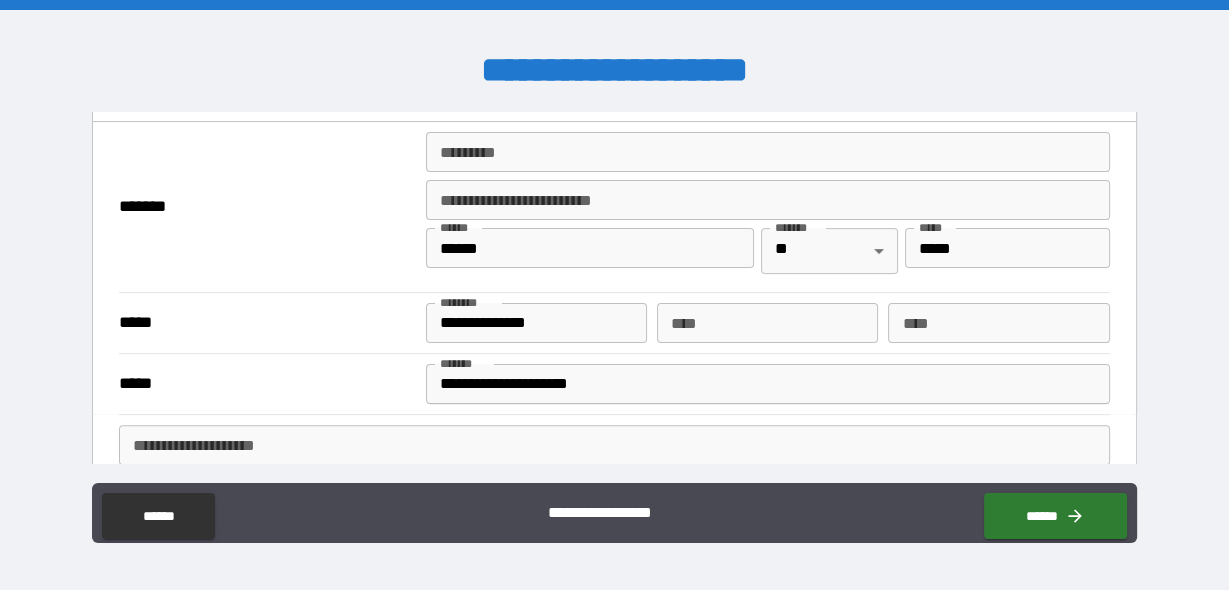 click on "*******   * *******   *" at bounding box center (767, 152) 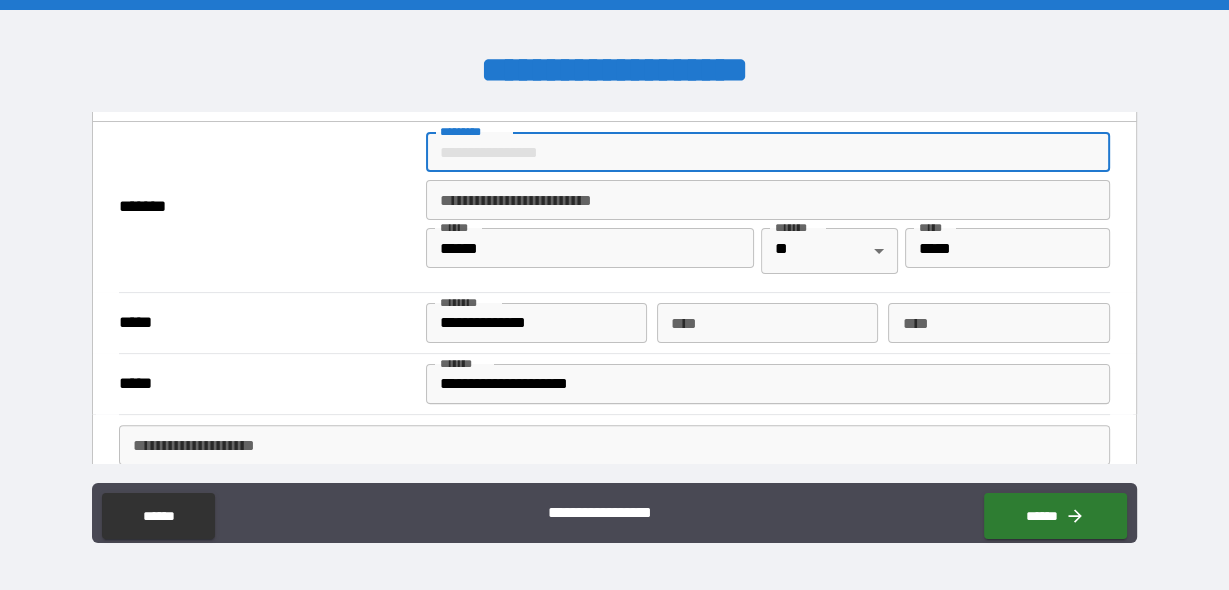 type on "**********" 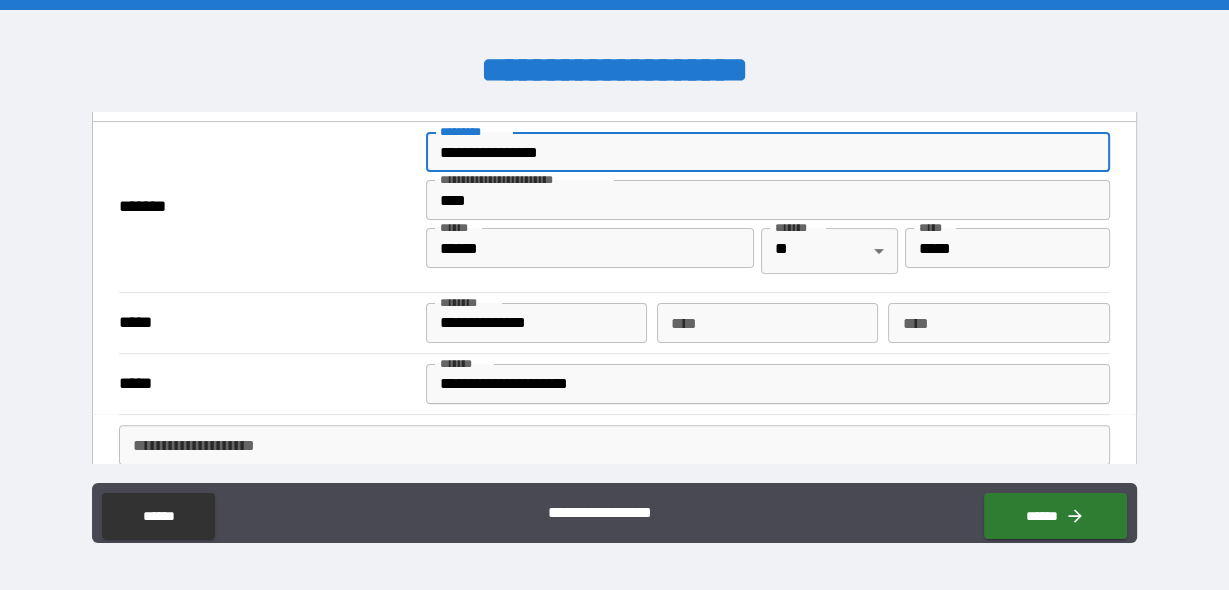 click on "****" at bounding box center [767, 200] 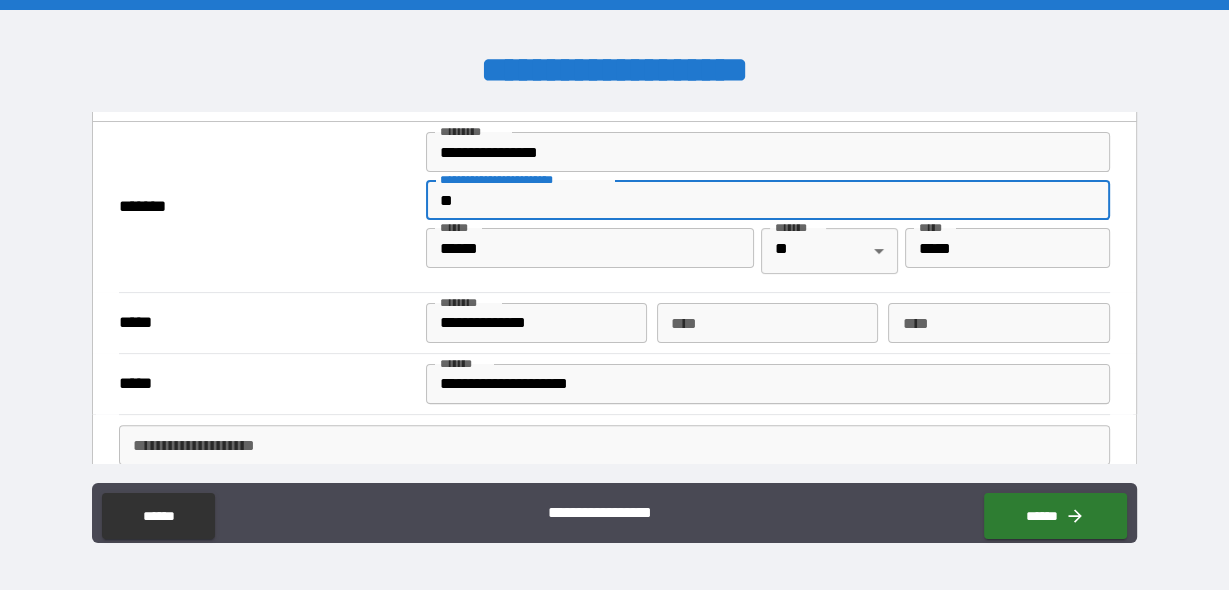 type on "*" 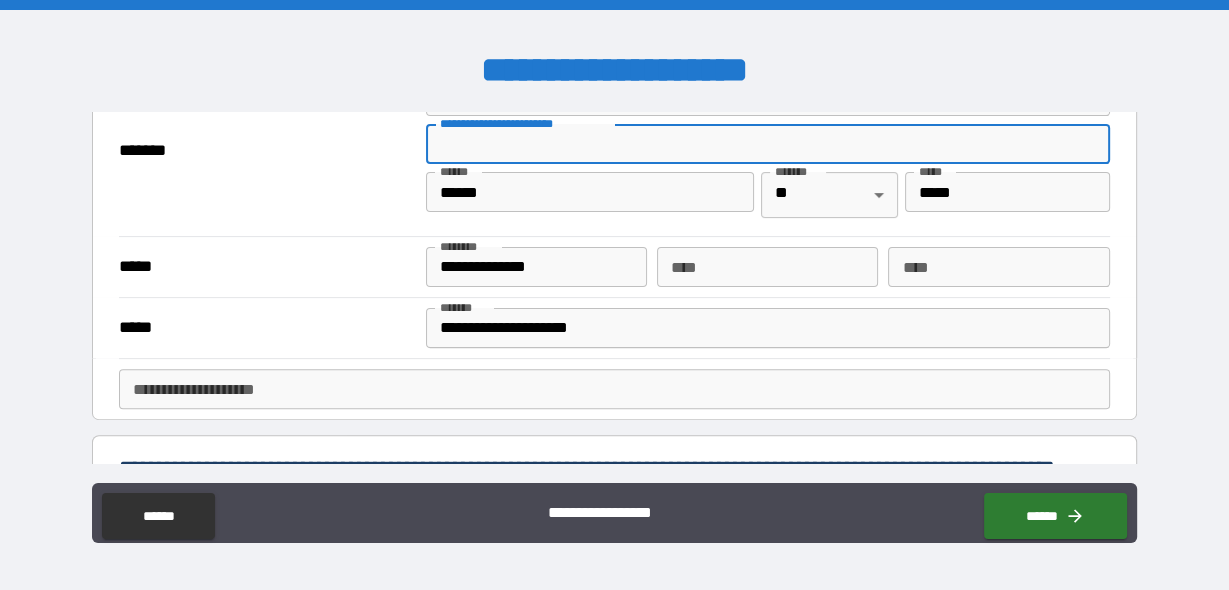 scroll, scrollTop: 558, scrollLeft: 0, axis: vertical 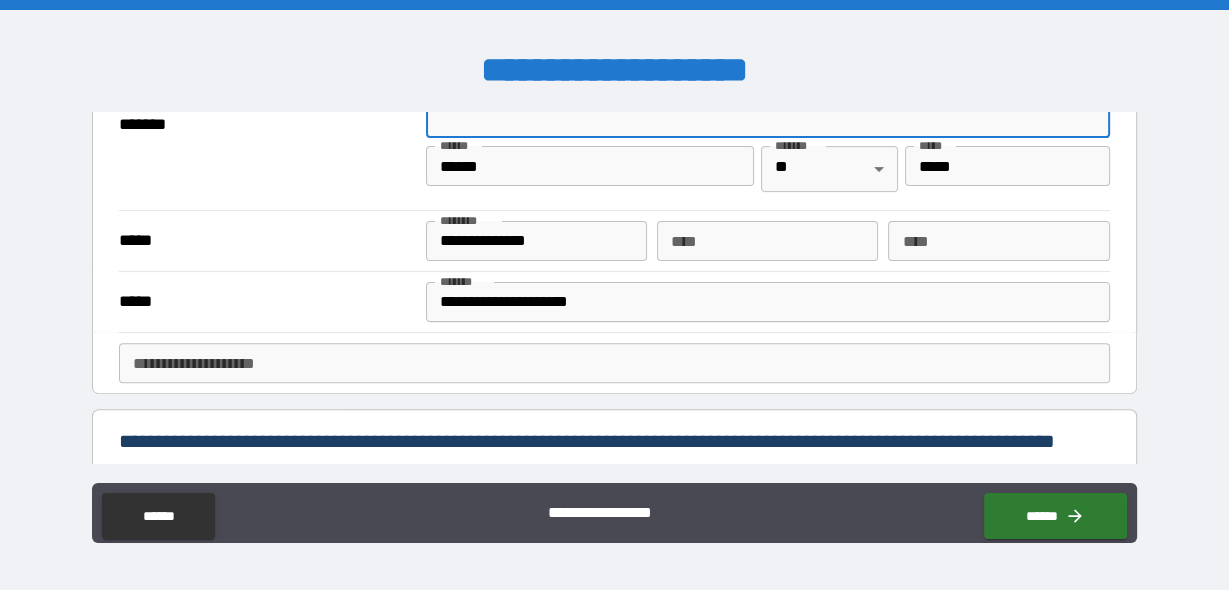 type 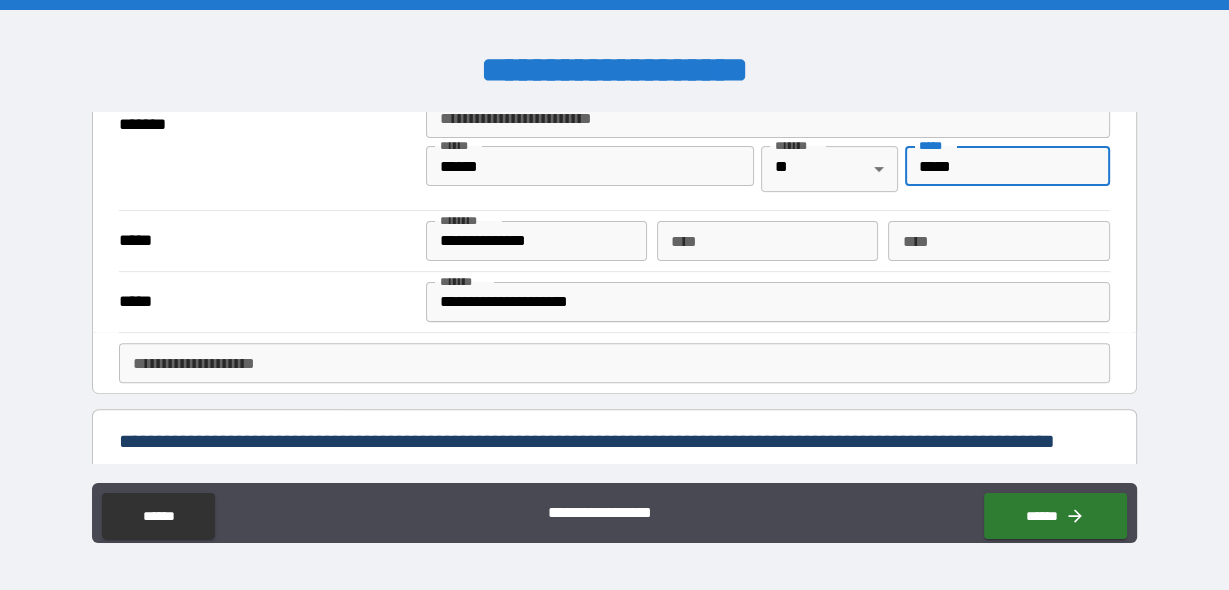 type on "*****" 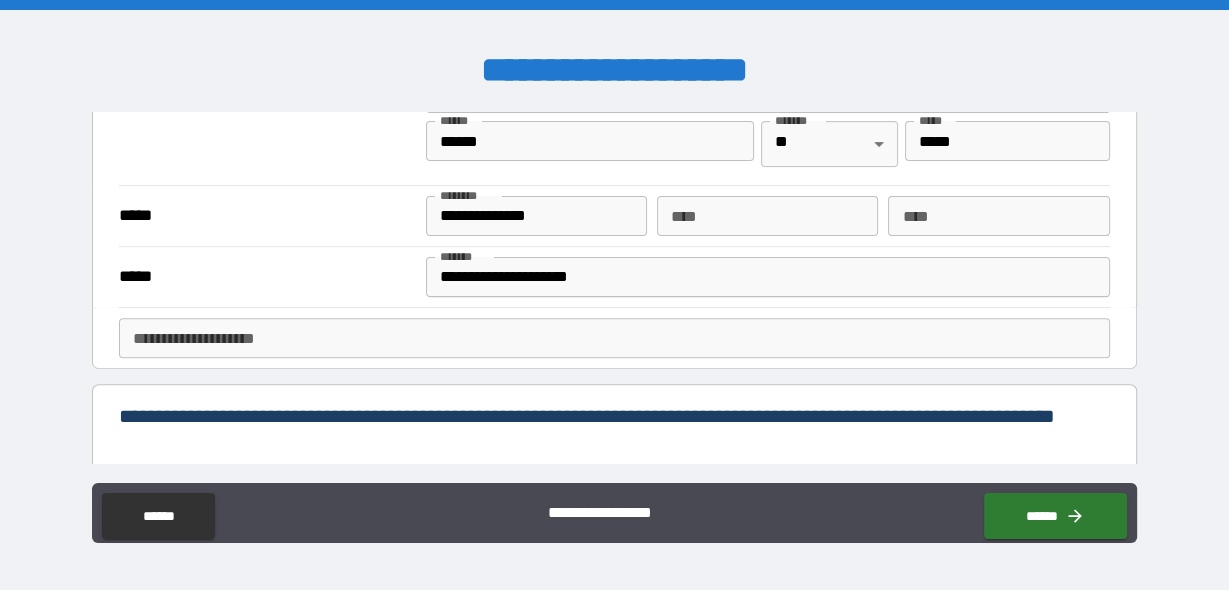scroll, scrollTop: 588, scrollLeft: 0, axis: vertical 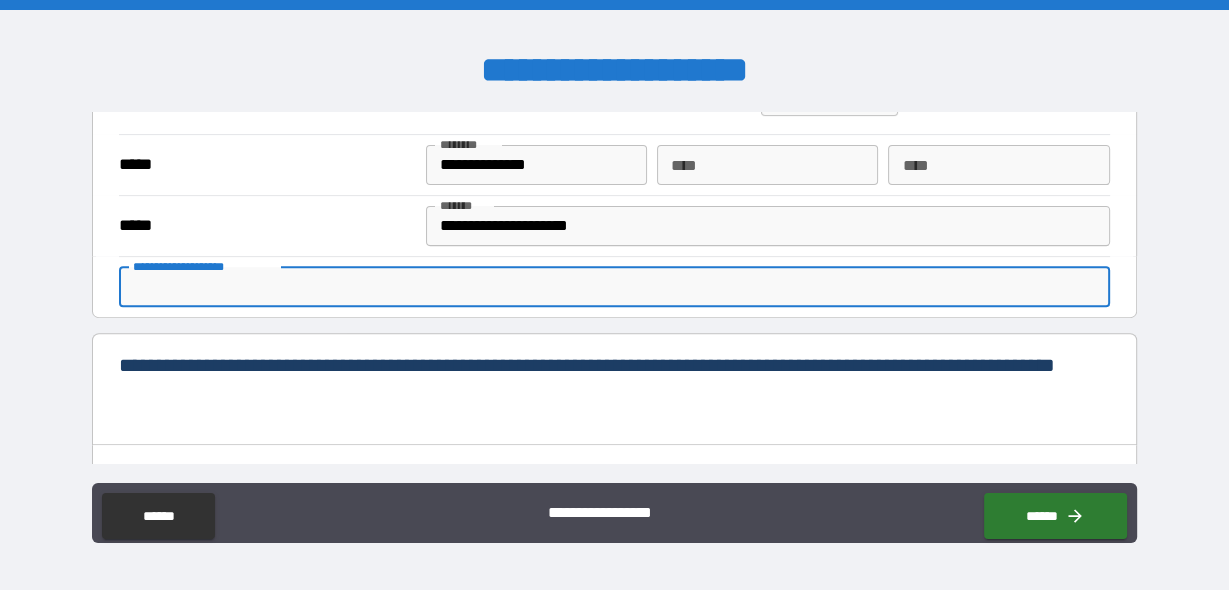 click on "**********" at bounding box center [614, 287] 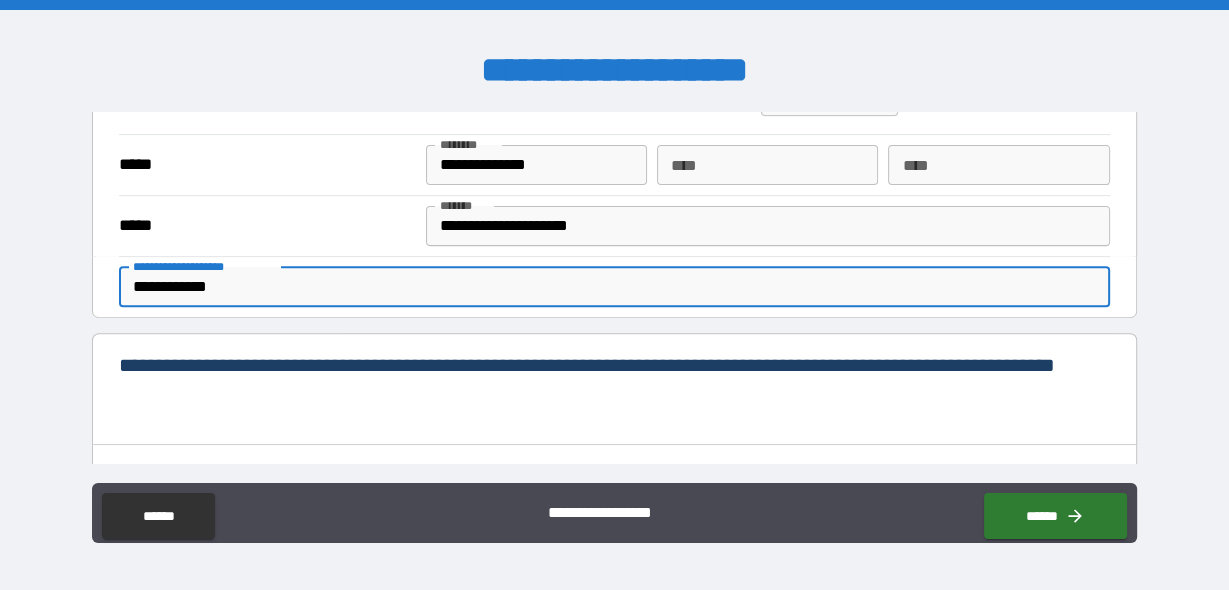 click on "**********" at bounding box center (614, 289) 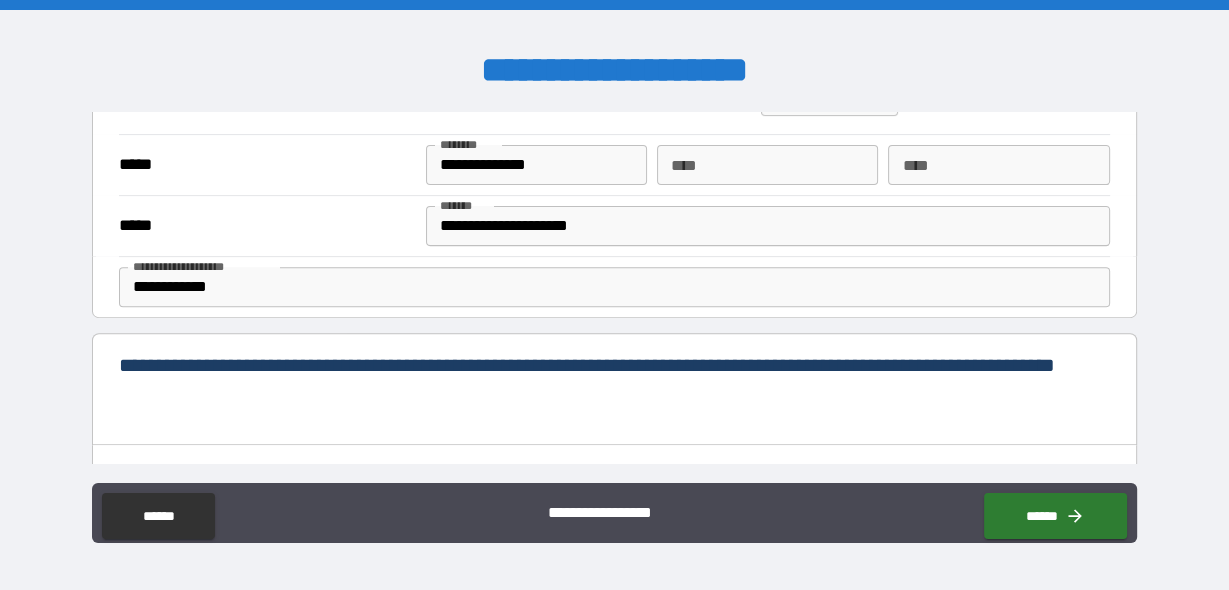 drag, startPoint x: 241, startPoint y: 332, endPoint x: 319, endPoint y: 322, distance: 78.63841 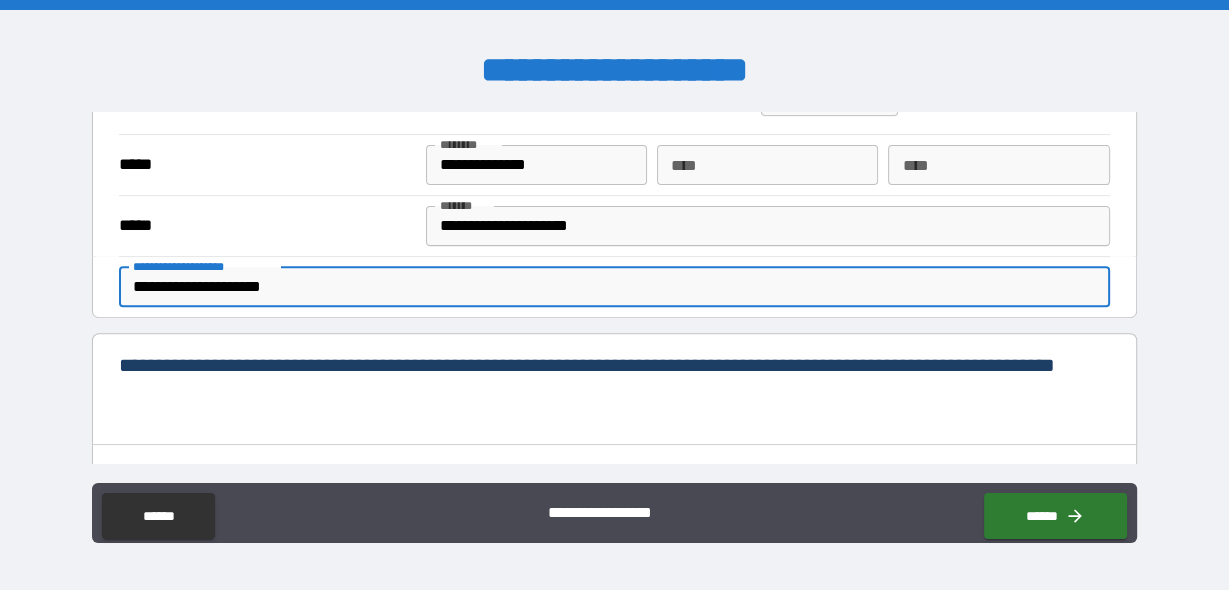 type on "*" 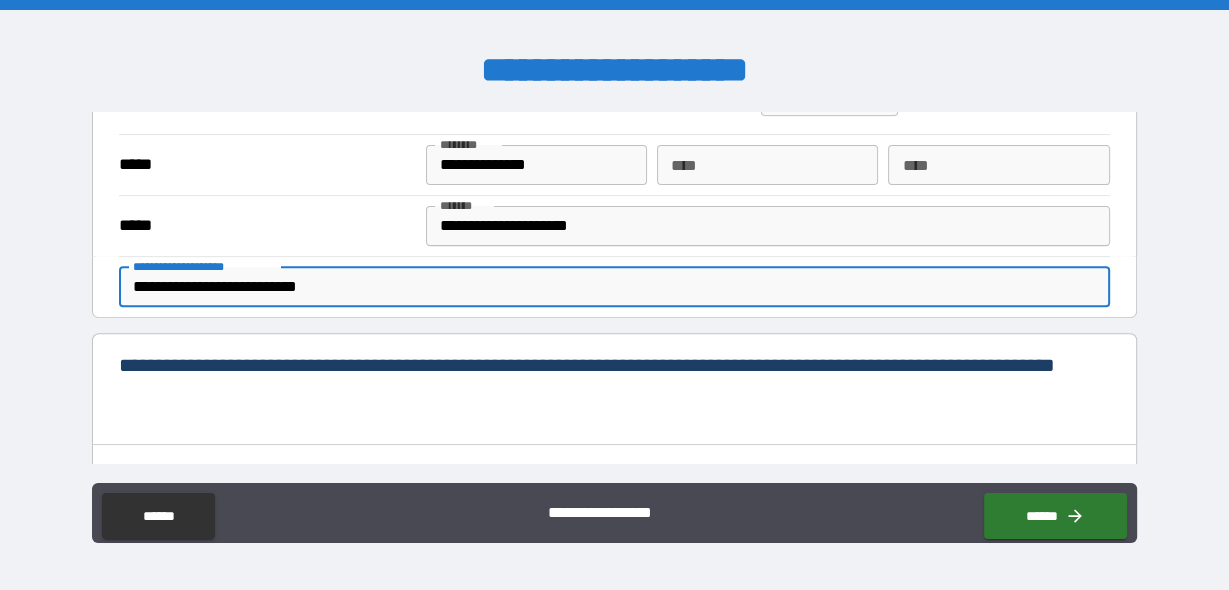 scroll, scrollTop: 773, scrollLeft: 0, axis: vertical 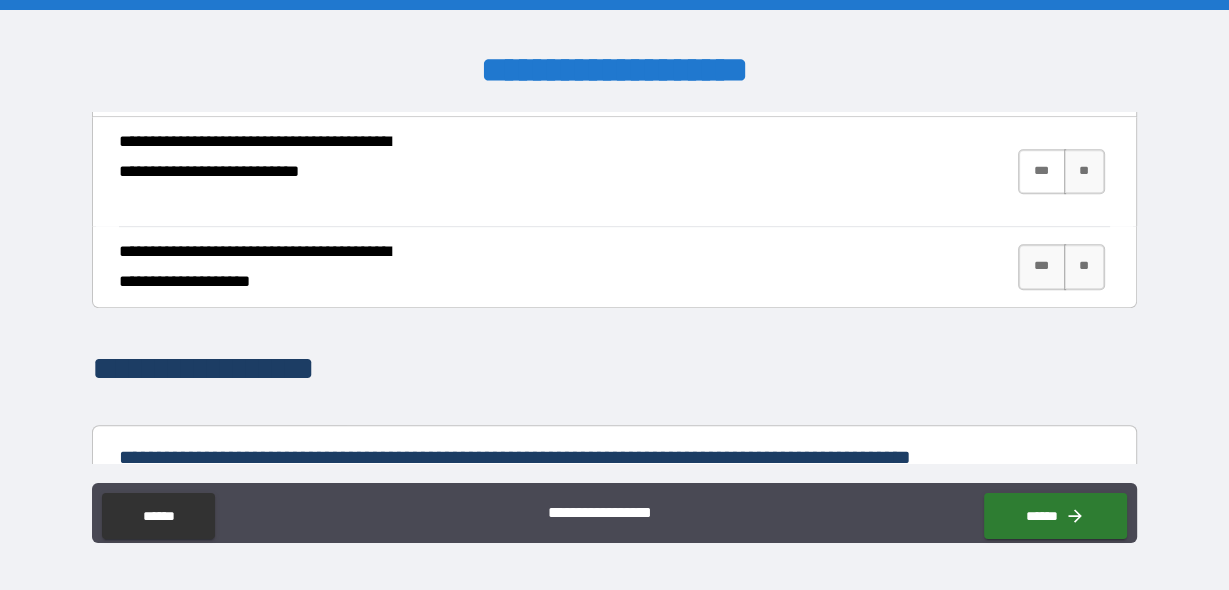 type on "**********" 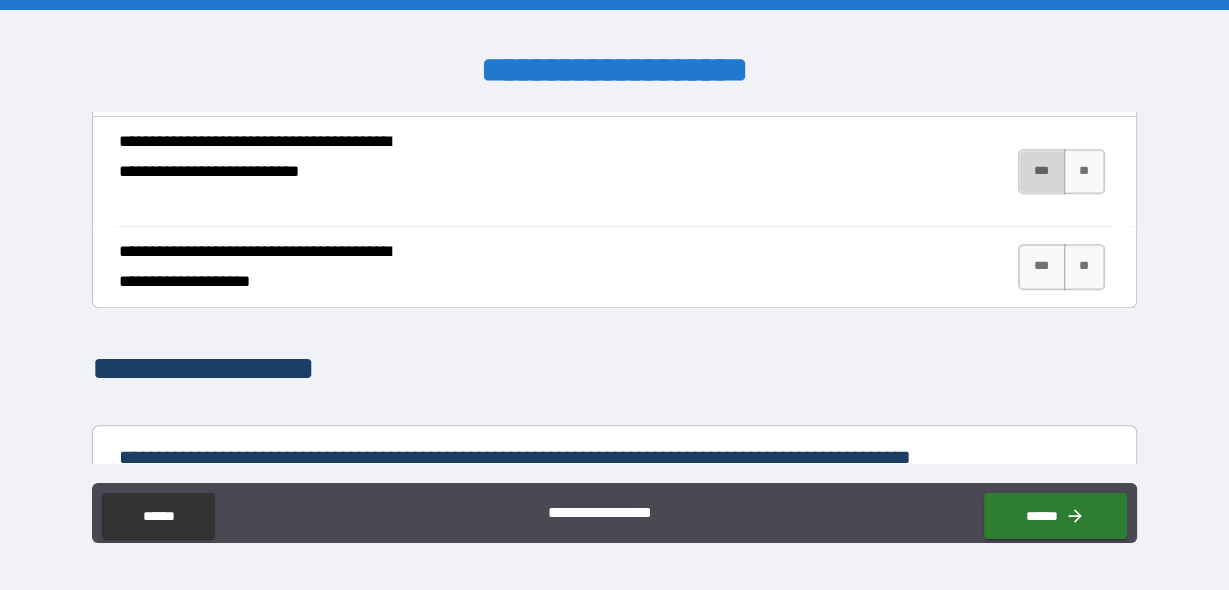 click on "***" at bounding box center (1042, 172) 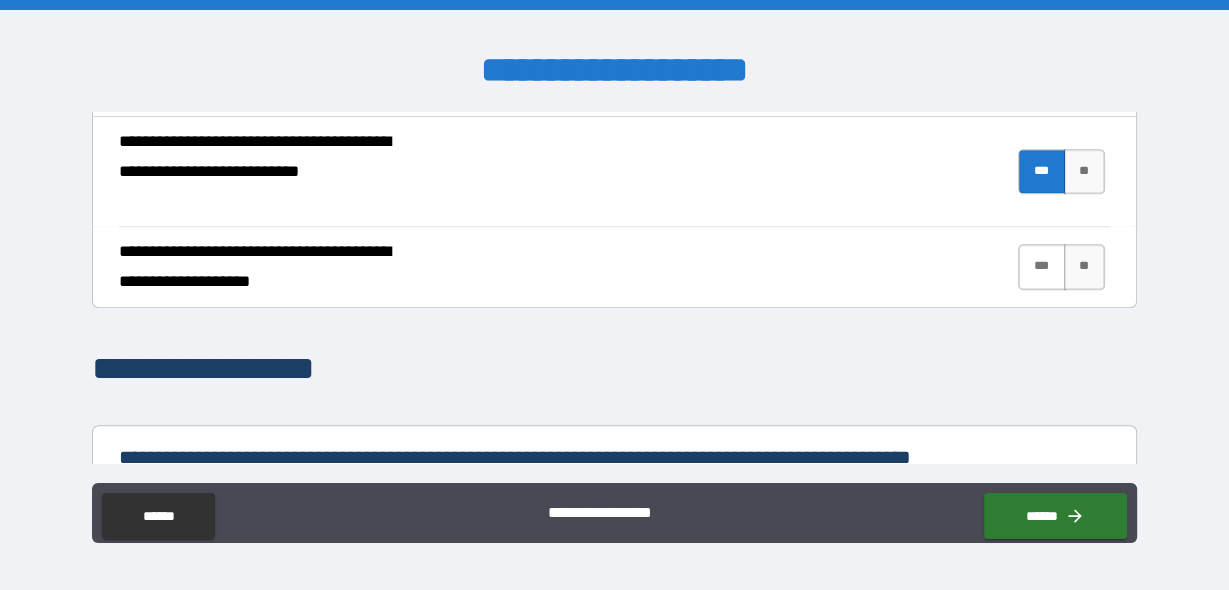 click on "***" at bounding box center [1042, 267] 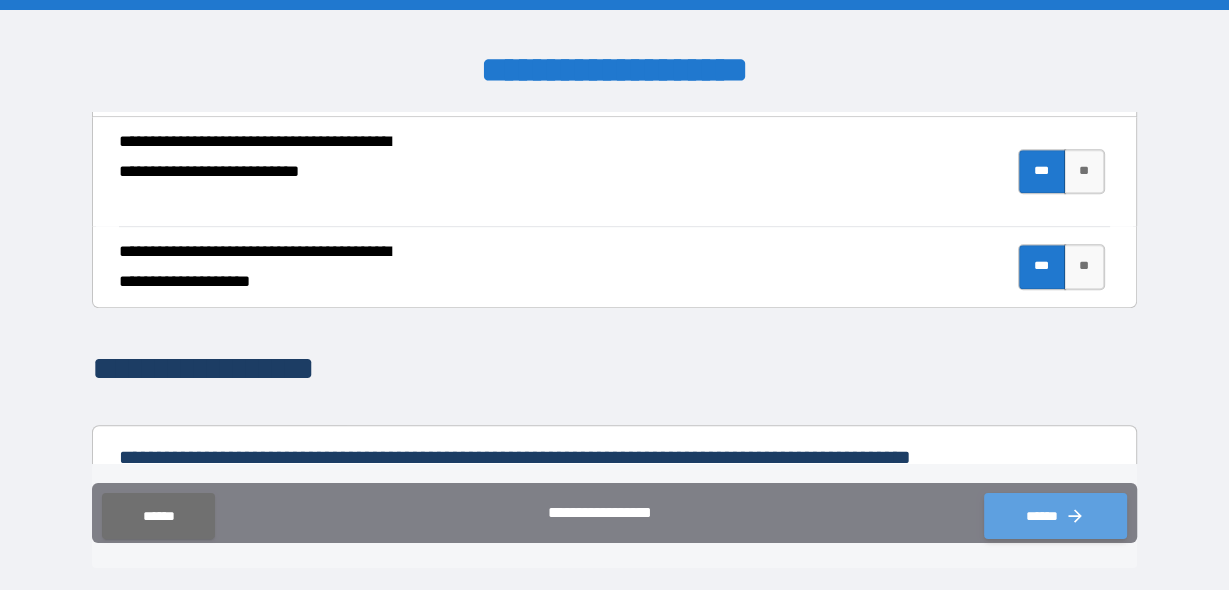 click on "******" at bounding box center [1055, 516] 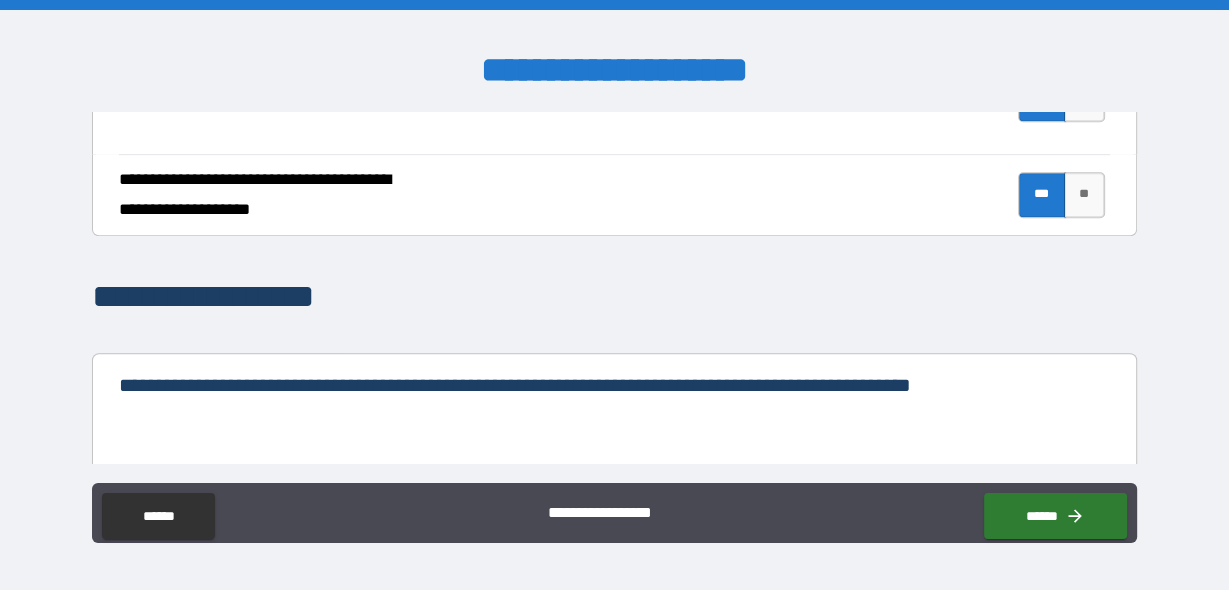 scroll, scrollTop: 1239, scrollLeft: 0, axis: vertical 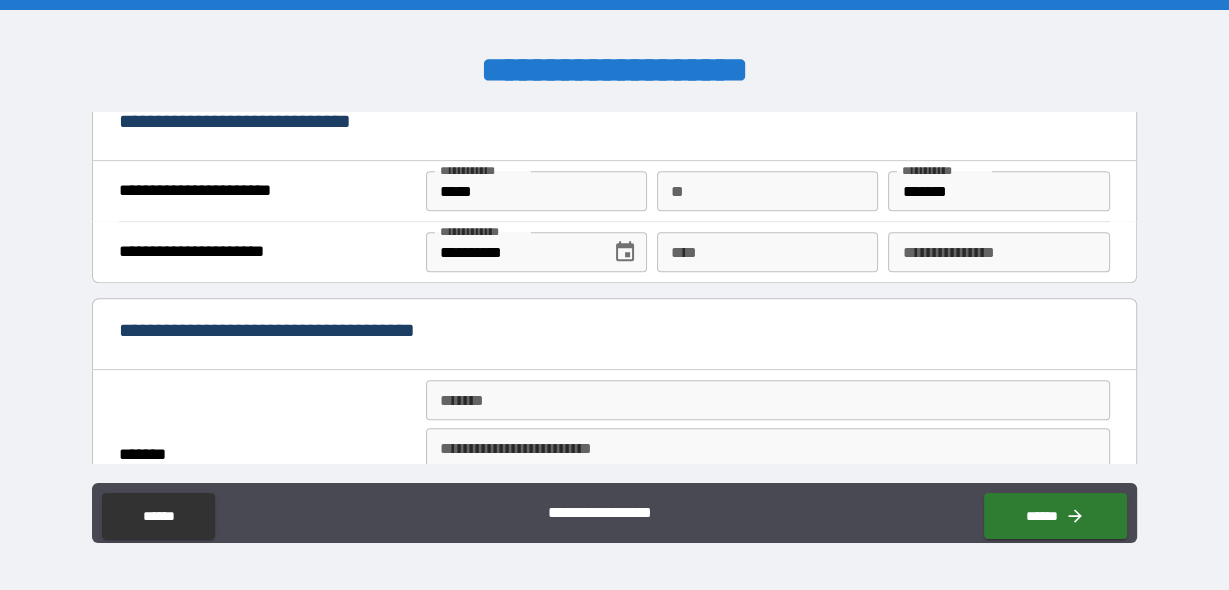 click on "****" at bounding box center [767, 252] 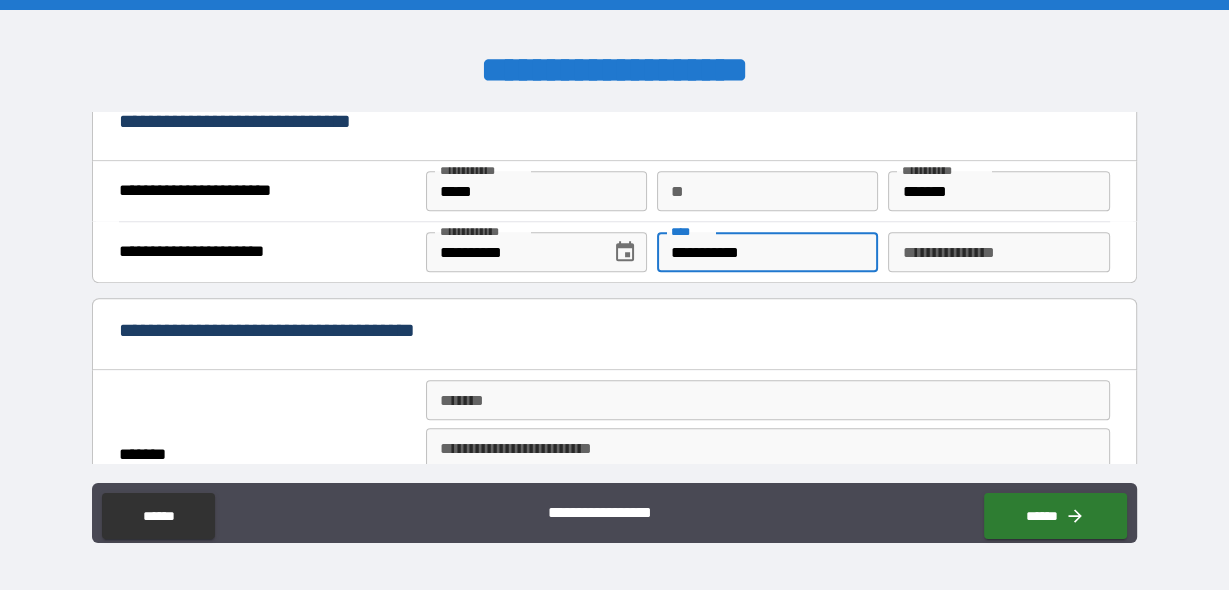 type on "**********" 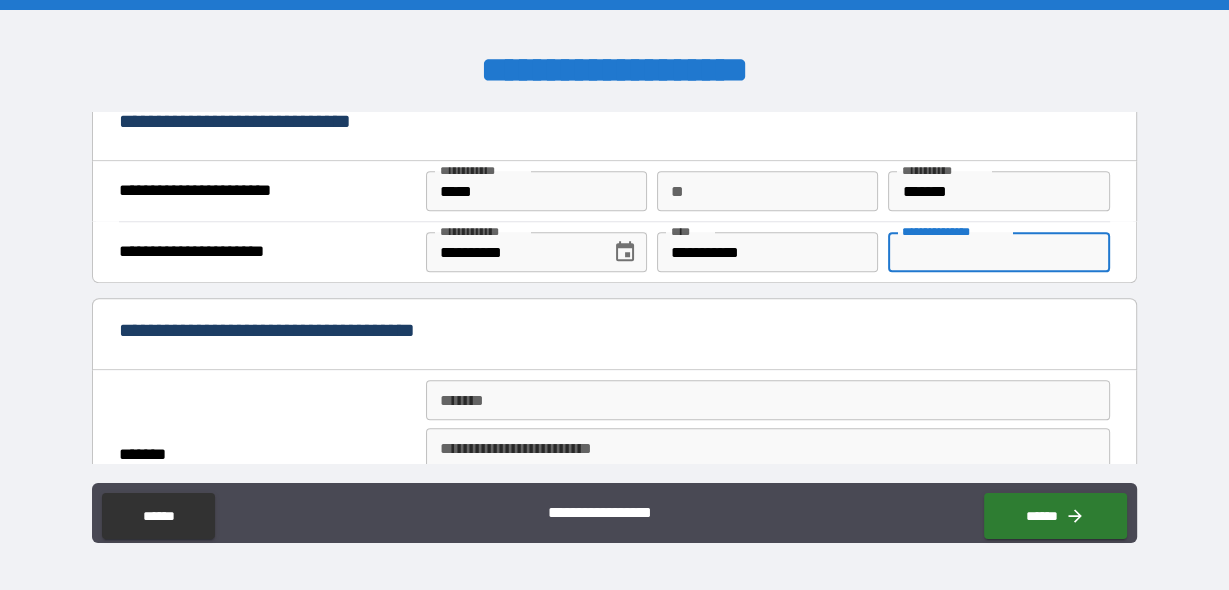 click on "**********" at bounding box center (998, 252) 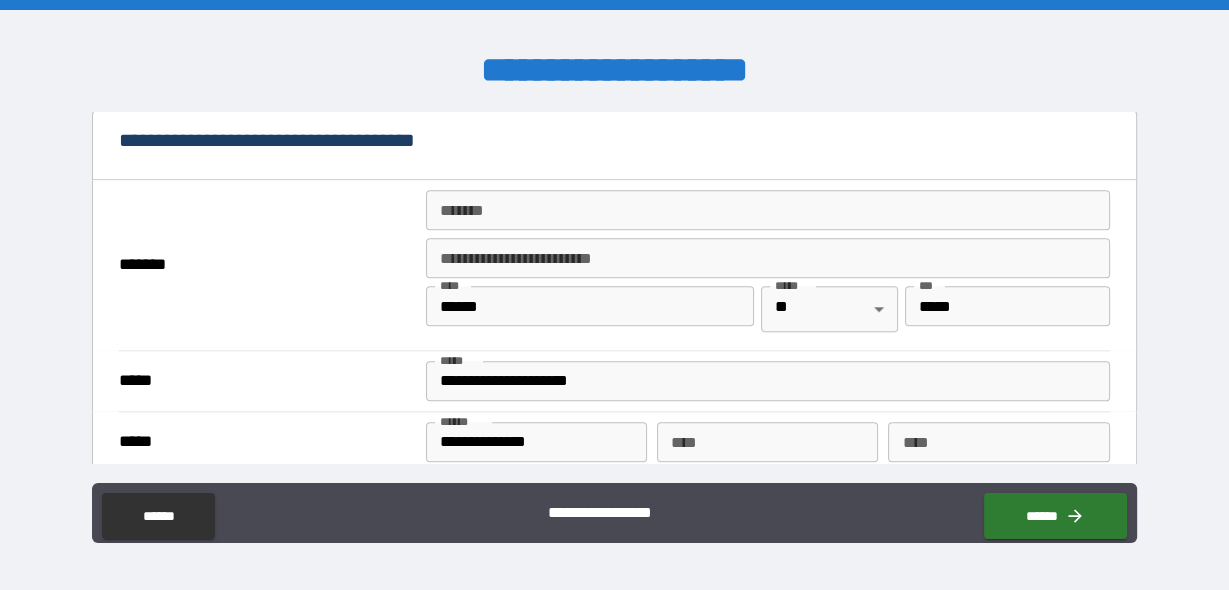 scroll, scrollTop: 1664, scrollLeft: 0, axis: vertical 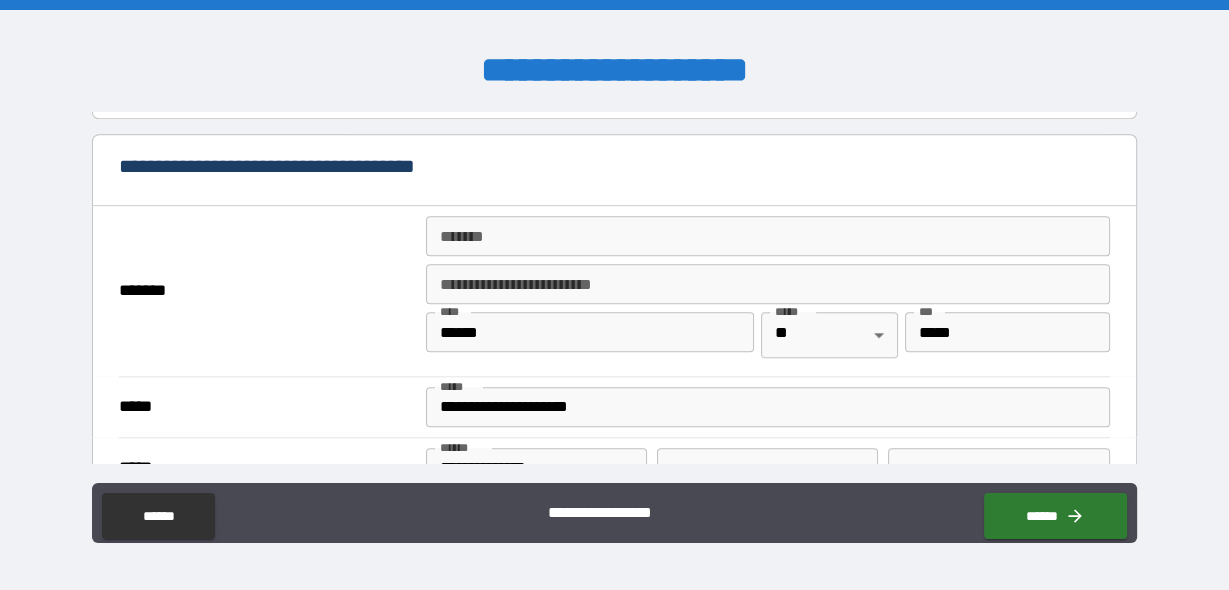 type on "*******" 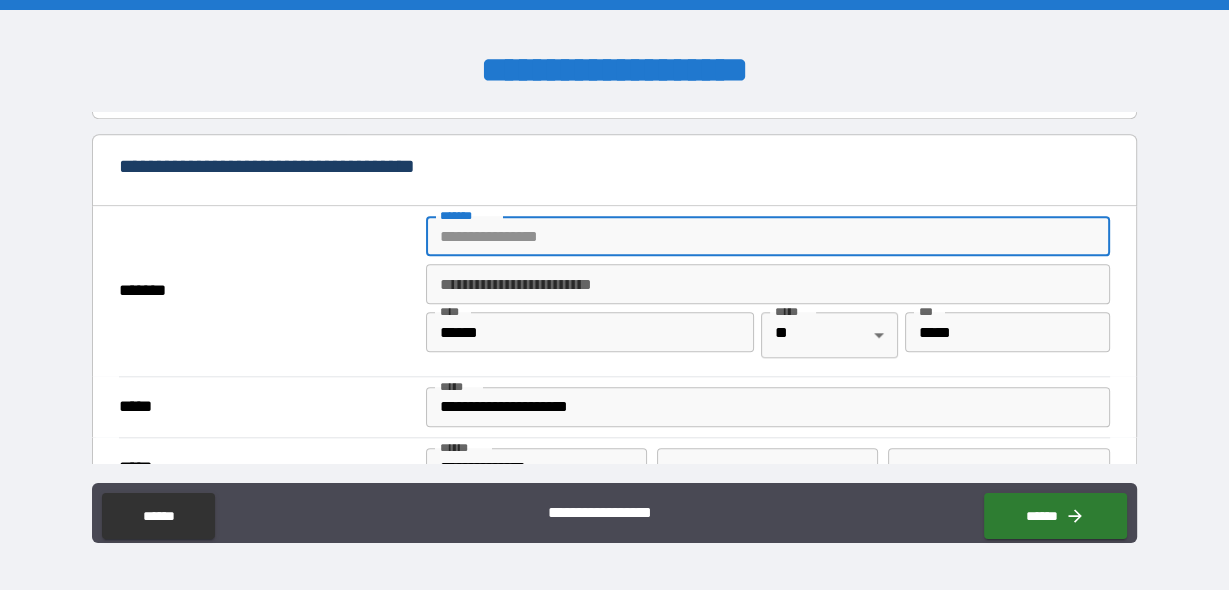 click on "*******" at bounding box center (767, 236) 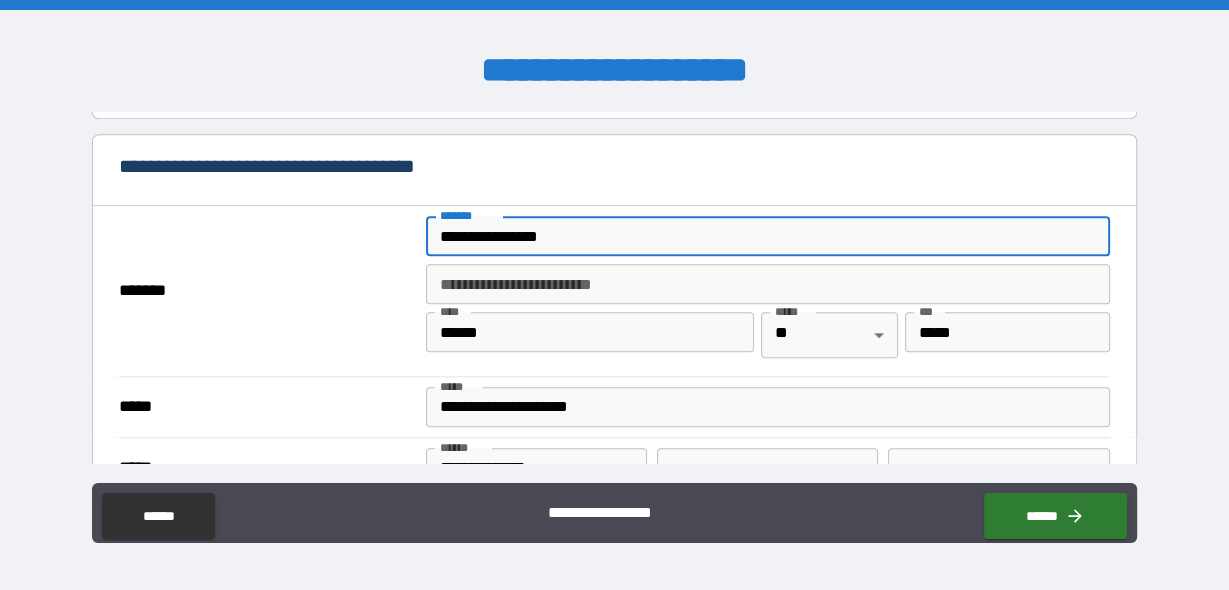 type on "*" 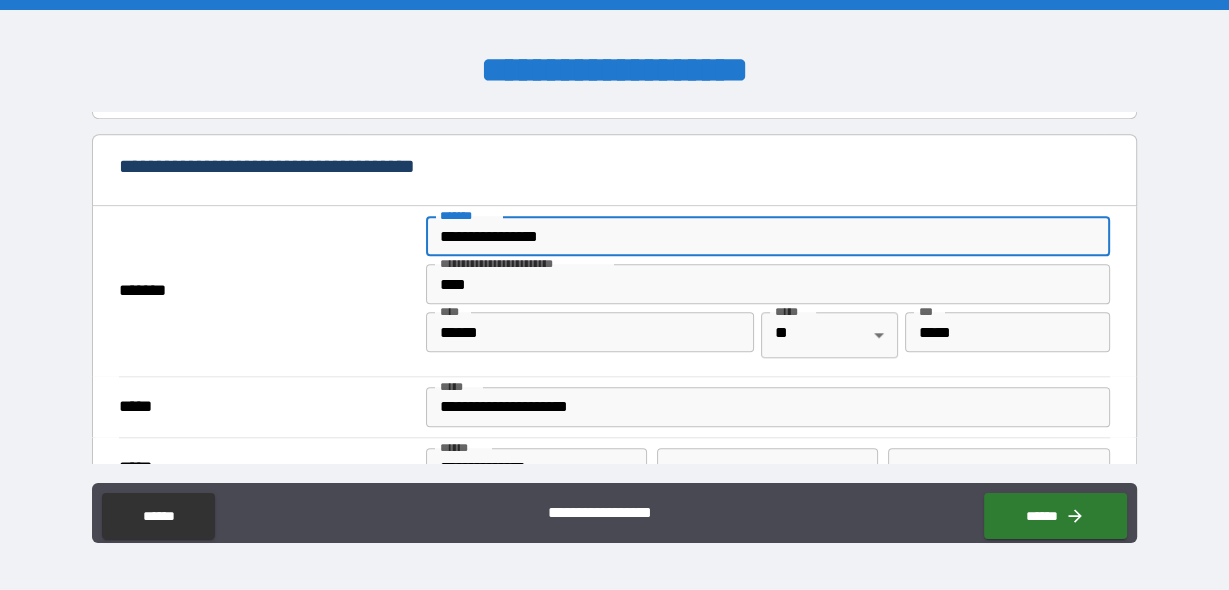 click on "*****" at bounding box center (1007, 332) 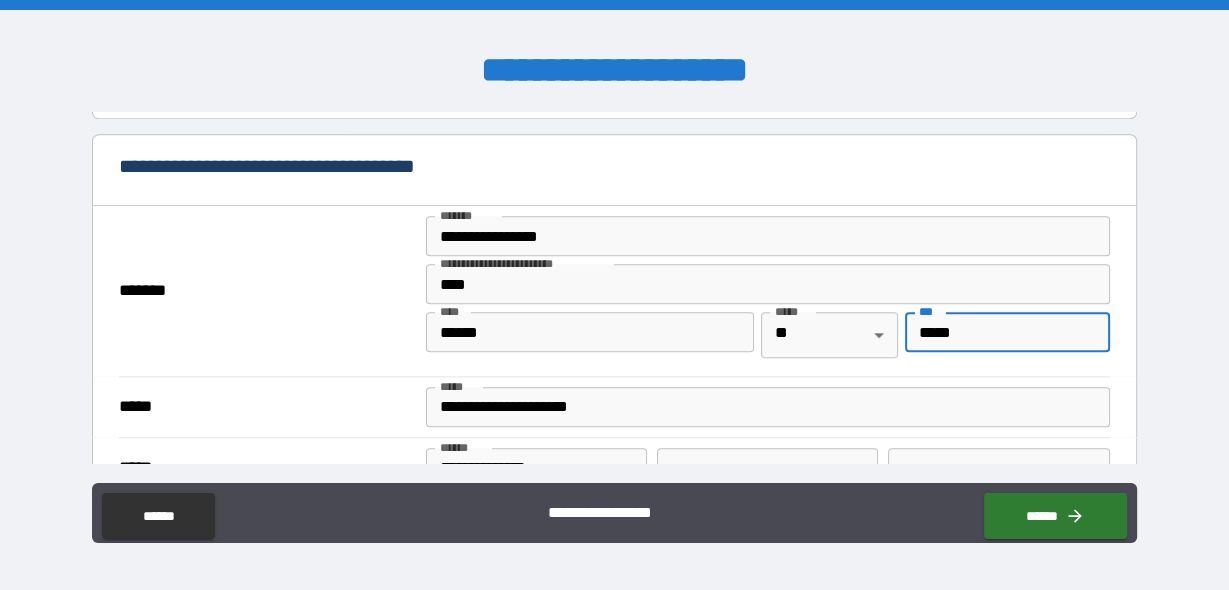 type on "*****" 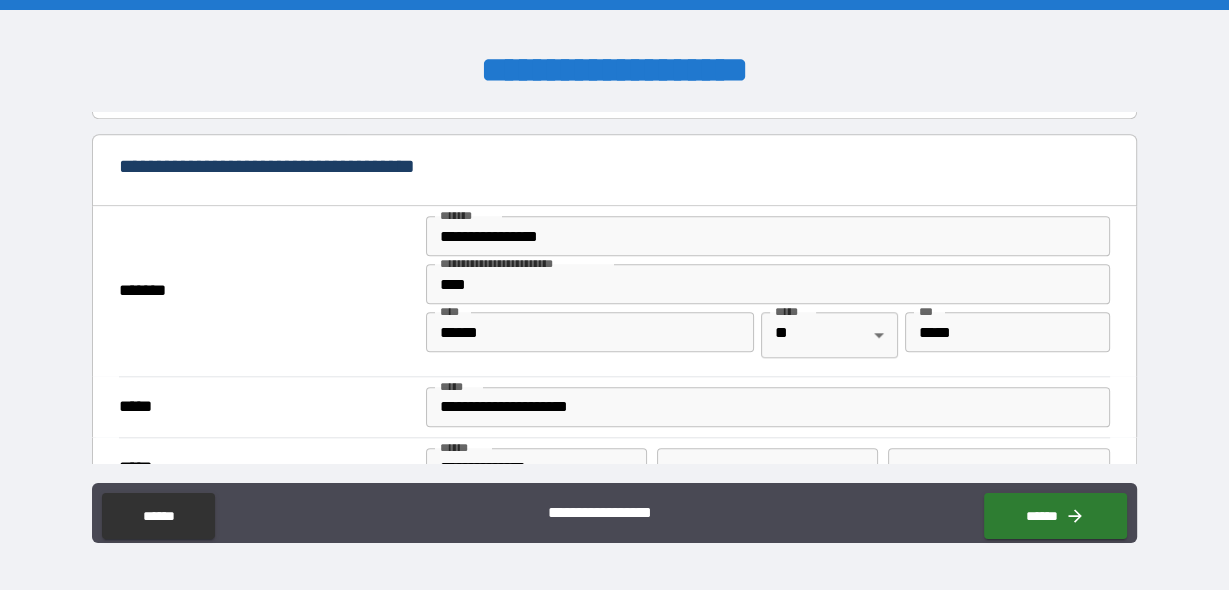 drag, startPoint x: 481, startPoint y: 357, endPoint x: 500, endPoint y: 360, distance: 19.235384 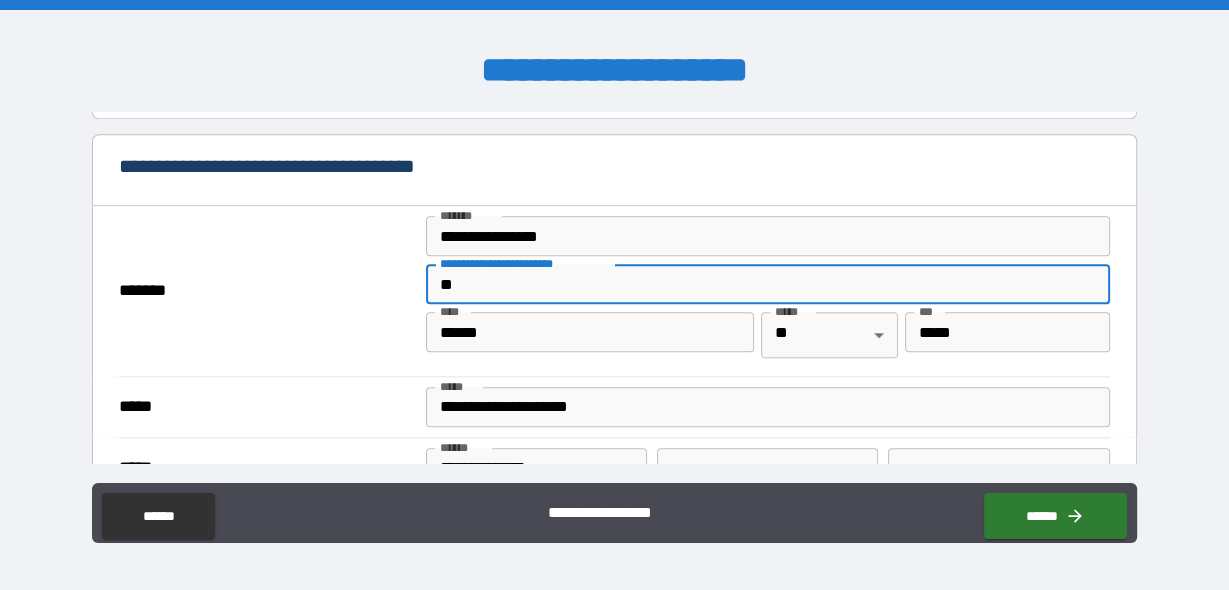 type on "*" 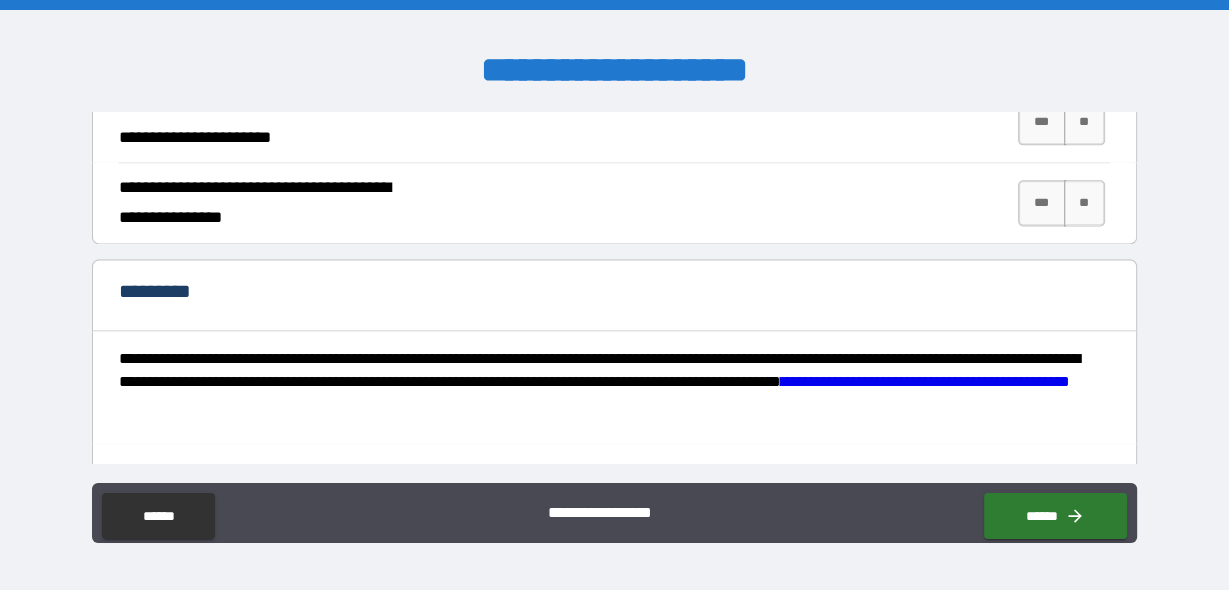 scroll, scrollTop: 2211, scrollLeft: 0, axis: vertical 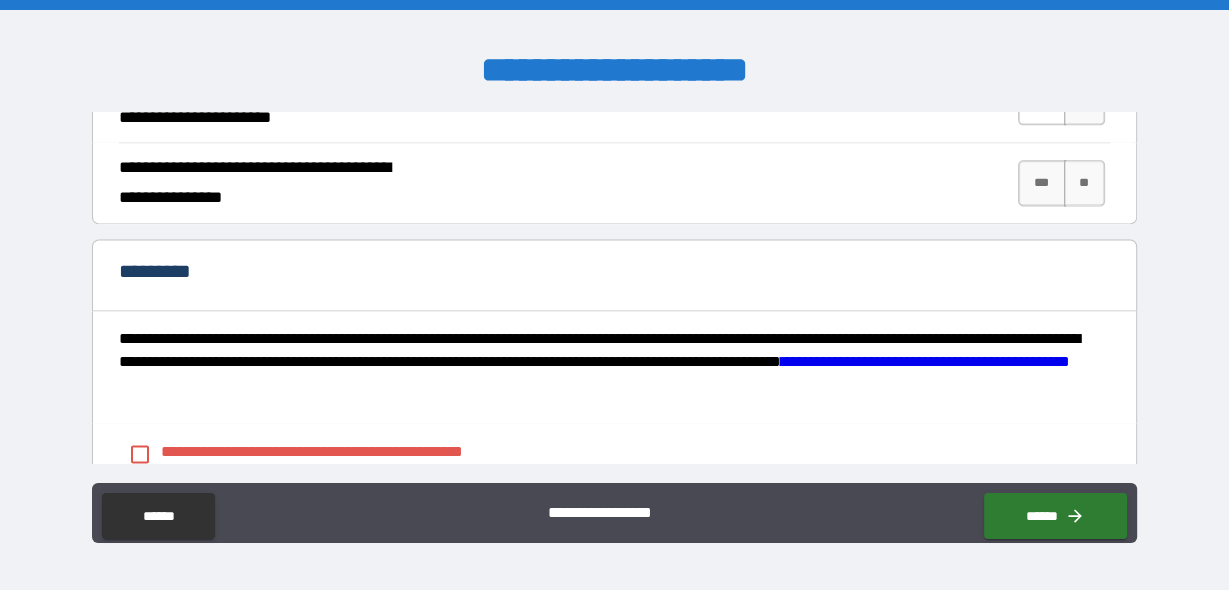 type 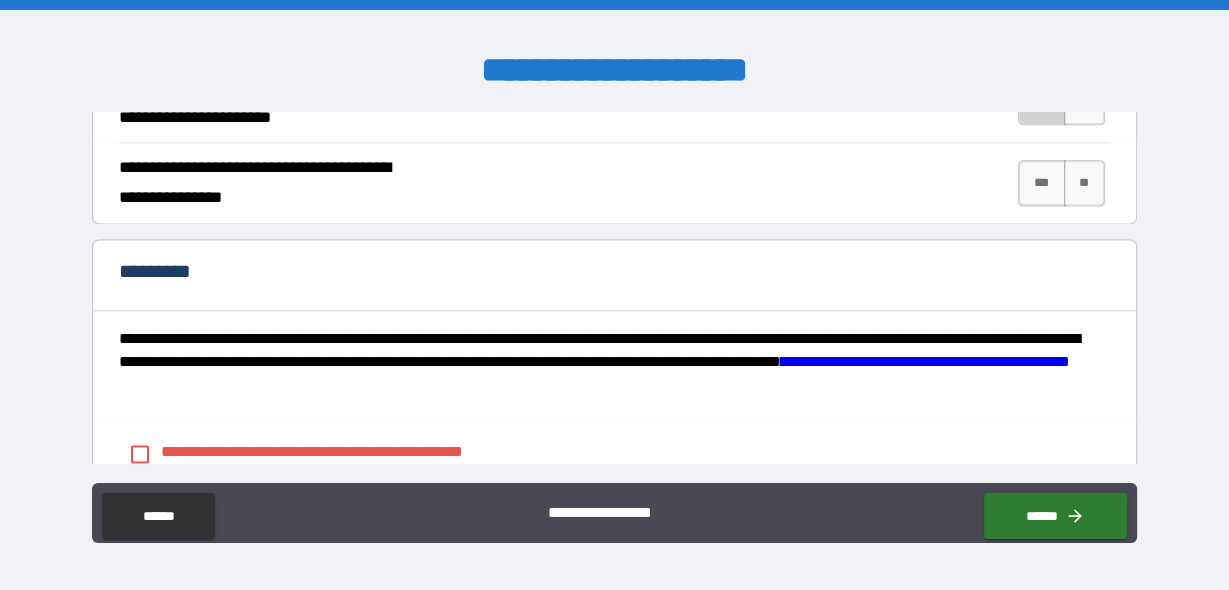 drag, startPoint x: 1018, startPoint y: 204, endPoint x: 1016, endPoint y: 219, distance: 15.132746 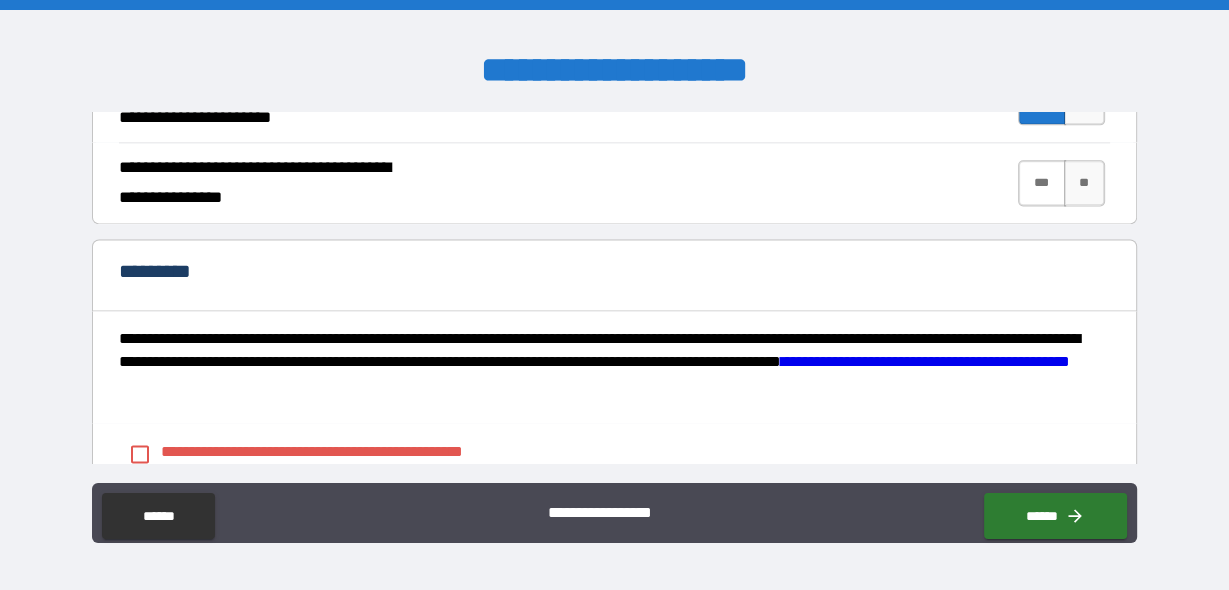 drag, startPoint x: 1013, startPoint y: 276, endPoint x: 1031, endPoint y: 274, distance: 18.110771 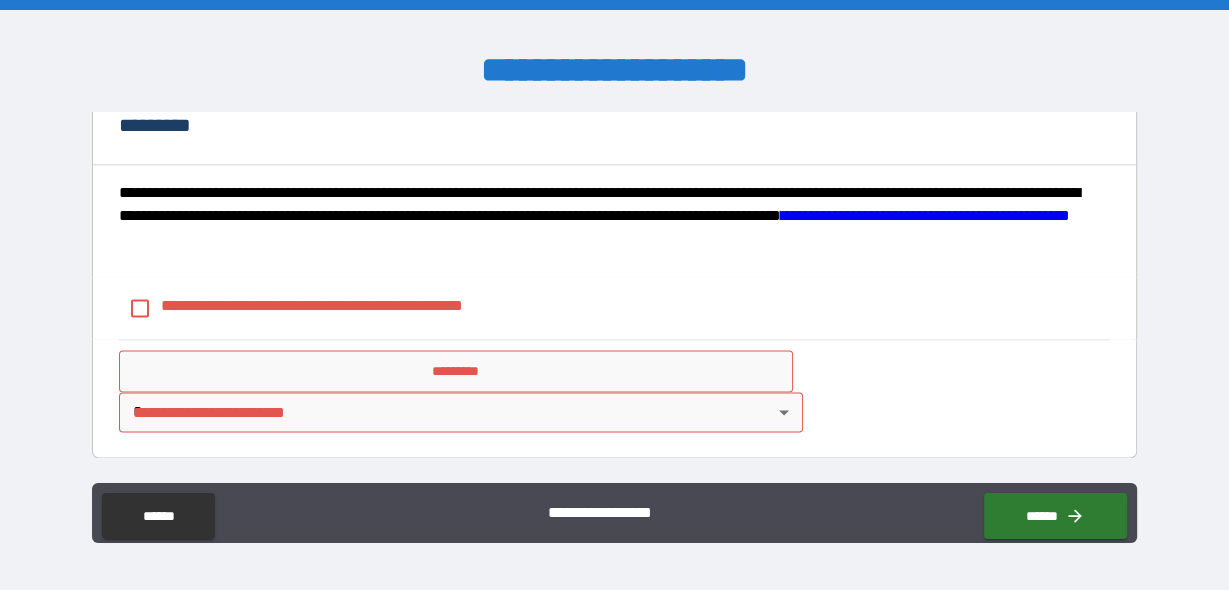 scroll, scrollTop: 2457, scrollLeft: 0, axis: vertical 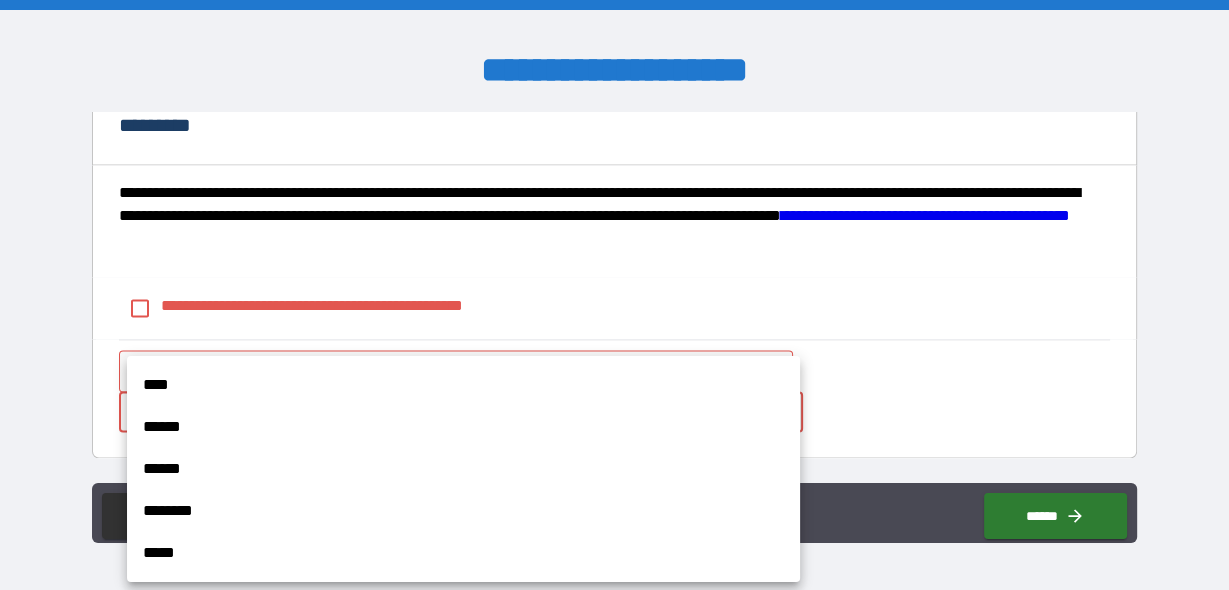 click on "**********" at bounding box center [614, 295] 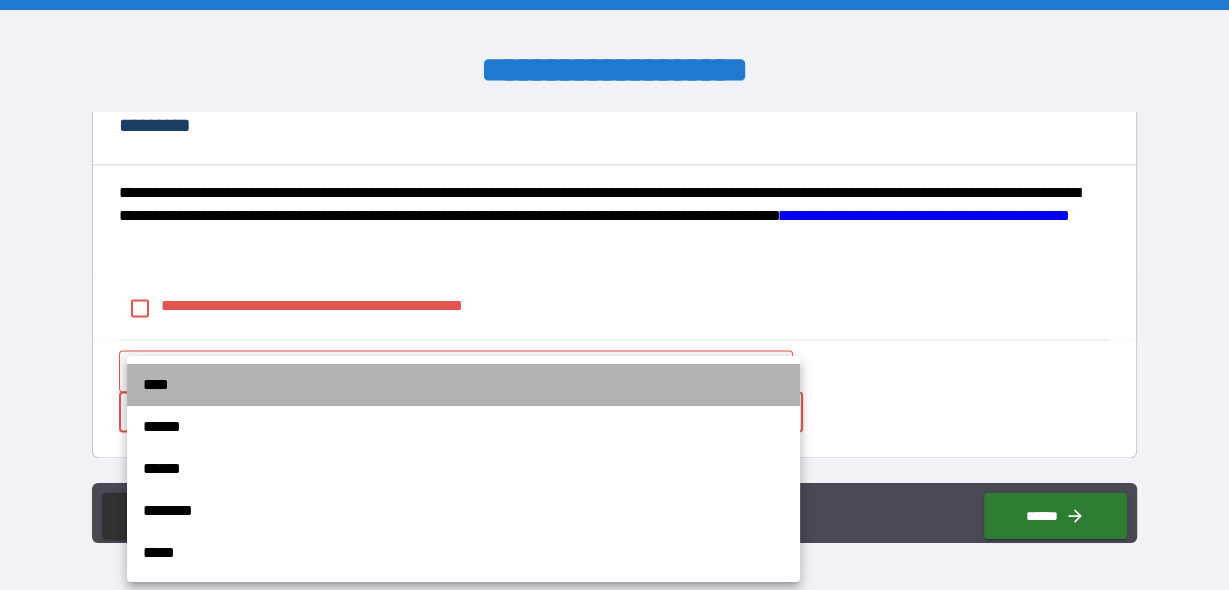 click on "****" at bounding box center [463, 385] 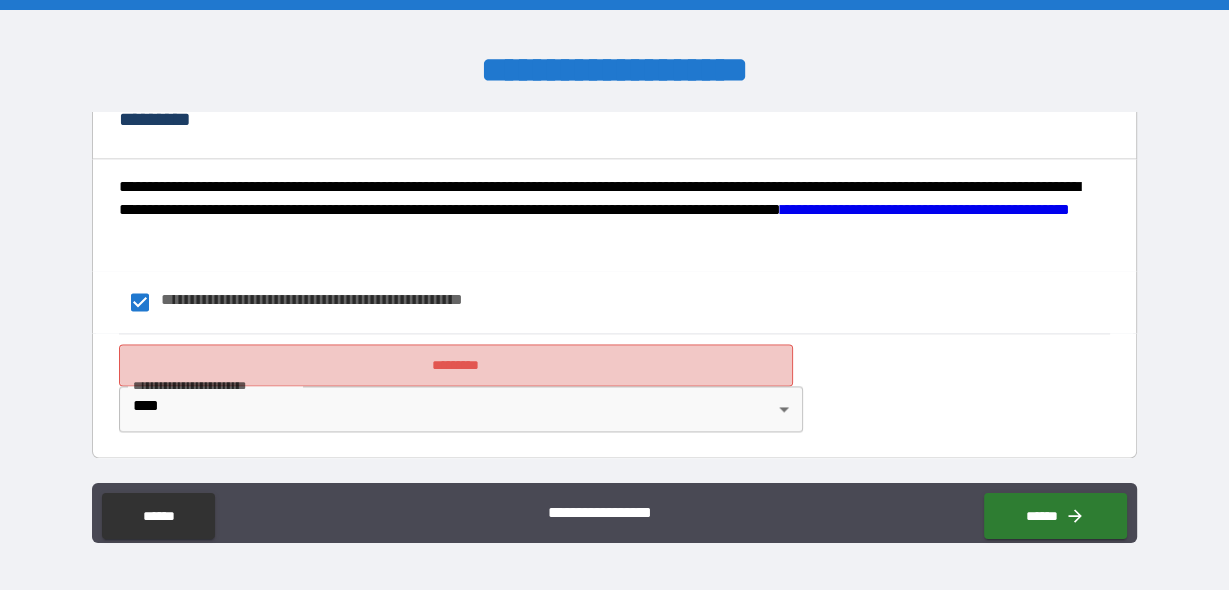 click on "*********" at bounding box center [455, 365] 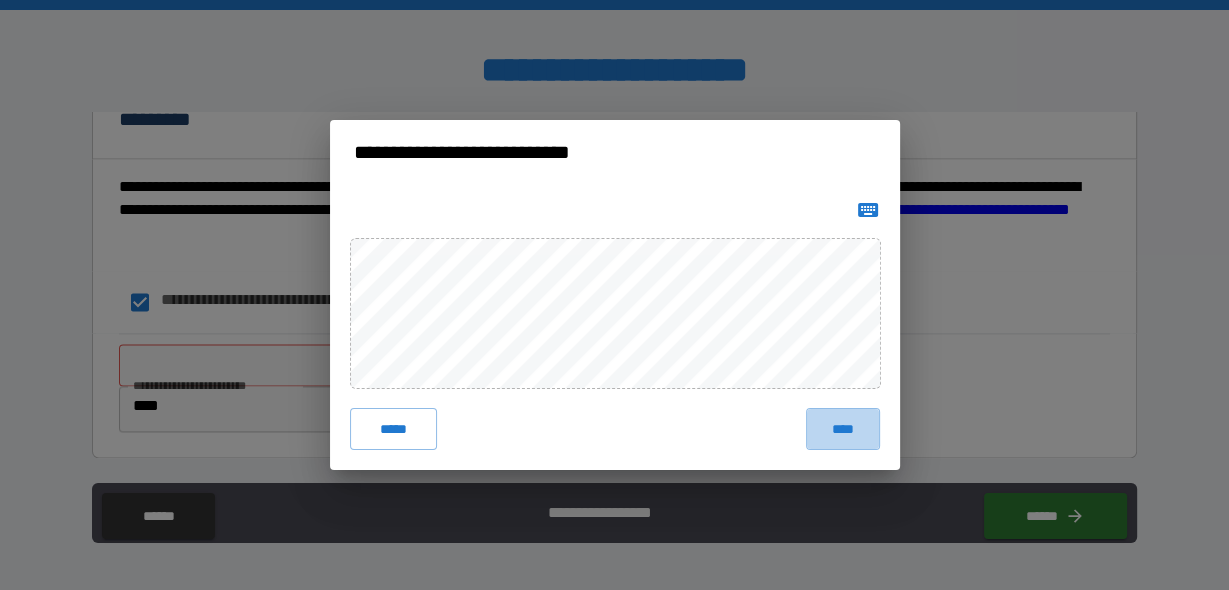 click on "****" at bounding box center [842, 429] 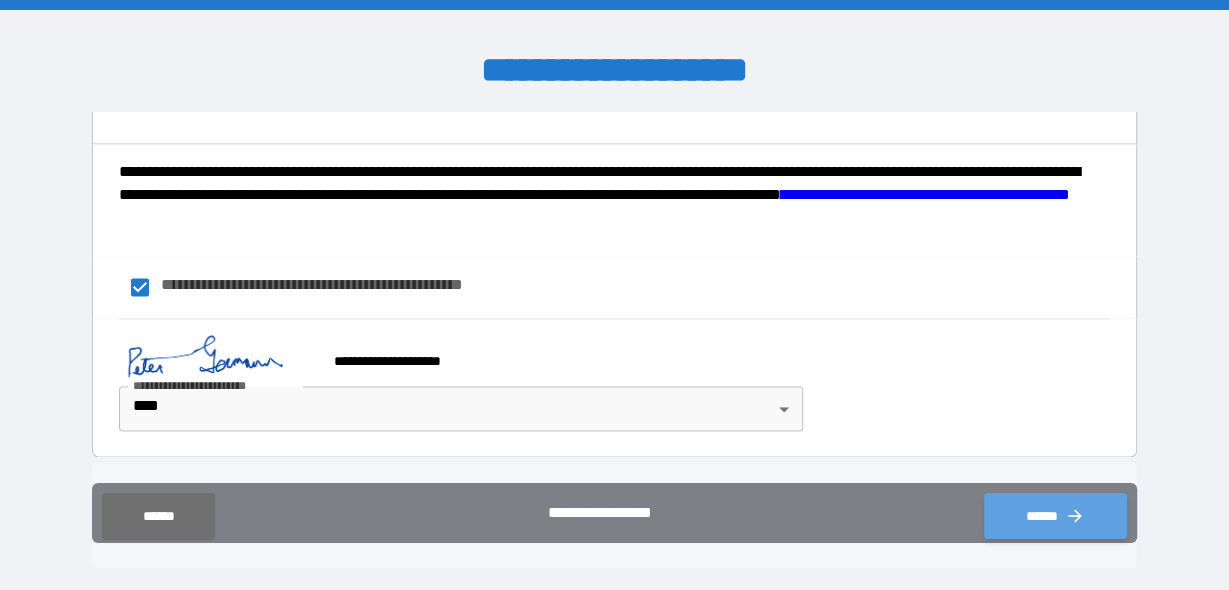 click on "******" at bounding box center (1055, 516) 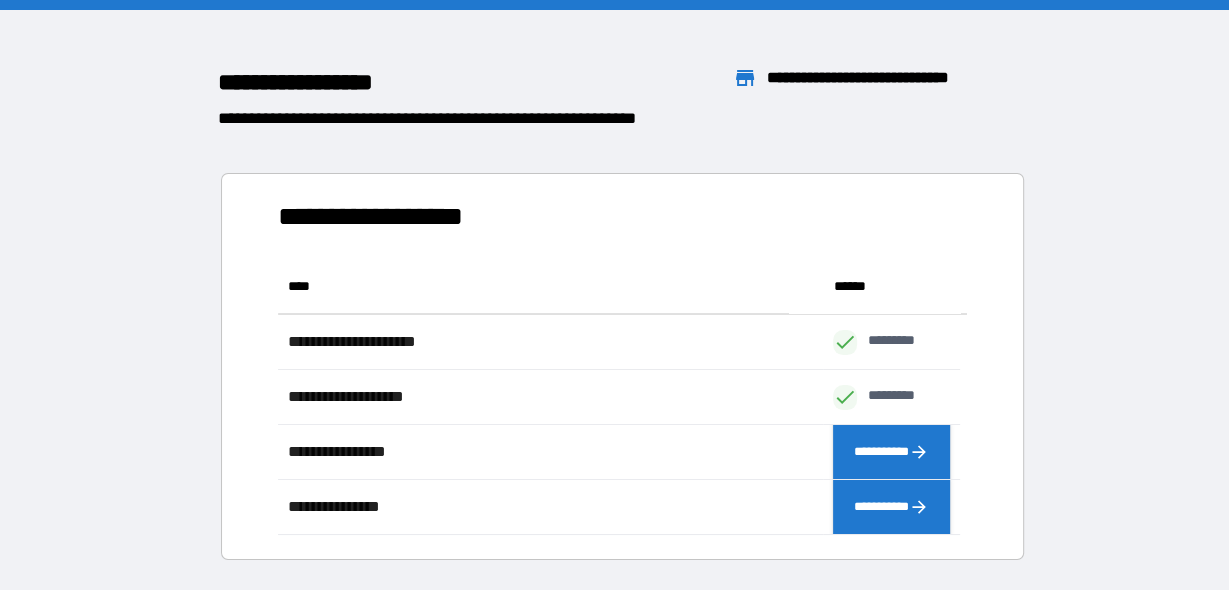 scroll, scrollTop: 13, scrollLeft: 13, axis: both 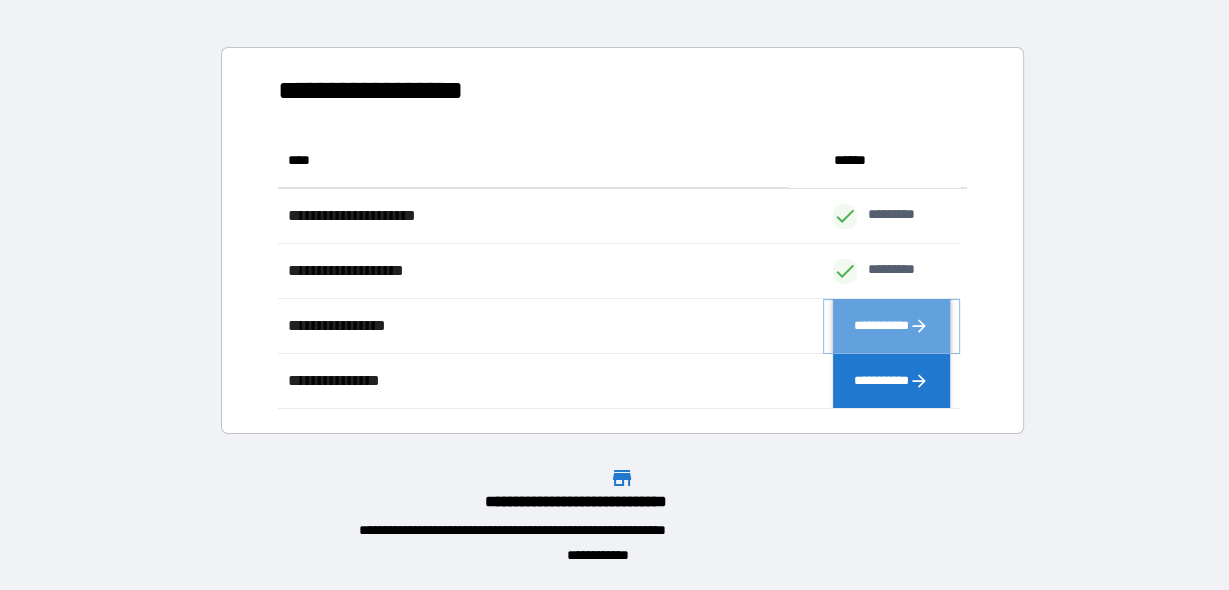 click on "**********" at bounding box center [891, 326] 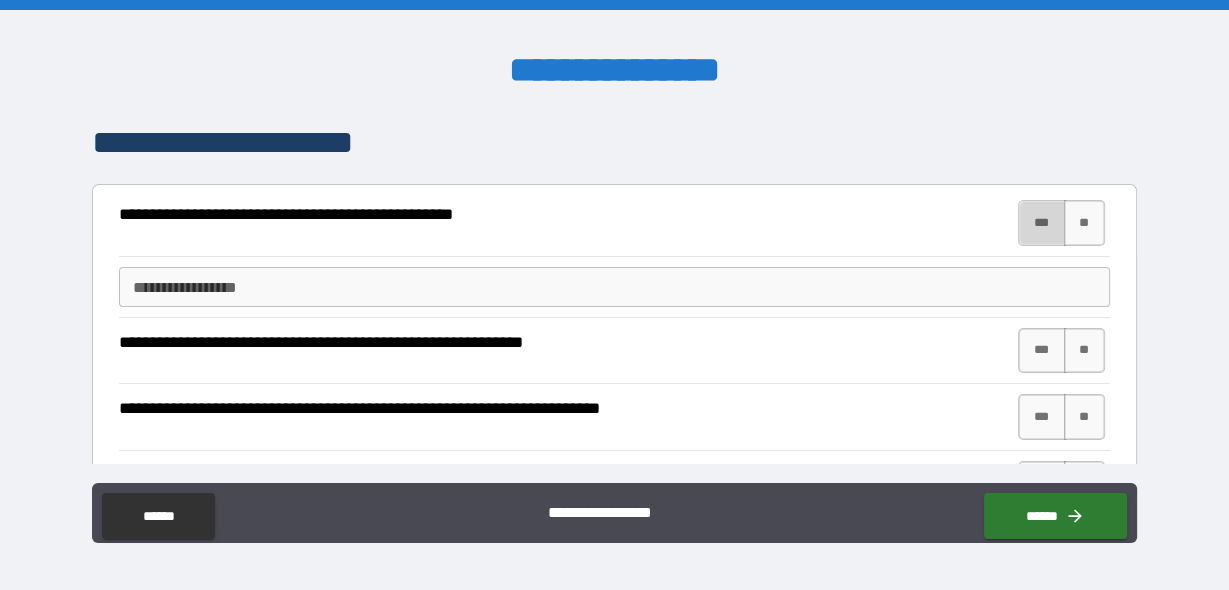 click on "***" at bounding box center (1042, 223) 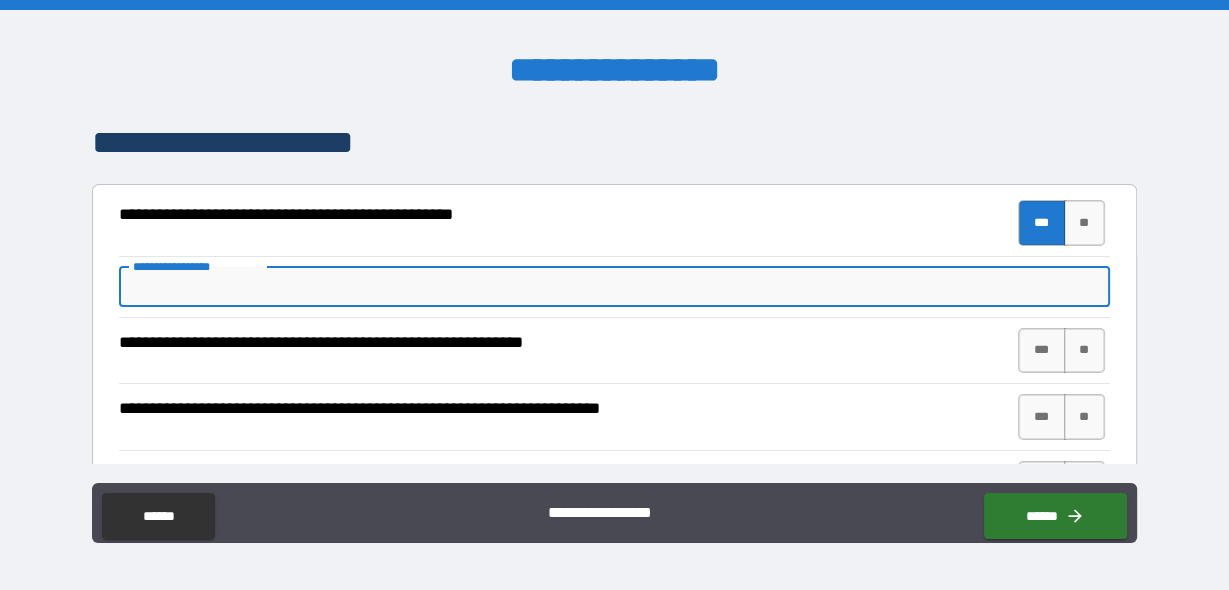 click on "**********" at bounding box center [614, 287] 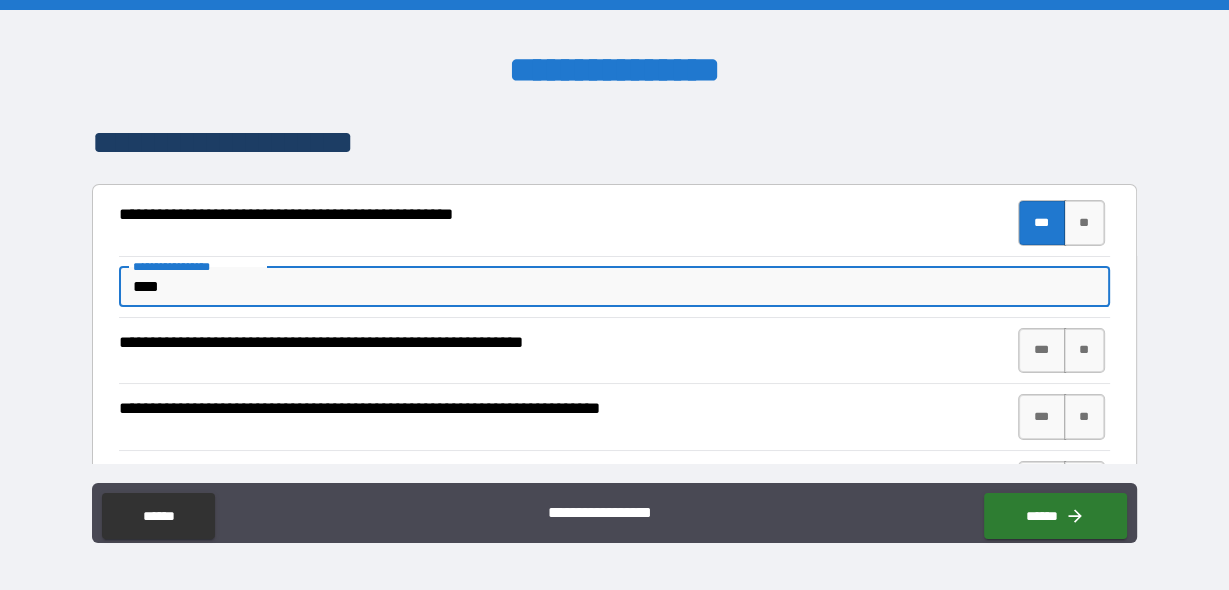 click on "**********" at bounding box center [611, 223] 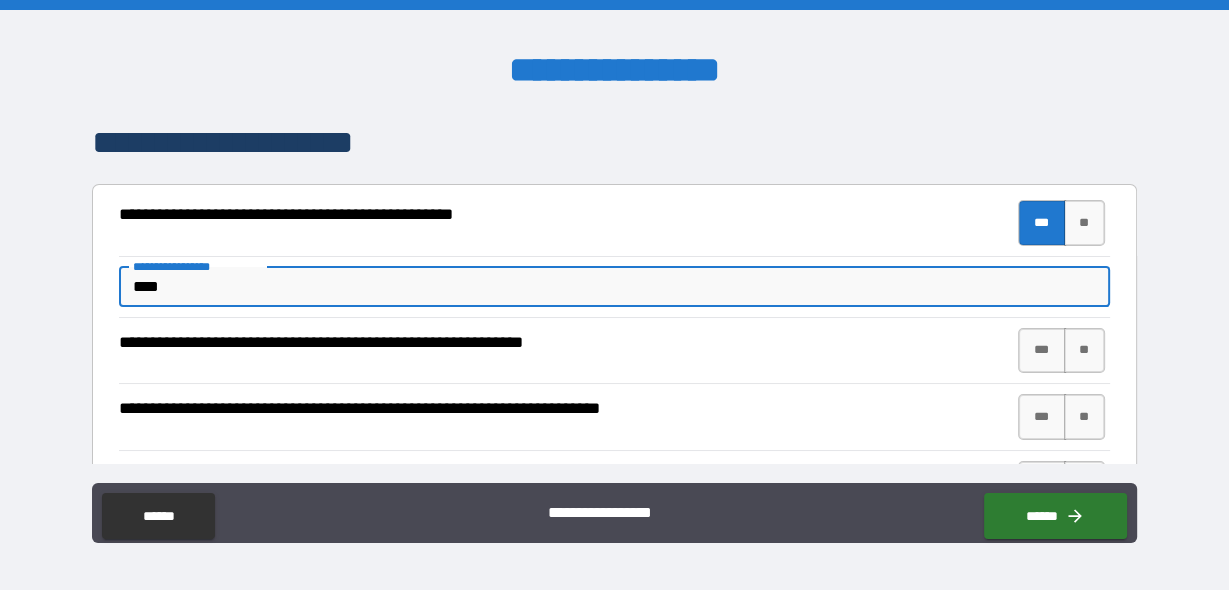 click on "***" at bounding box center [614, 287] 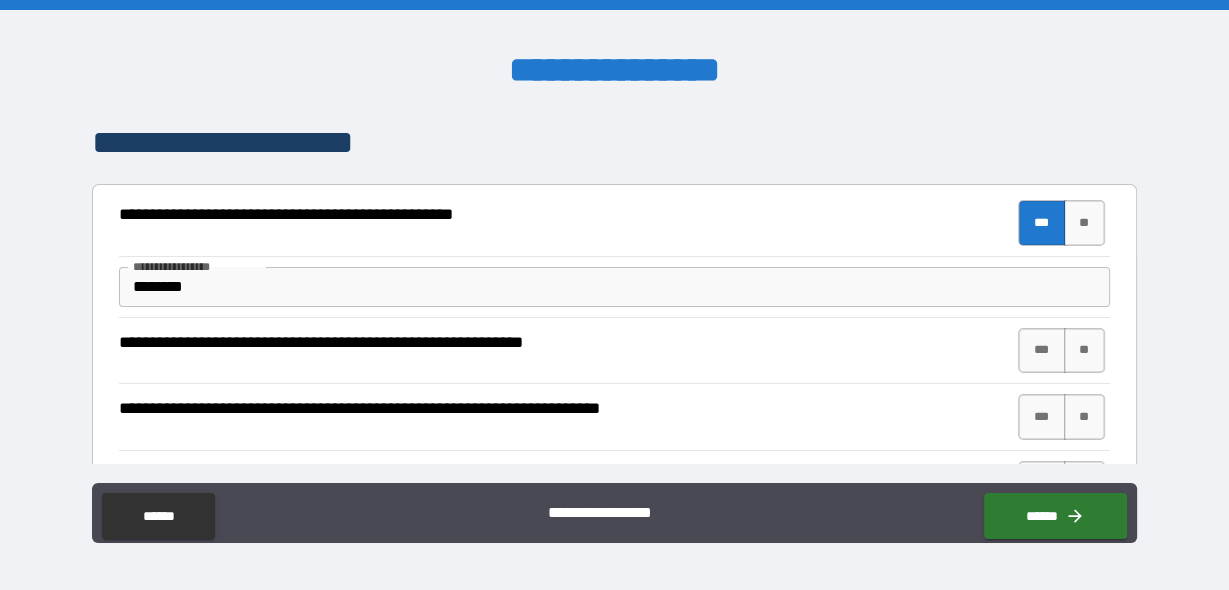 click on "**********" at bounding box center [614, 350] 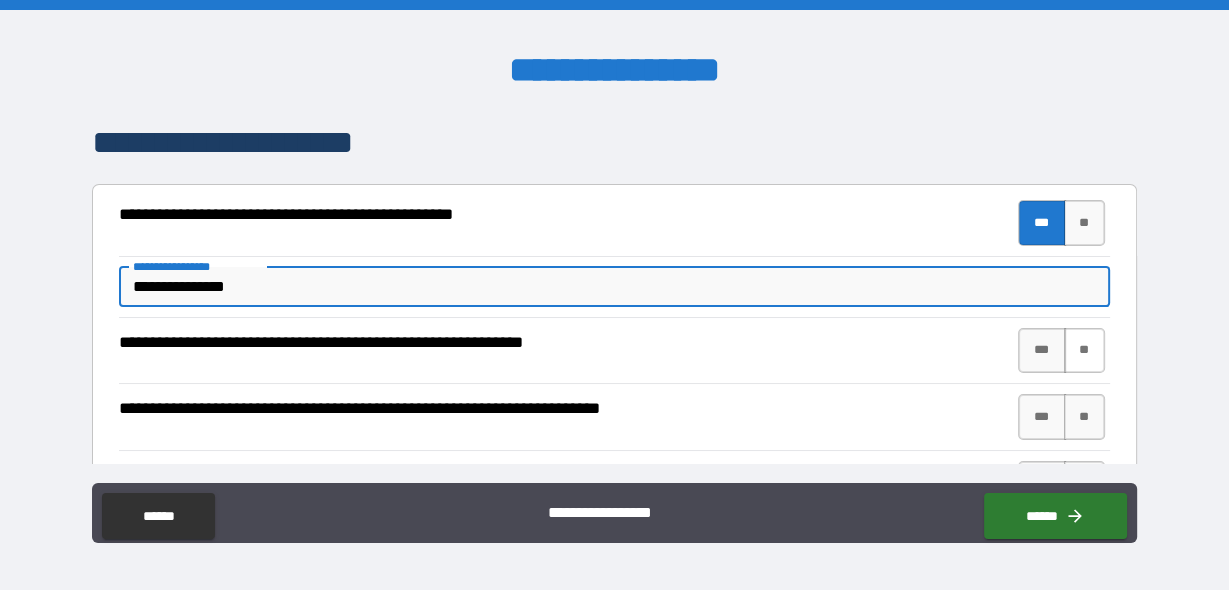 type on "**********" 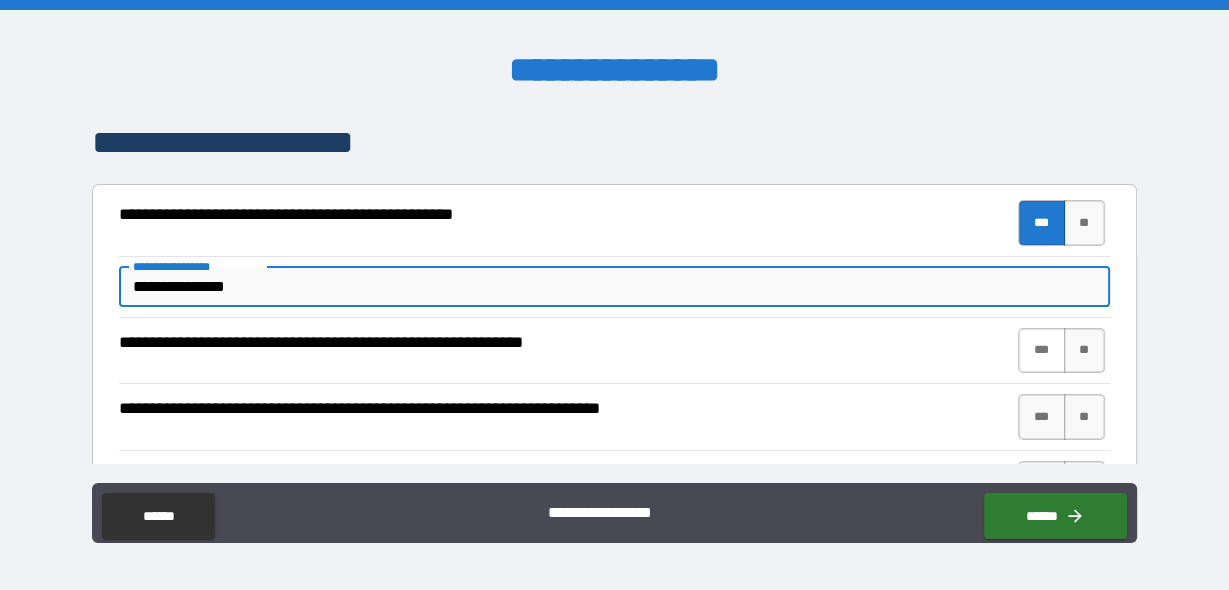 drag, startPoint x: 1057, startPoint y: 350, endPoint x: 1030, endPoint y: 350, distance: 27 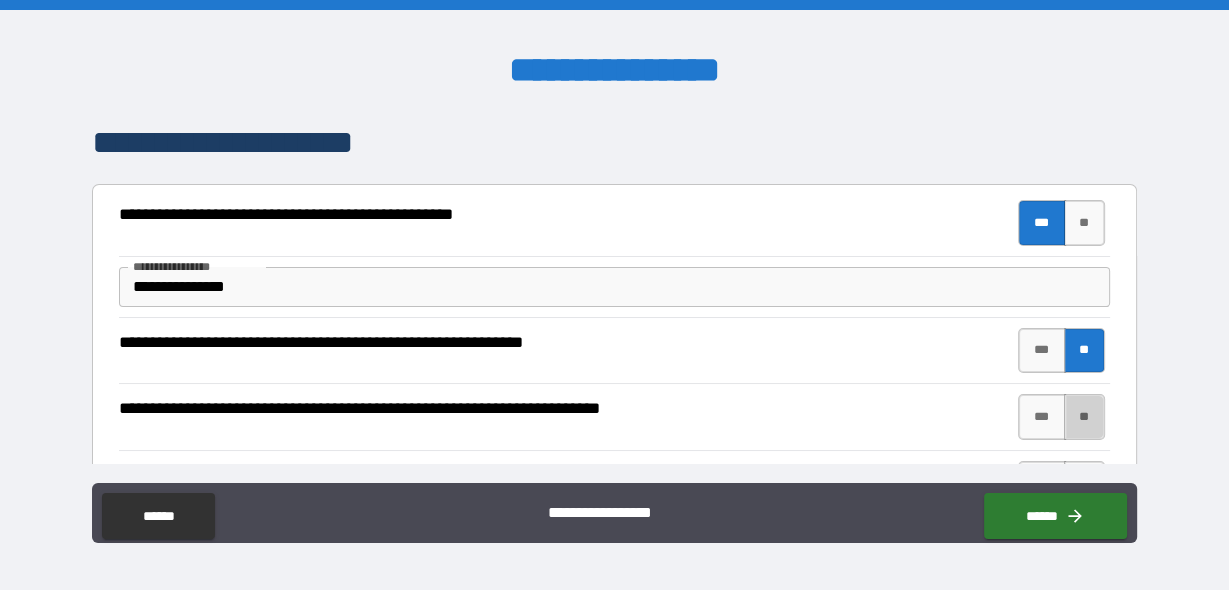 drag, startPoint x: 1066, startPoint y: 423, endPoint x: 1119, endPoint y: 393, distance: 60.90156 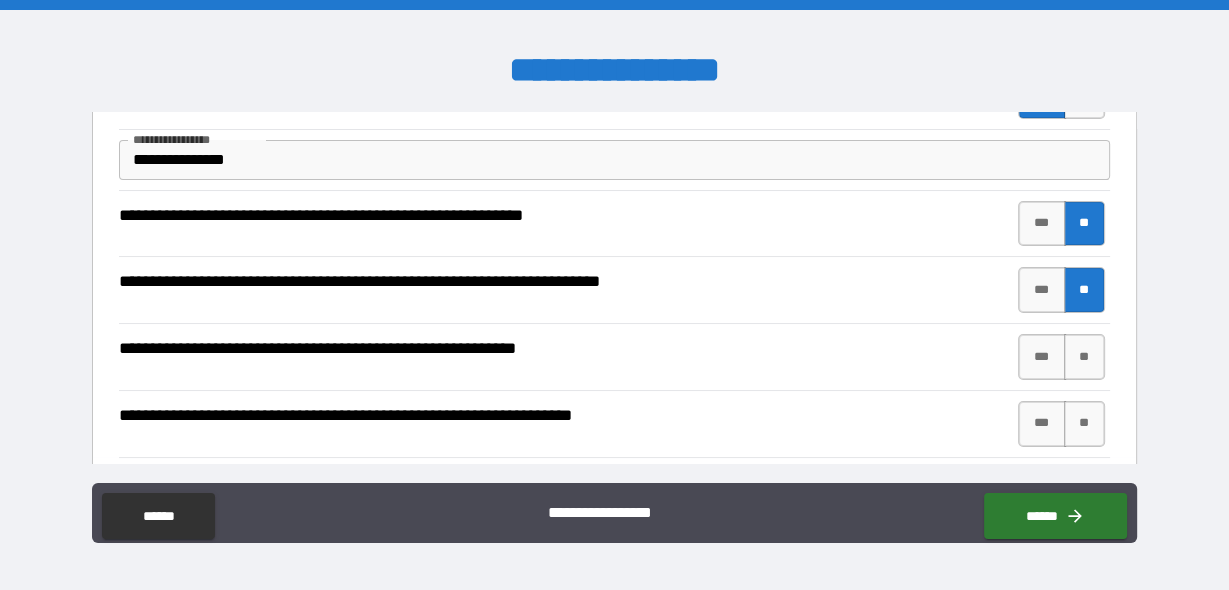 scroll, scrollTop: 172, scrollLeft: 0, axis: vertical 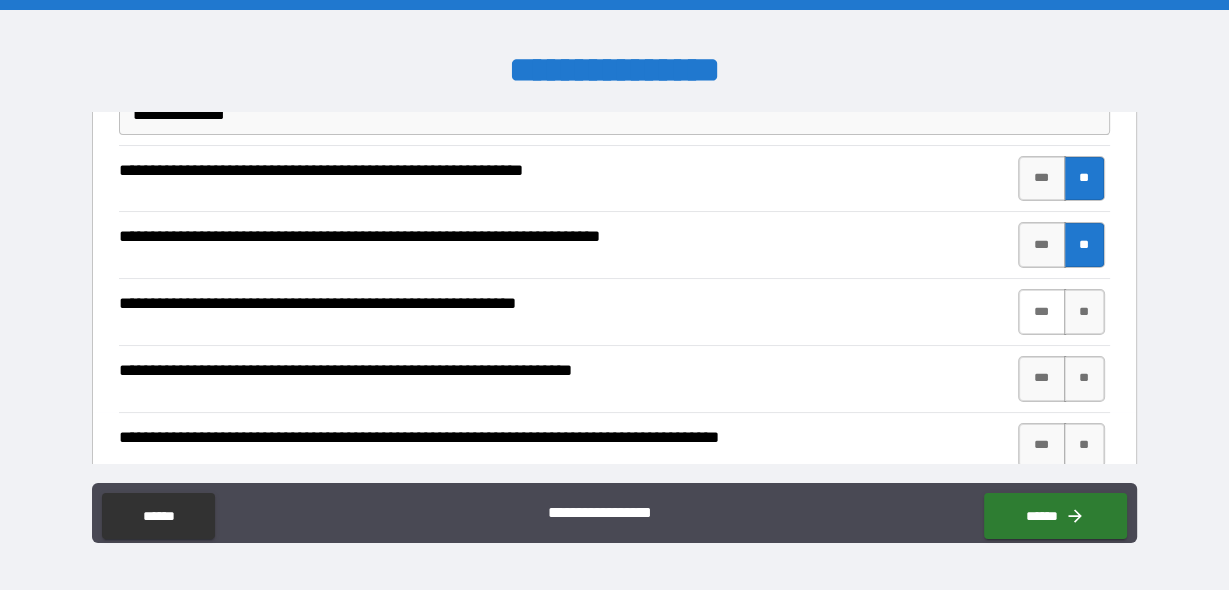 click on "***" at bounding box center (1042, 312) 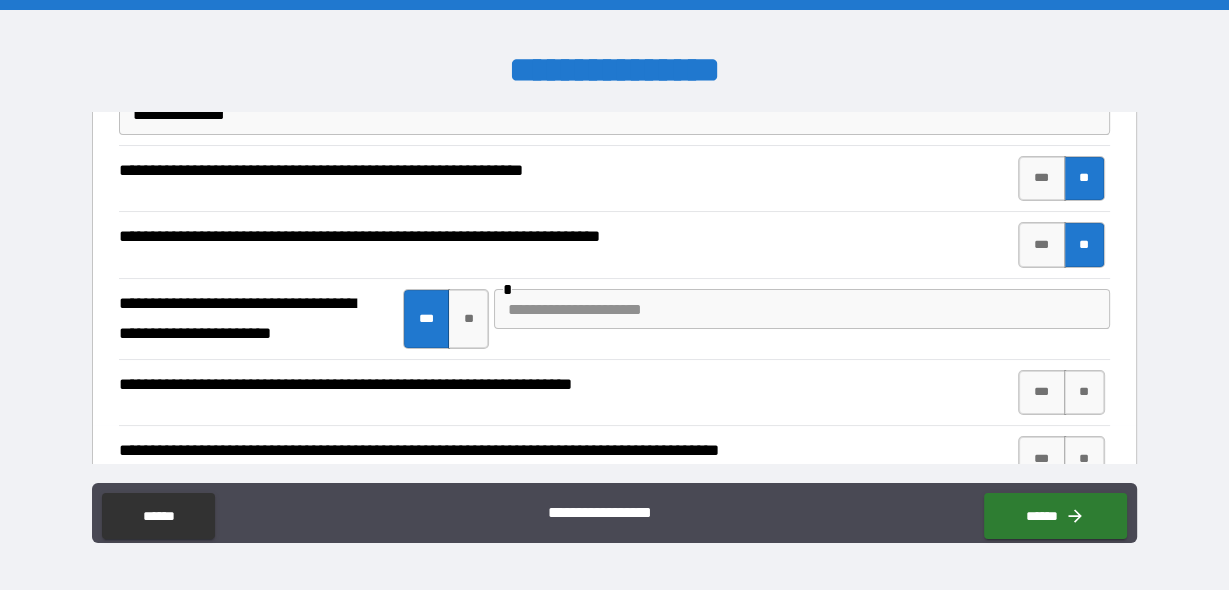 click at bounding box center [801, 309] 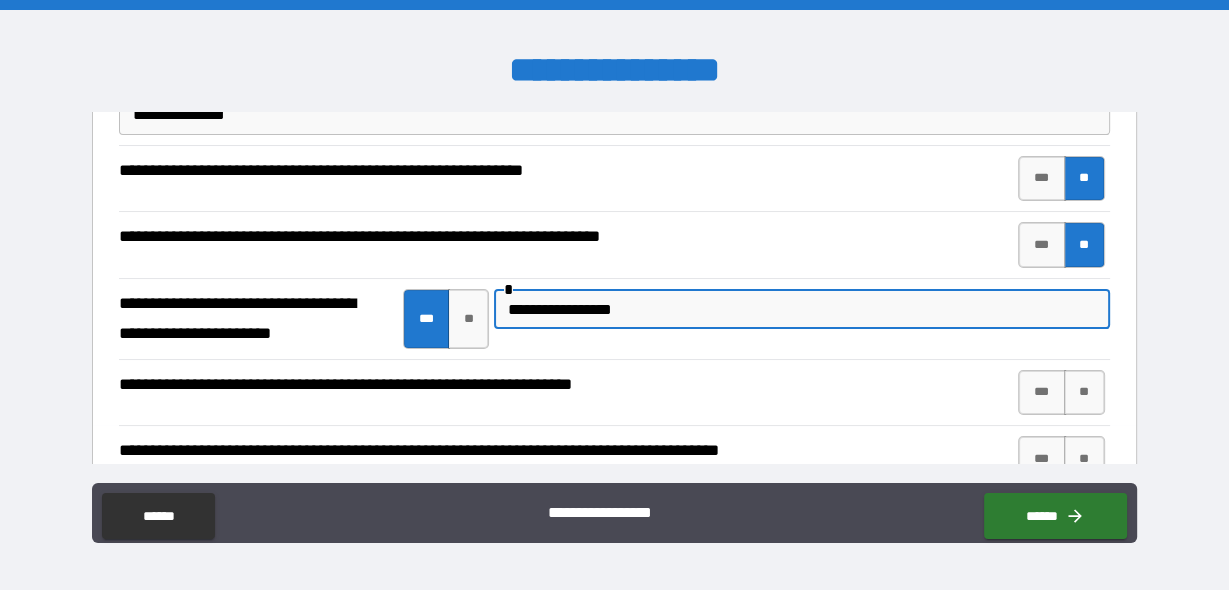 type on "**********" 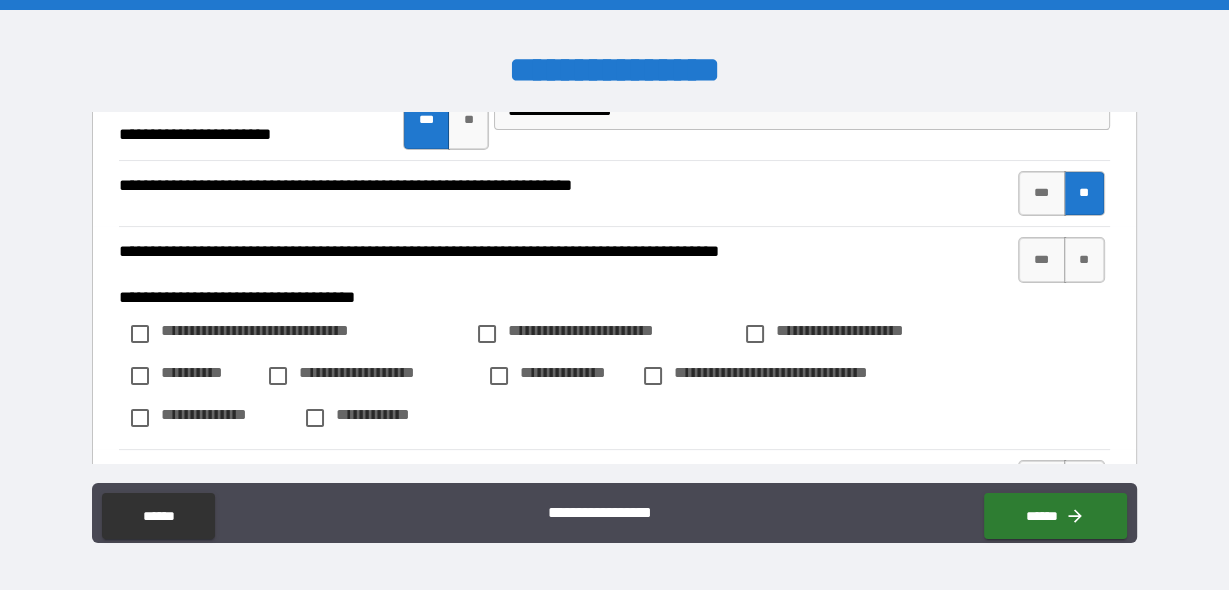 scroll, scrollTop: 405, scrollLeft: 0, axis: vertical 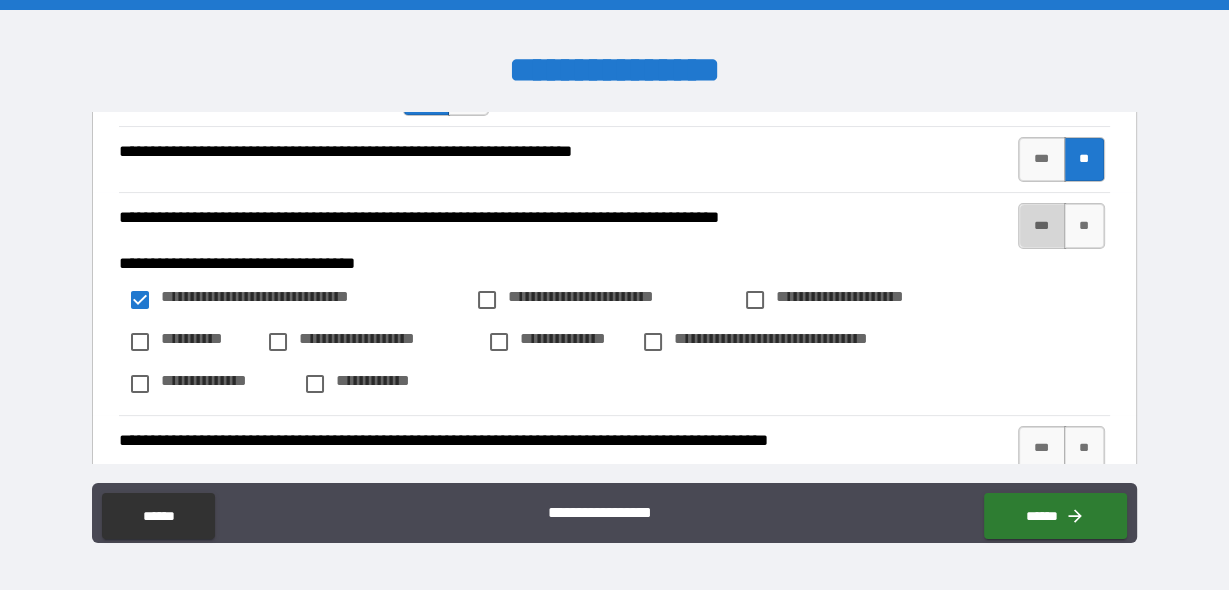 click on "***" at bounding box center [1042, 226] 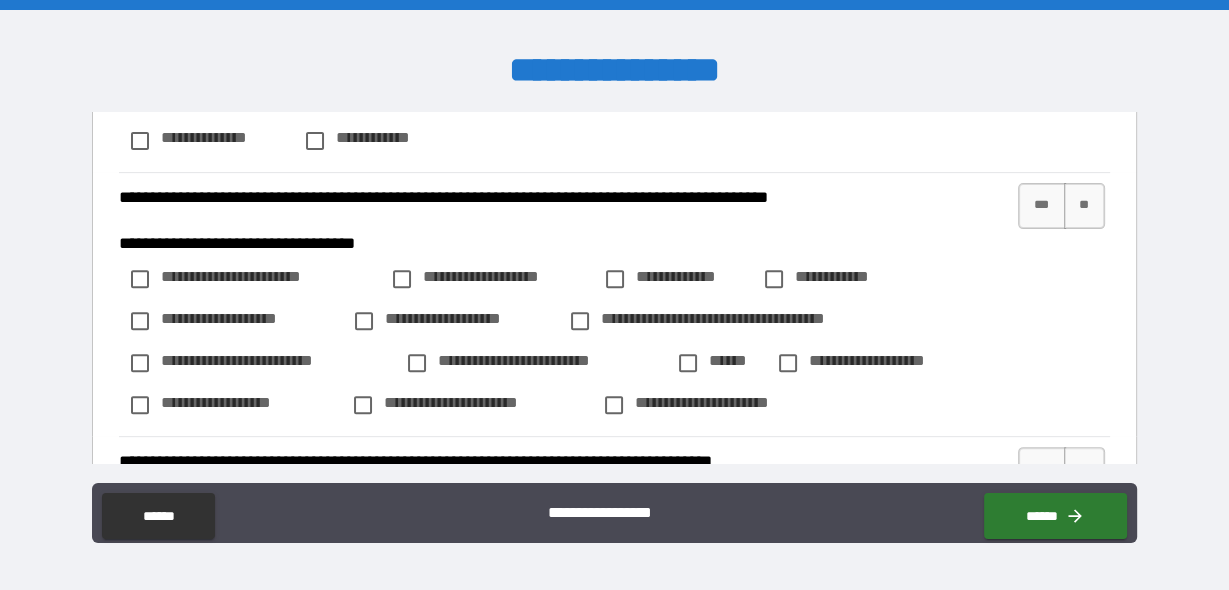 scroll, scrollTop: 695, scrollLeft: 0, axis: vertical 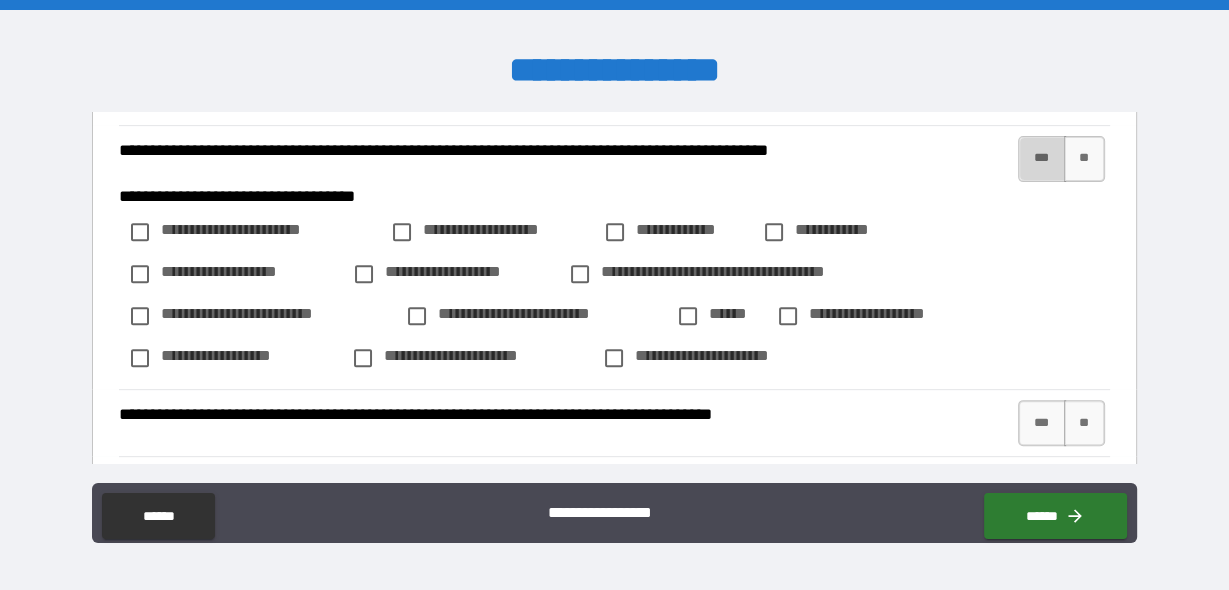 click on "***" at bounding box center (1042, 159) 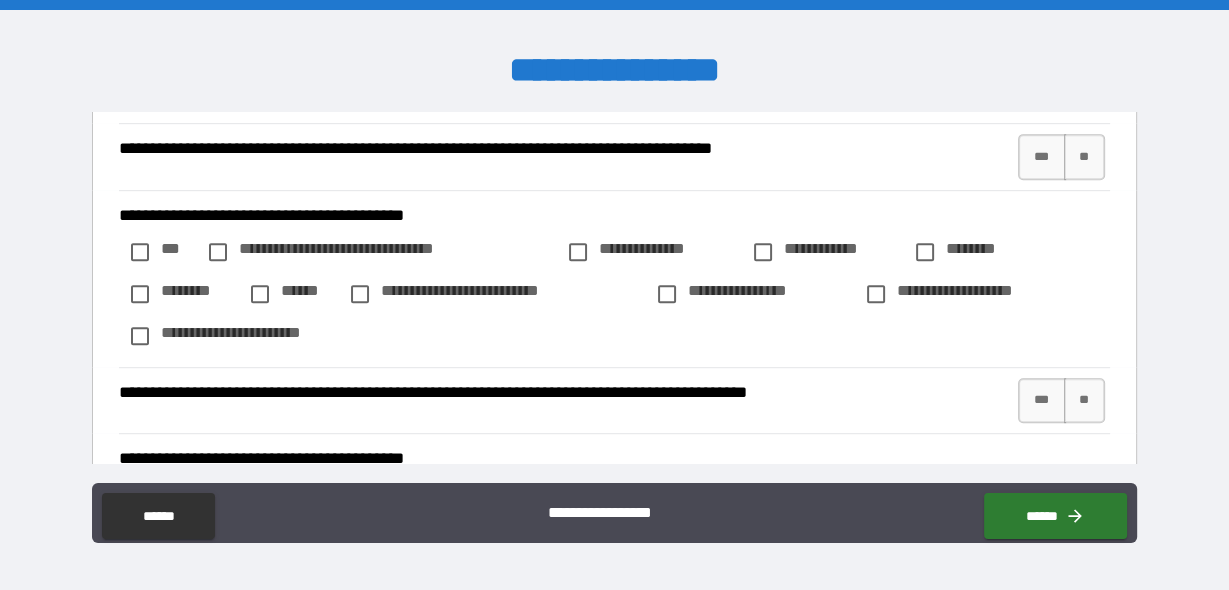 scroll, scrollTop: 1065, scrollLeft: 0, axis: vertical 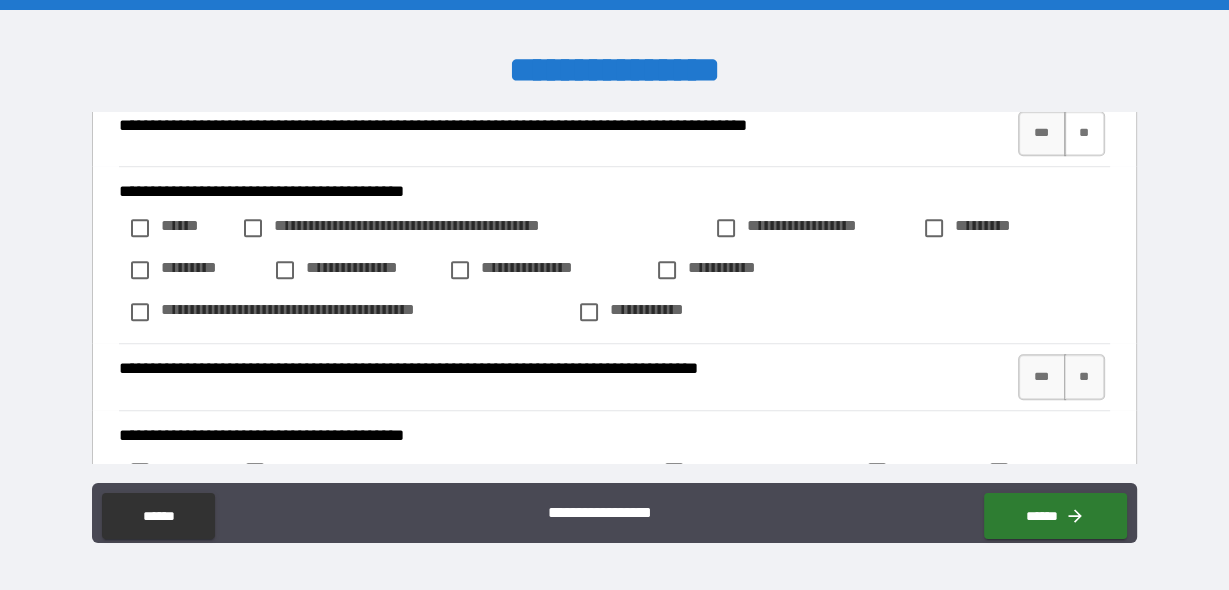 click on "**" at bounding box center (1084, 134) 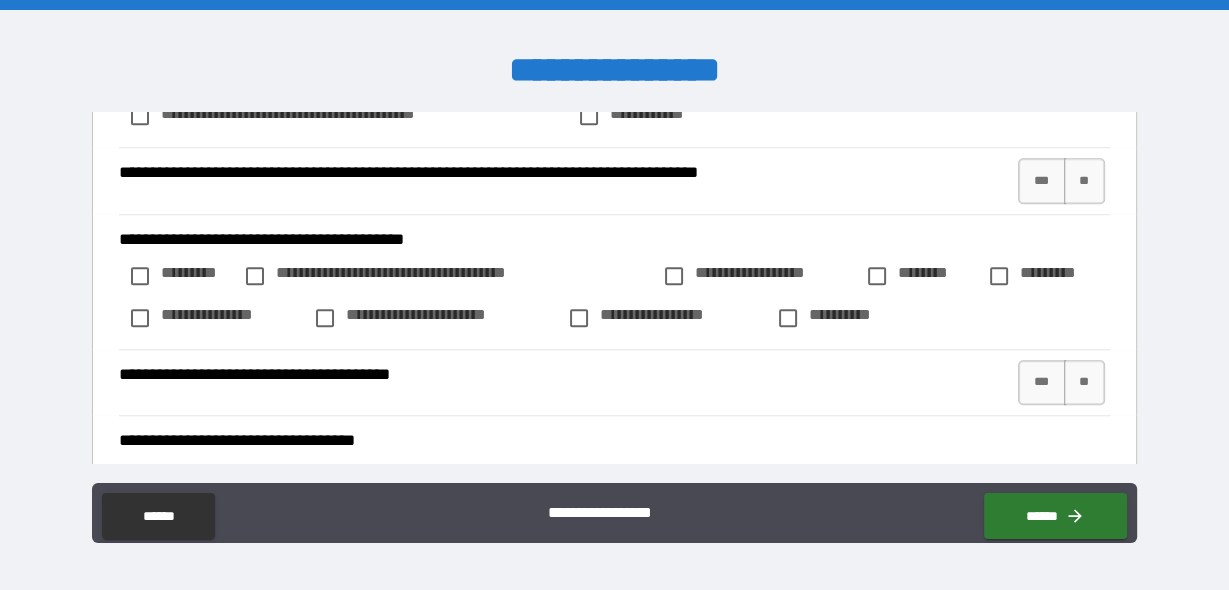 scroll, scrollTop: 1494, scrollLeft: 0, axis: vertical 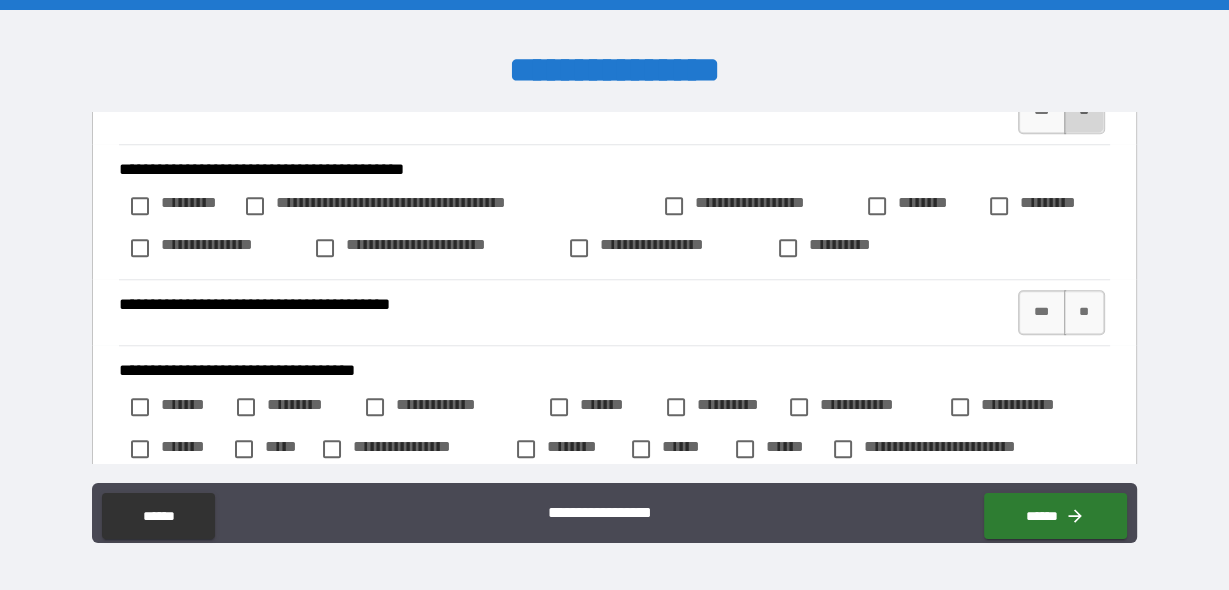 click on "**" at bounding box center [1084, 111] 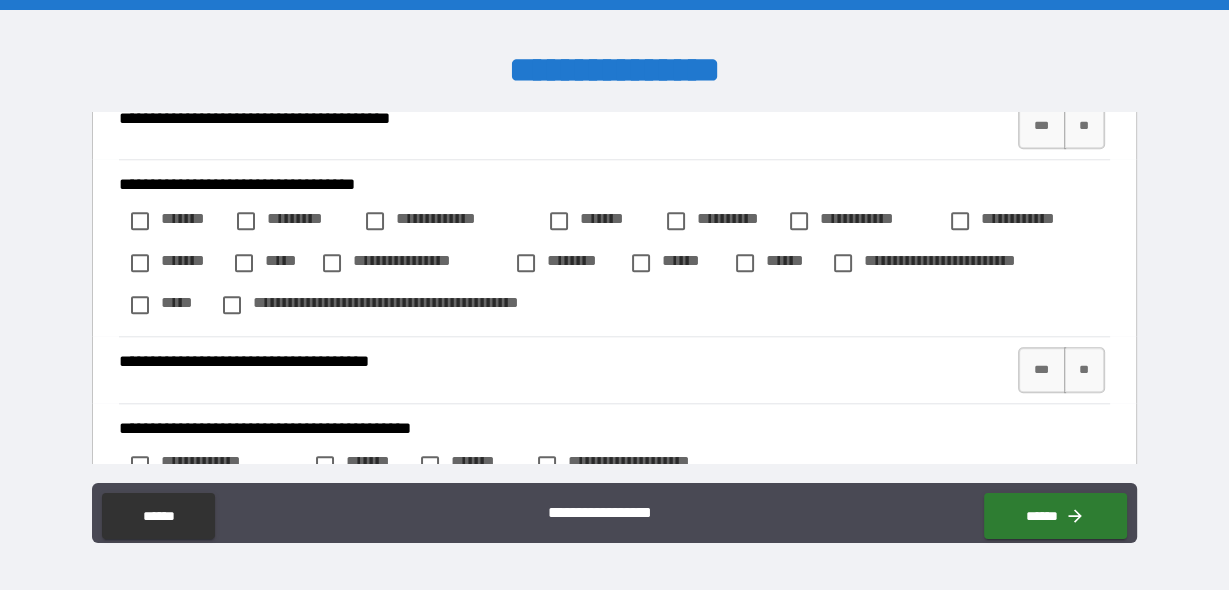 scroll, scrollTop: 1690, scrollLeft: 0, axis: vertical 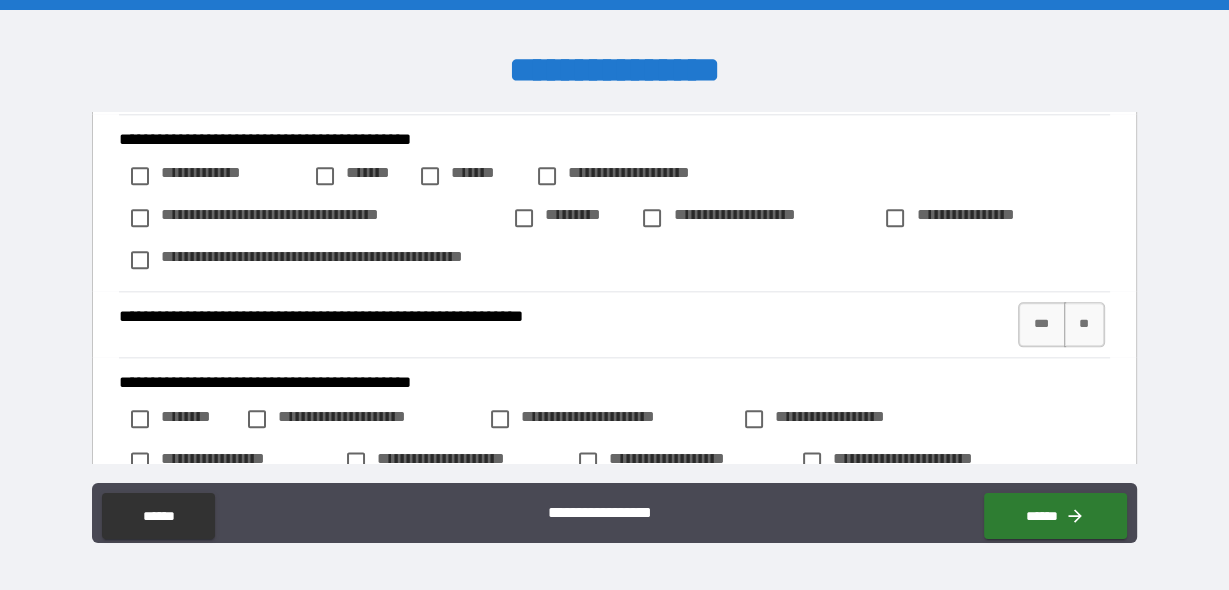 click on "**" at bounding box center [1084, 81] 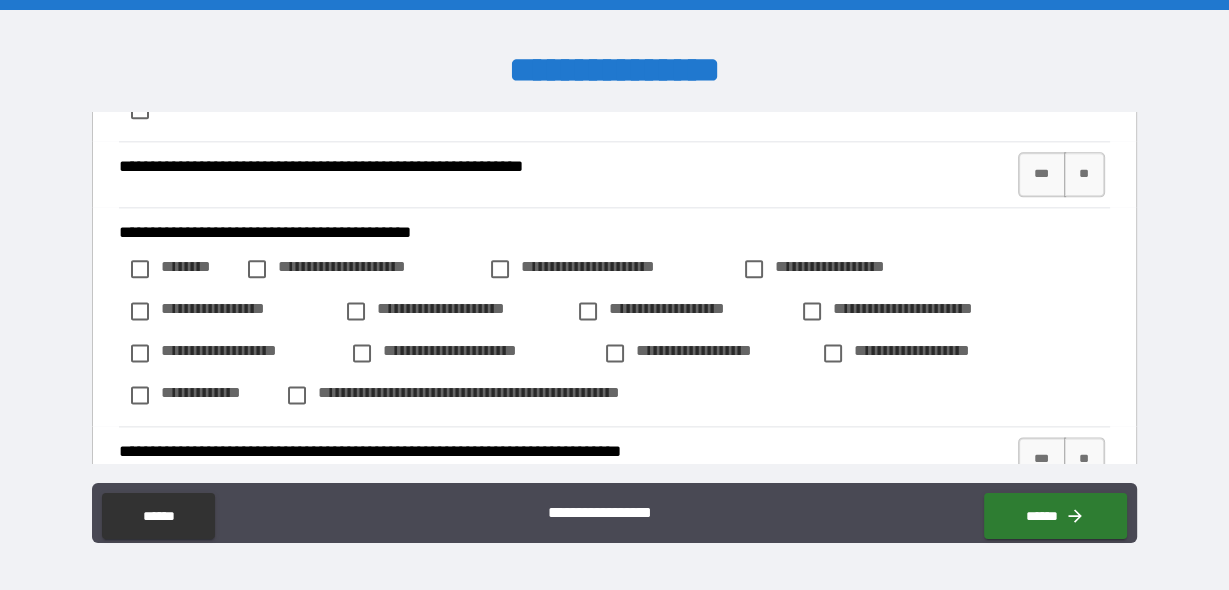 scroll, scrollTop: 2142, scrollLeft: 0, axis: vertical 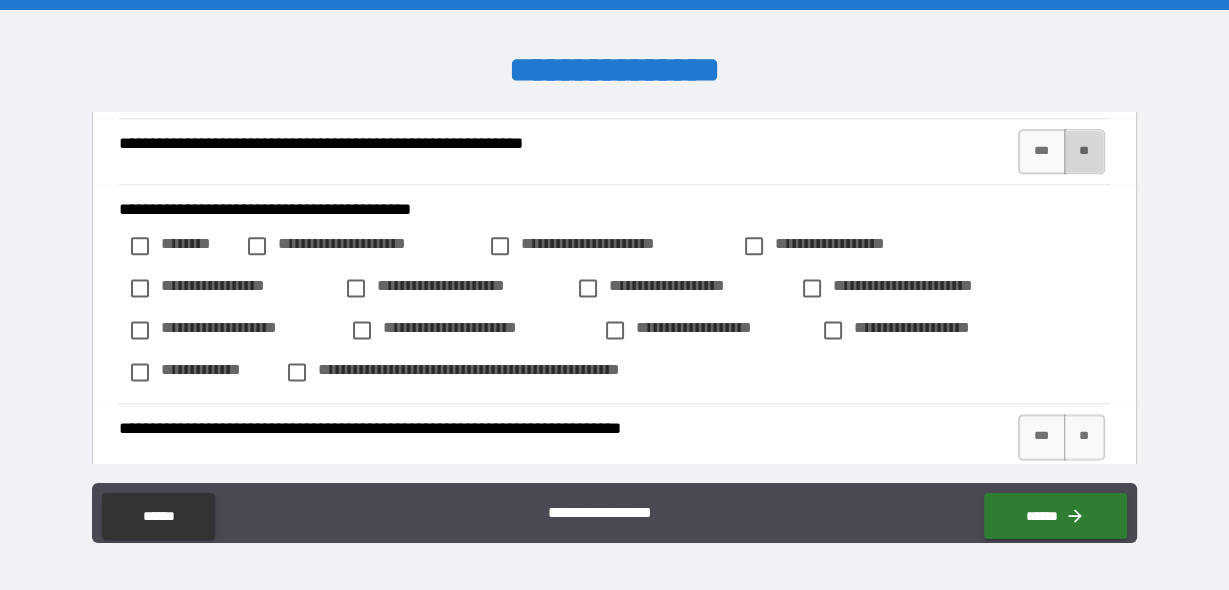 click on "**" at bounding box center [1084, 152] 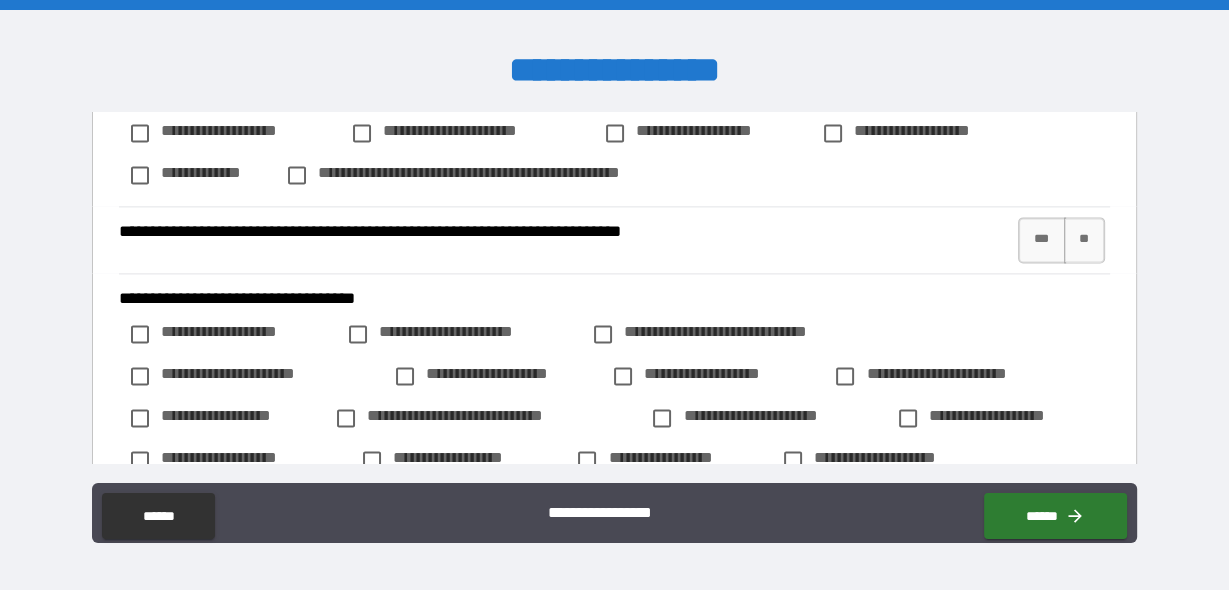 scroll, scrollTop: 2293, scrollLeft: 0, axis: vertical 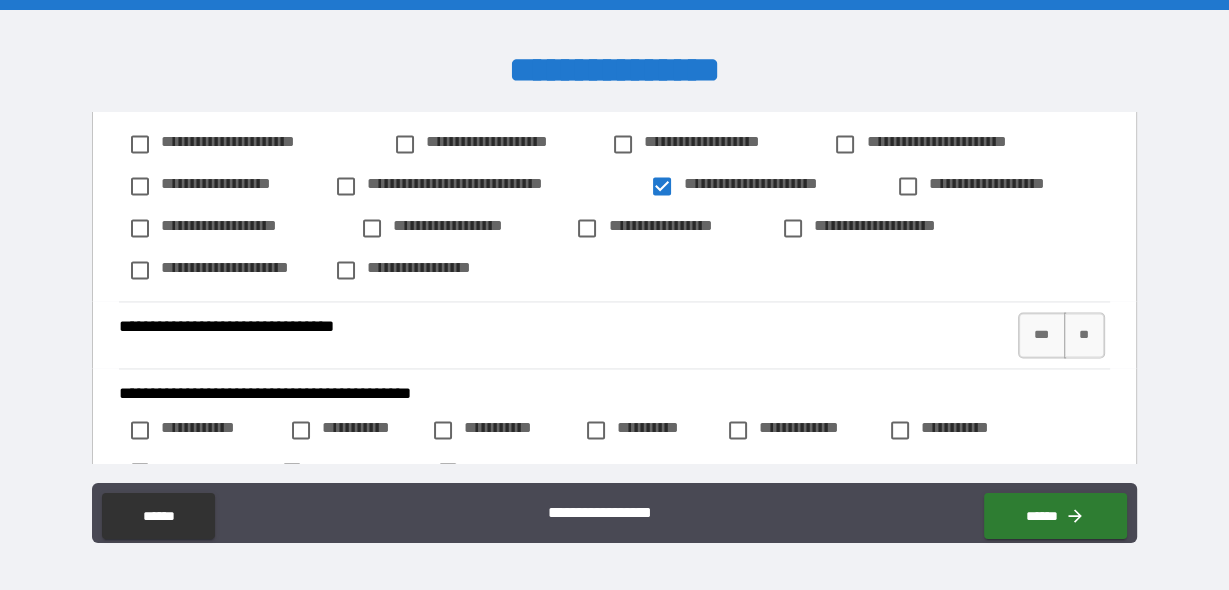 click on "***" at bounding box center (1042, 8) 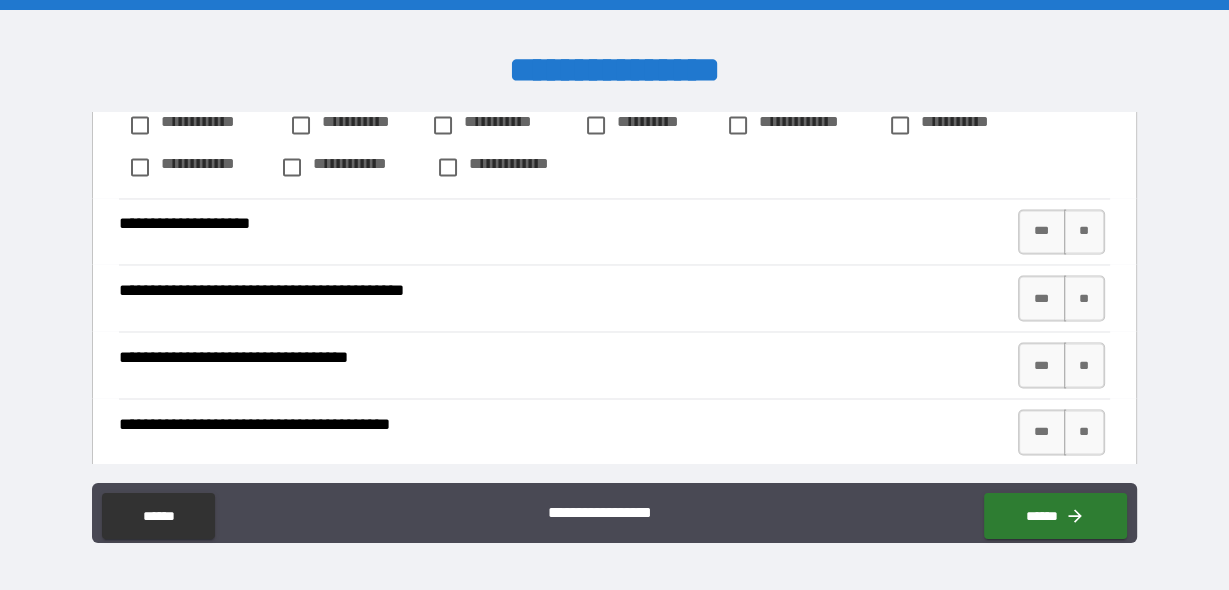 scroll, scrollTop: 2913, scrollLeft: 0, axis: vertical 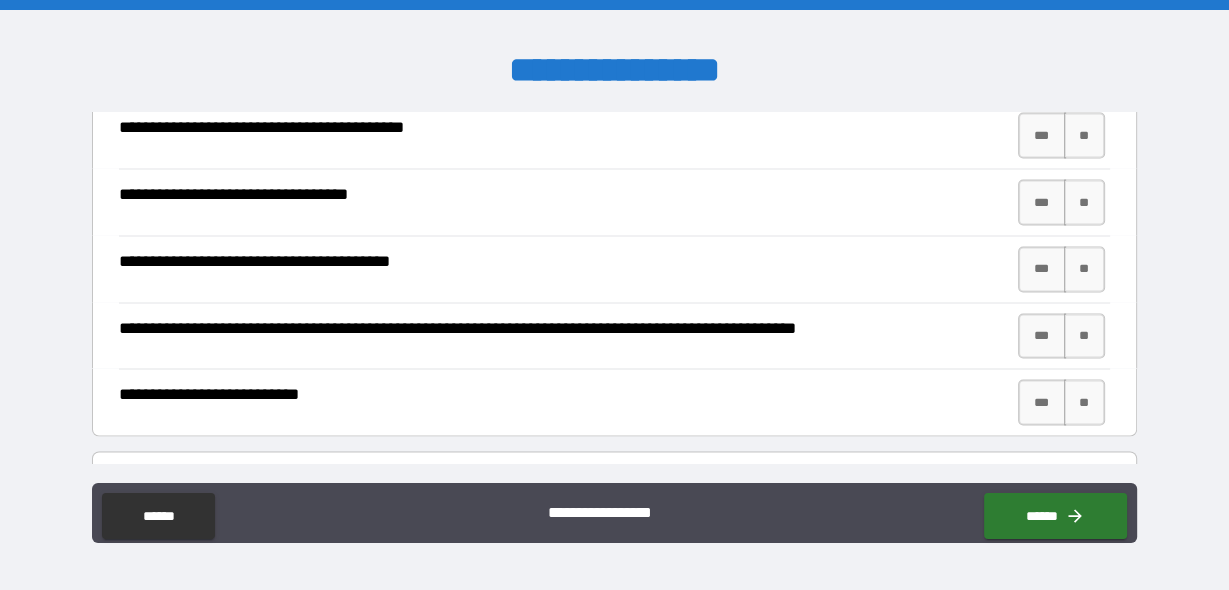 click on "***" at bounding box center (1042, 69) 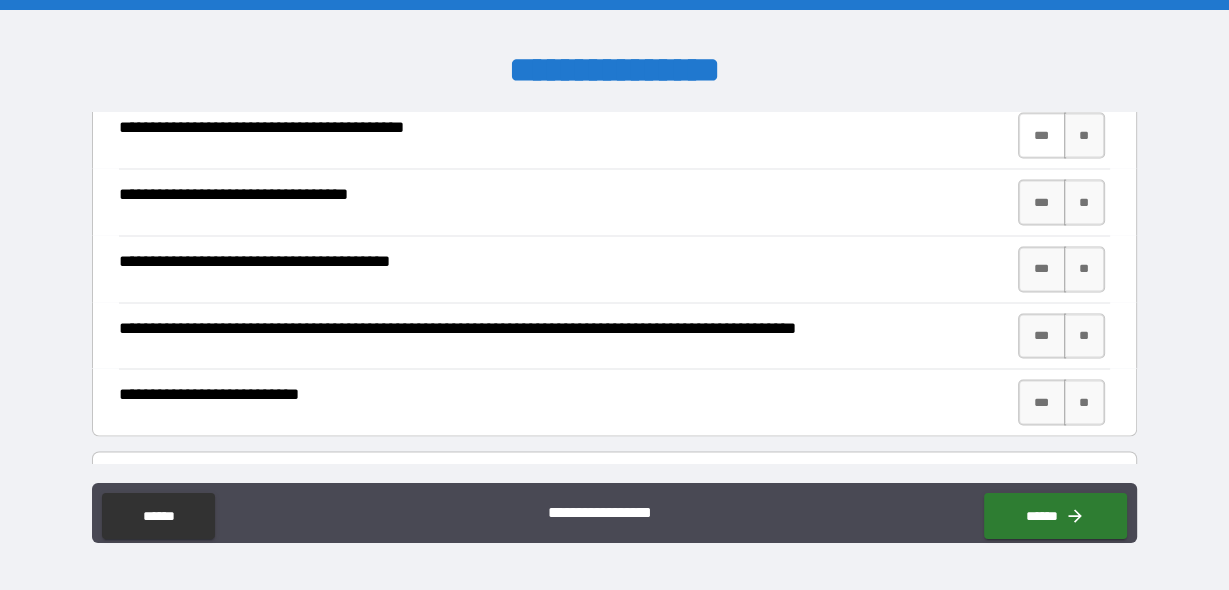 scroll, scrollTop: 3063, scrollLeft: 0, axis: vertical 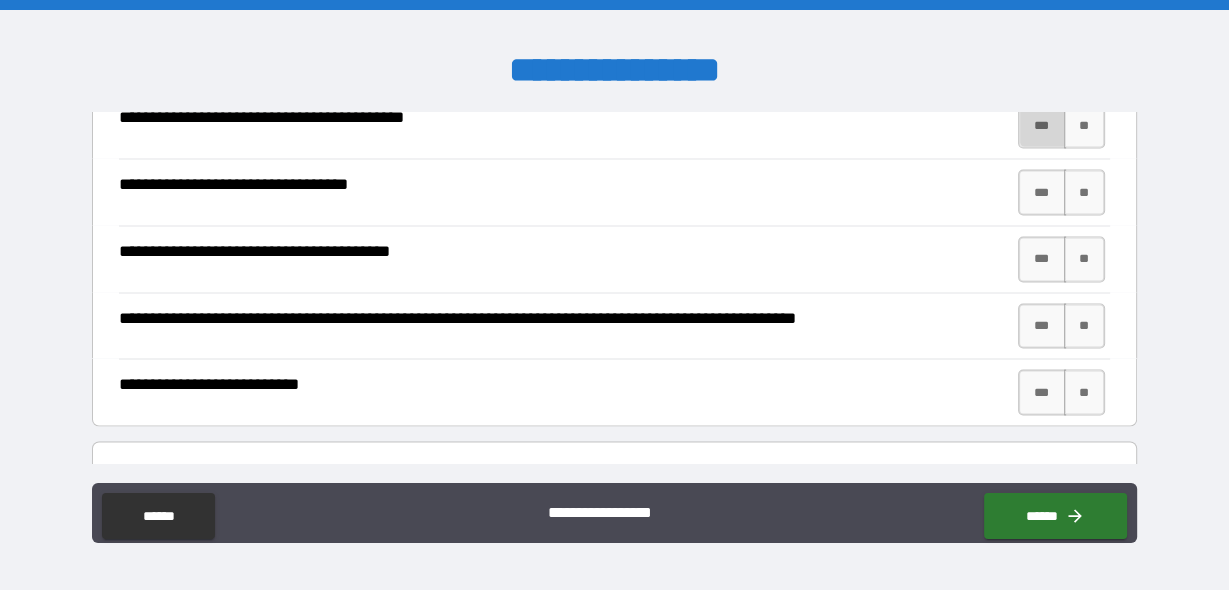 click on "***" at bounding box center [1042, 125] 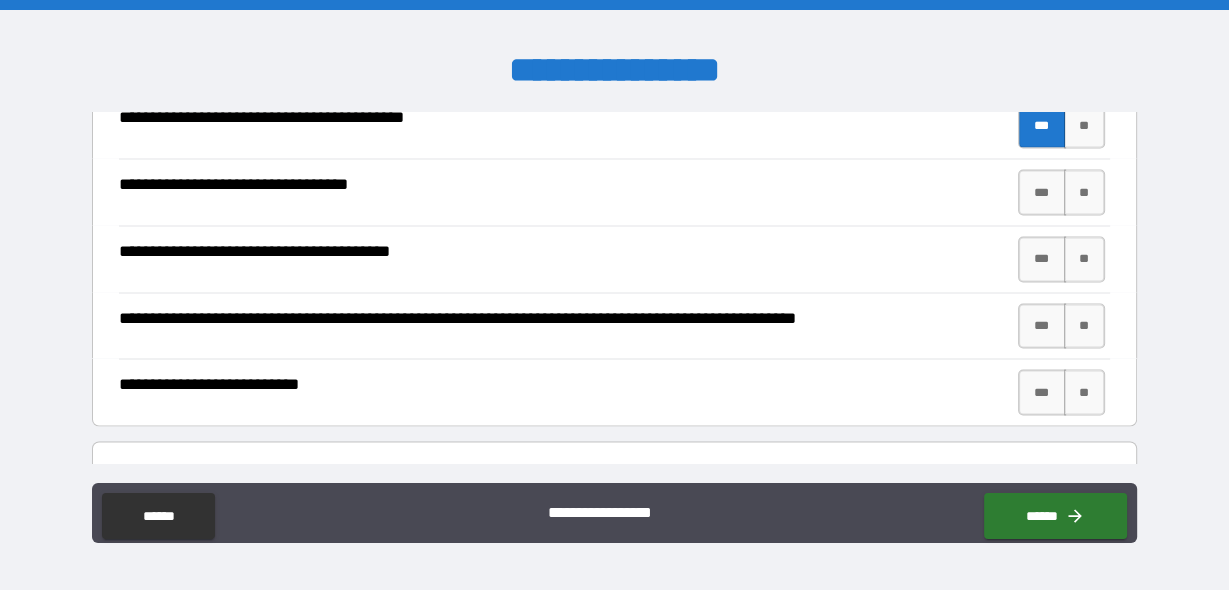 scroll, scrollTop: 3216, scrollLeft: 0, axis: vertical 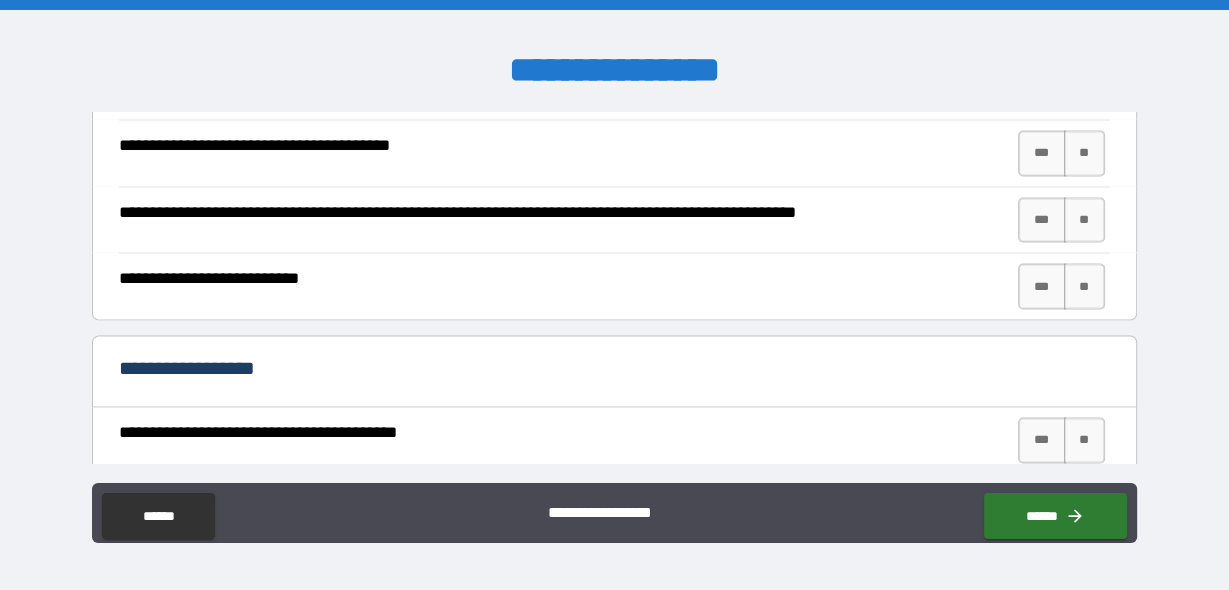 click on "**" at bounding box center [1084, 86] 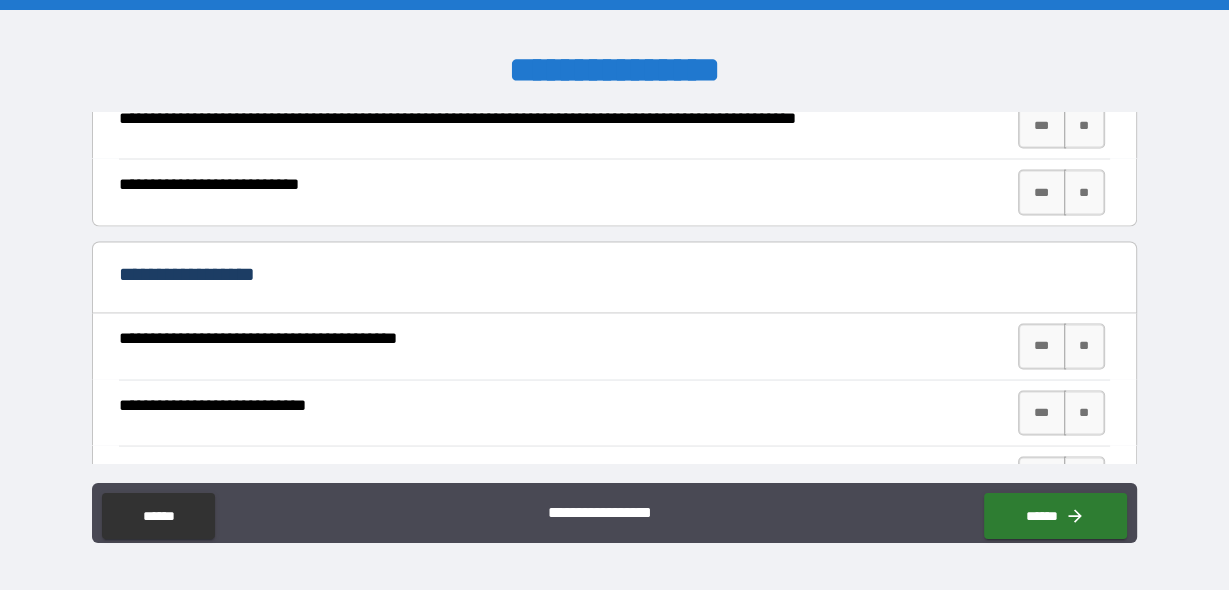 scroll, scrollTop: 3273, scrollLeft: 0, axis: vertical 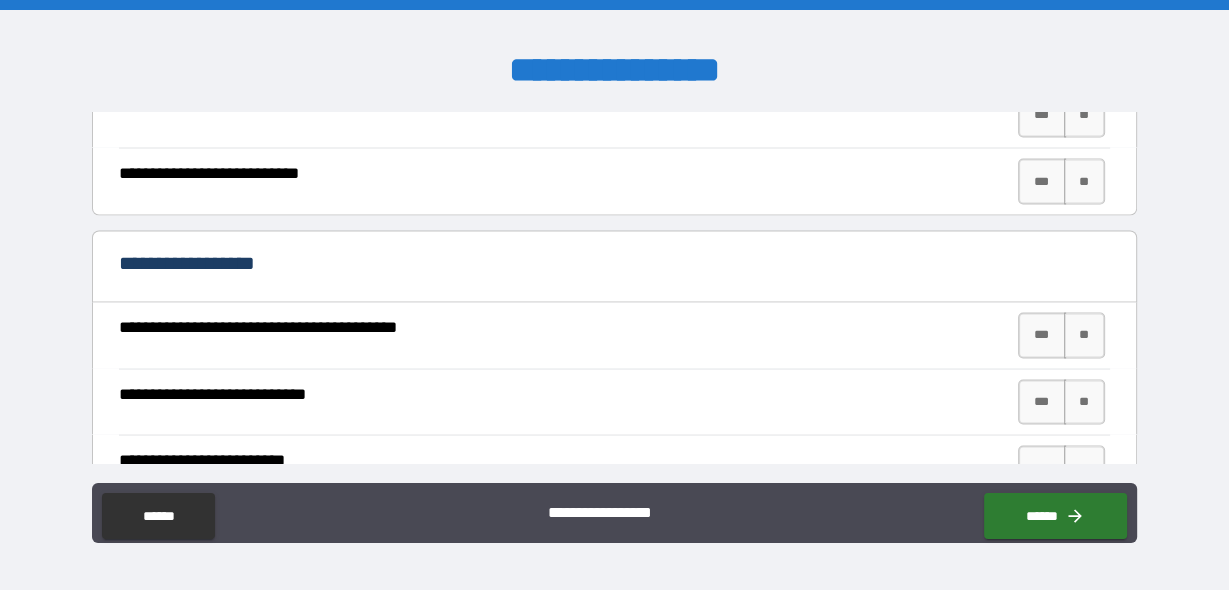 click on "**" at bounding box center [1084, 49] 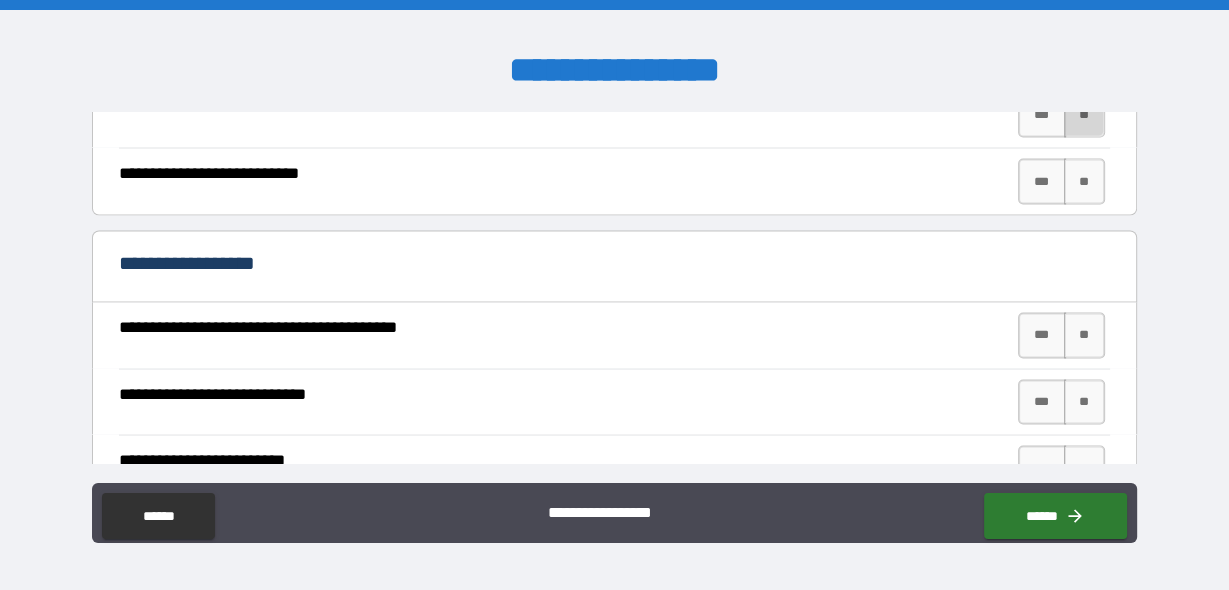 click on "**" at bounding box center (1084, 116) 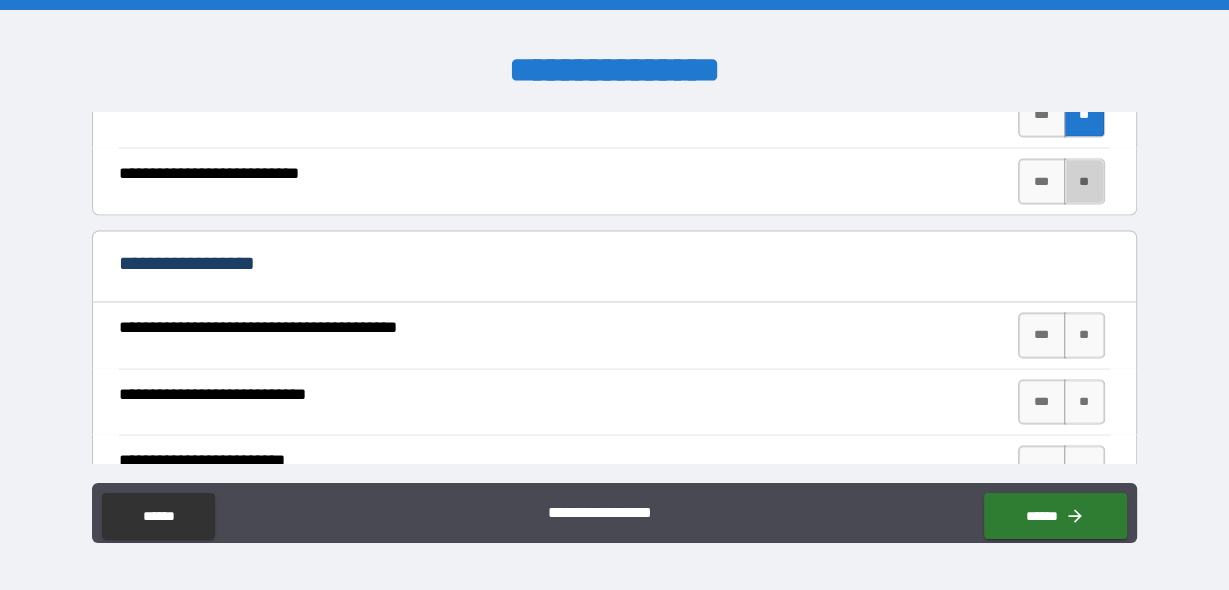 drag, startPoint x: 1056, startPoint y: 370, endPoint x: 1079, endPoint y: 344, distance: 34.713108 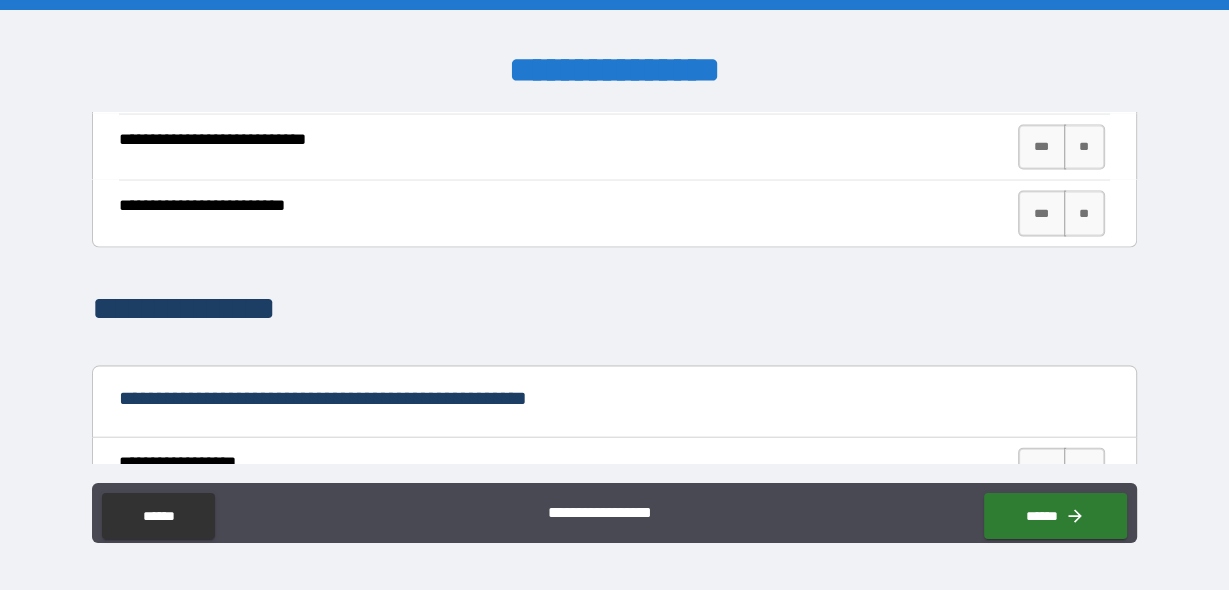 scroll, scrollTop: 3552, scrollLeft: 0, axis: vertical 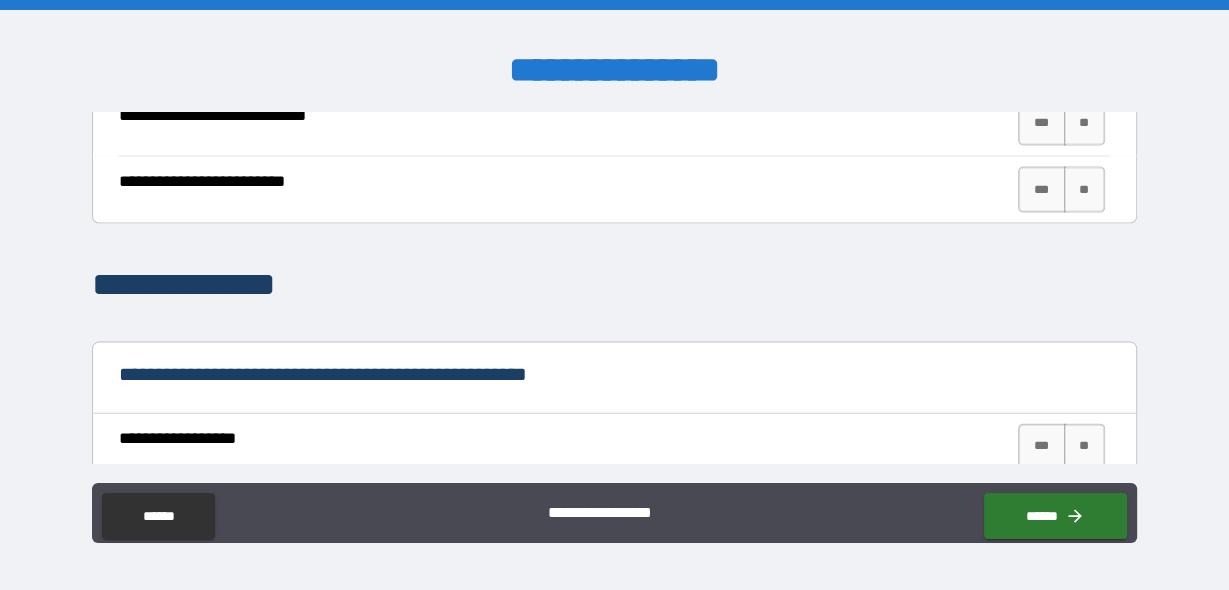 click on "**" at bounding box center (1084, 57) 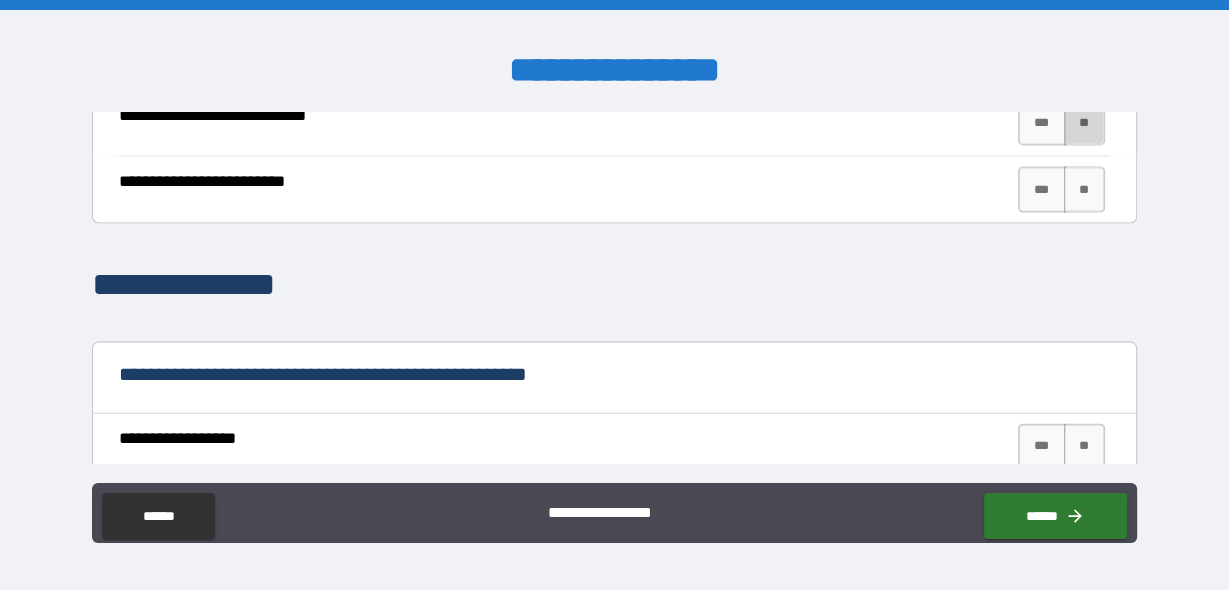 click on "**" at bounding box center [1084, 124] 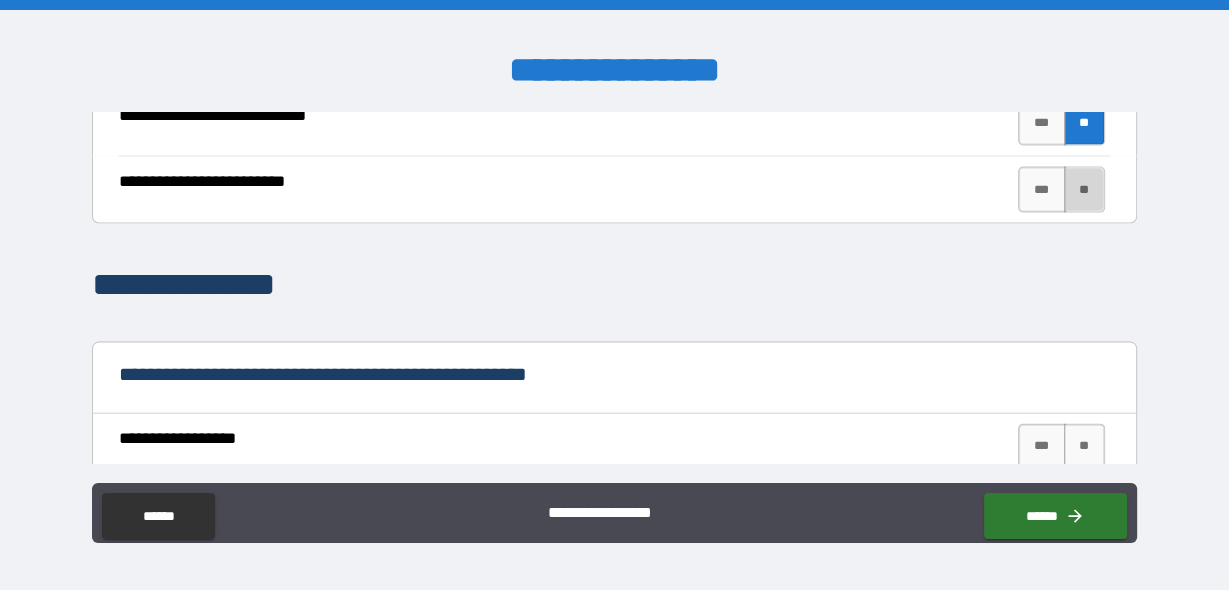 click on "**" at bounding box center [1084, 190] 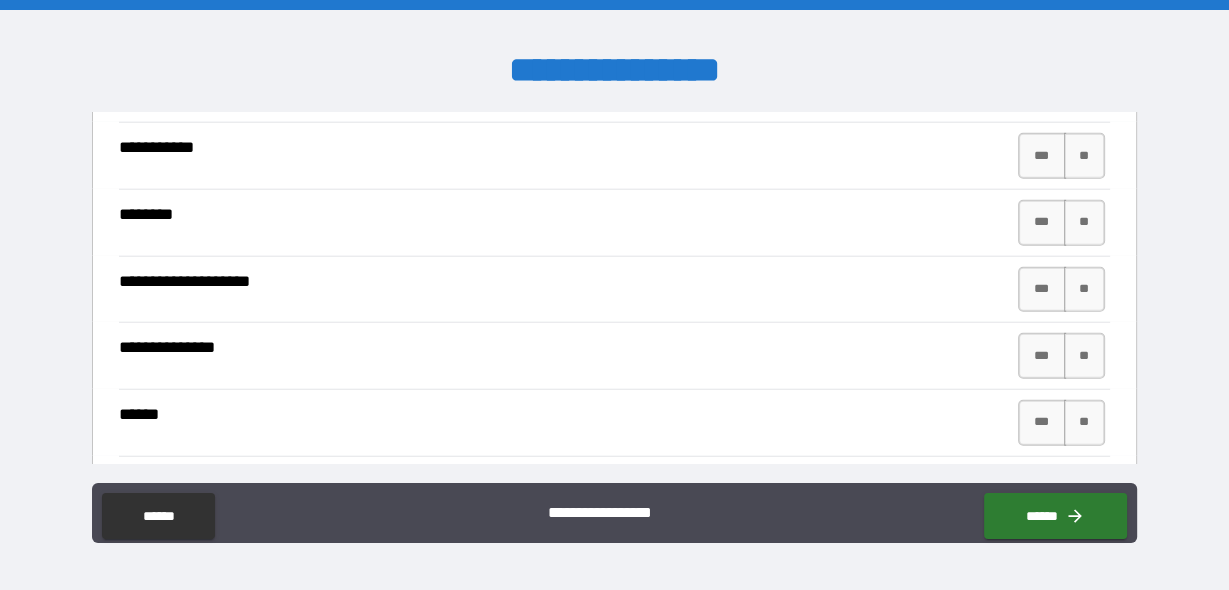 scroll, scrollTop: 4410, scrollLeft: 0, axis: vertical 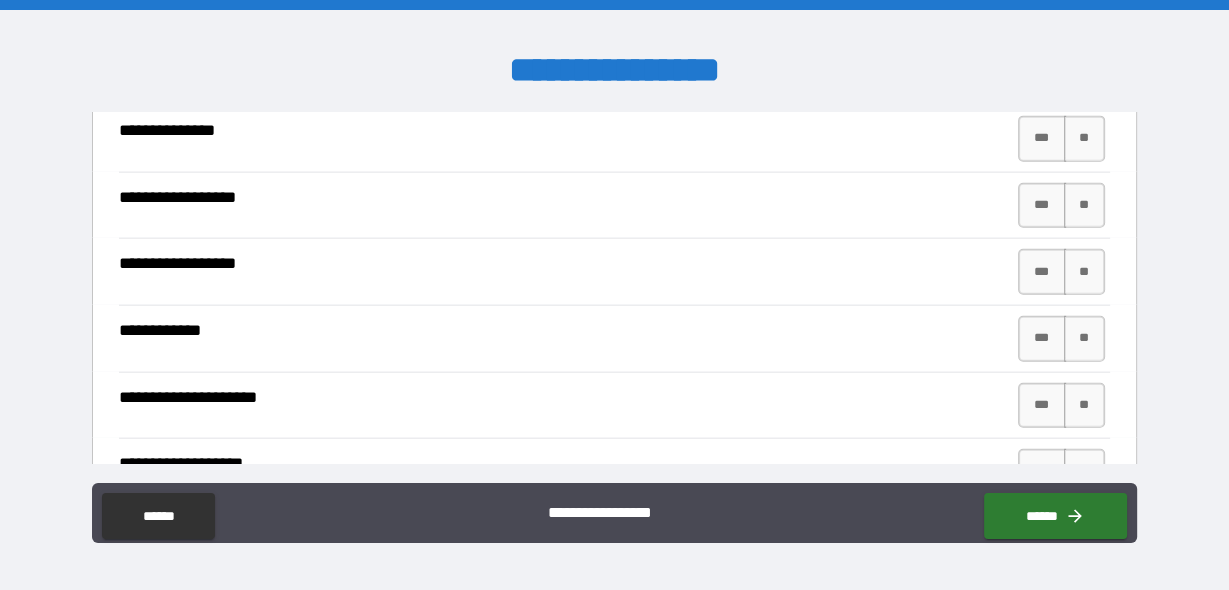 click on "**" at bounding box center (1084, 6) 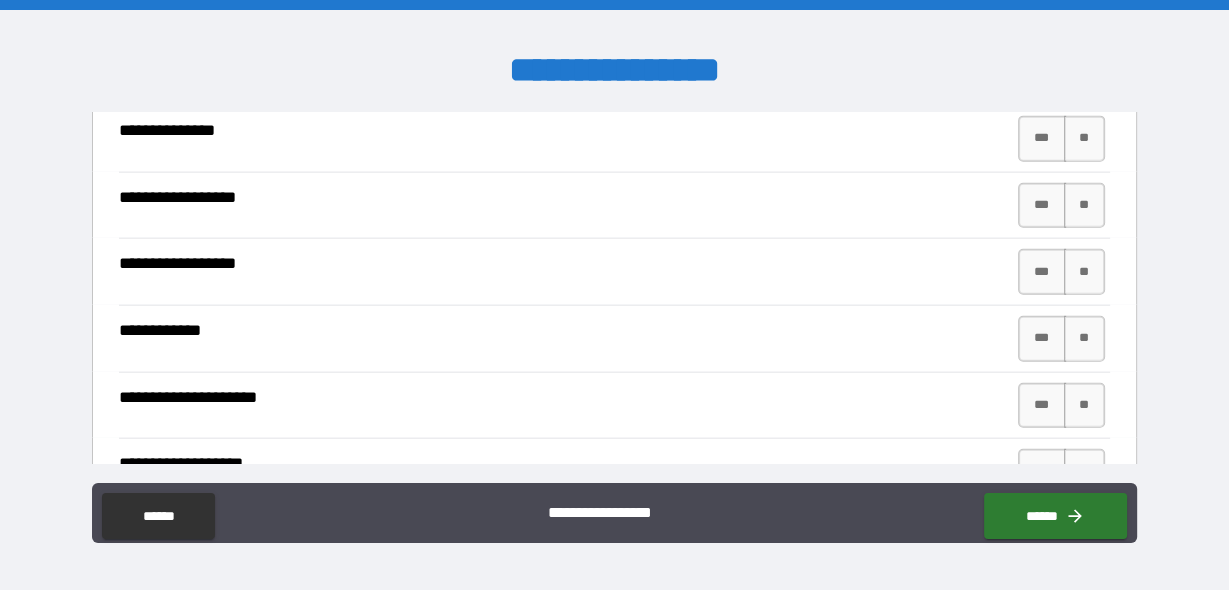 scroll, scrollTop: 4039, scrollLeft: 0, axis: vertical 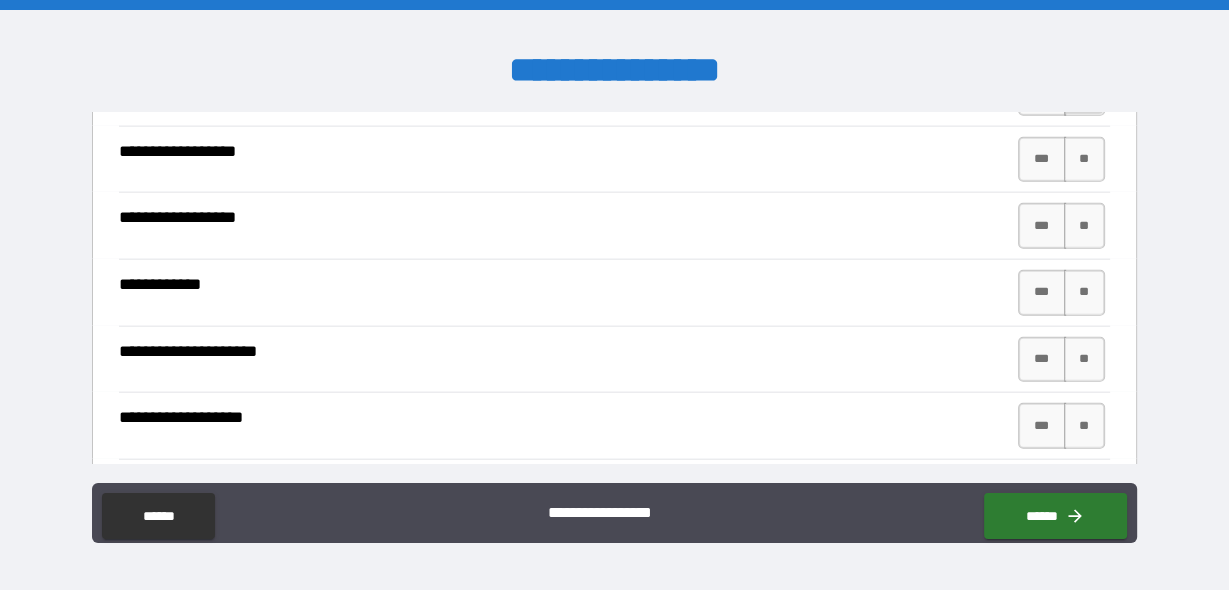click on "**" at bounding box center [1084, 93] 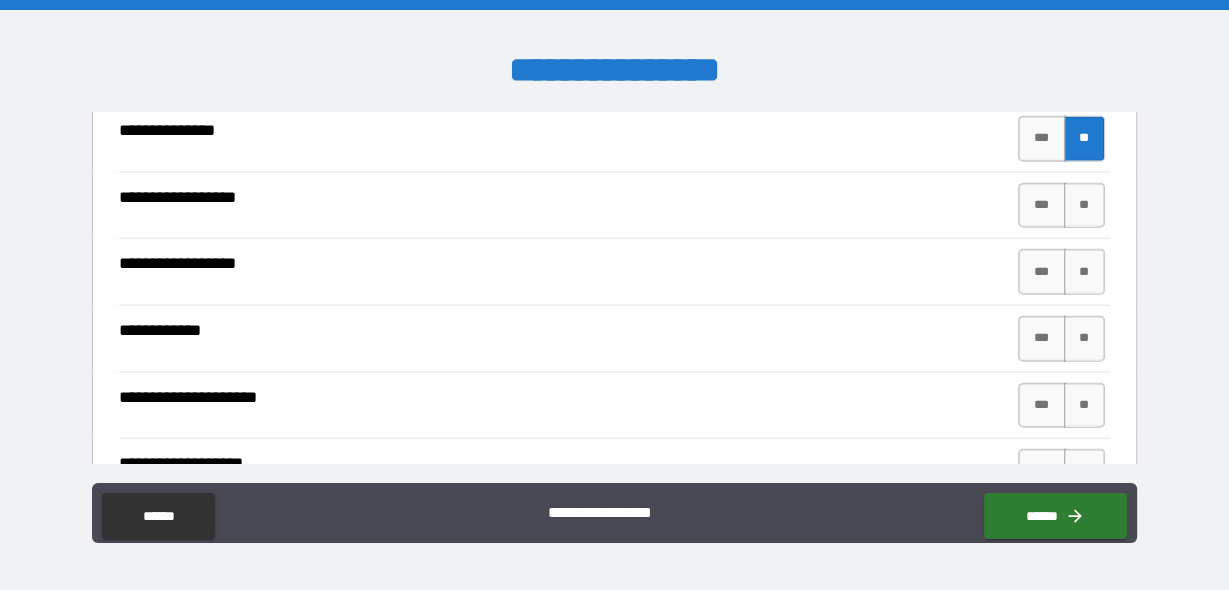 scroll, scrollTop: 3981, scrollLeft: 0, axis: vertical 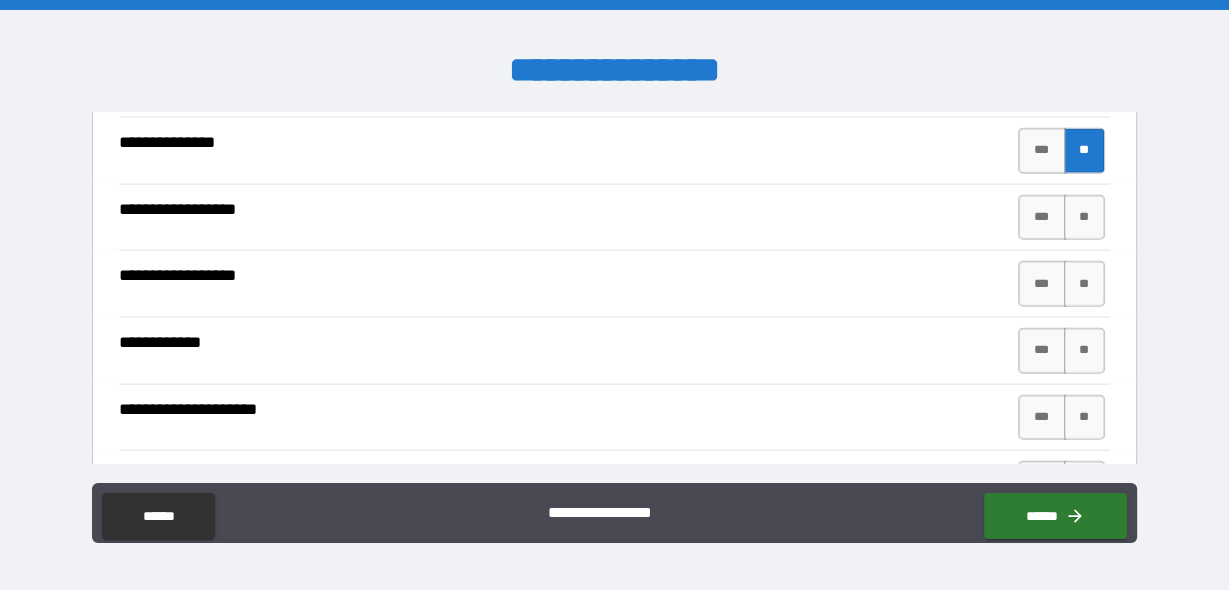 drag, startPoint x: 1061, startPoint y: 394, endPoint x: 1093, endPoint y: 366, distance: 42.520584 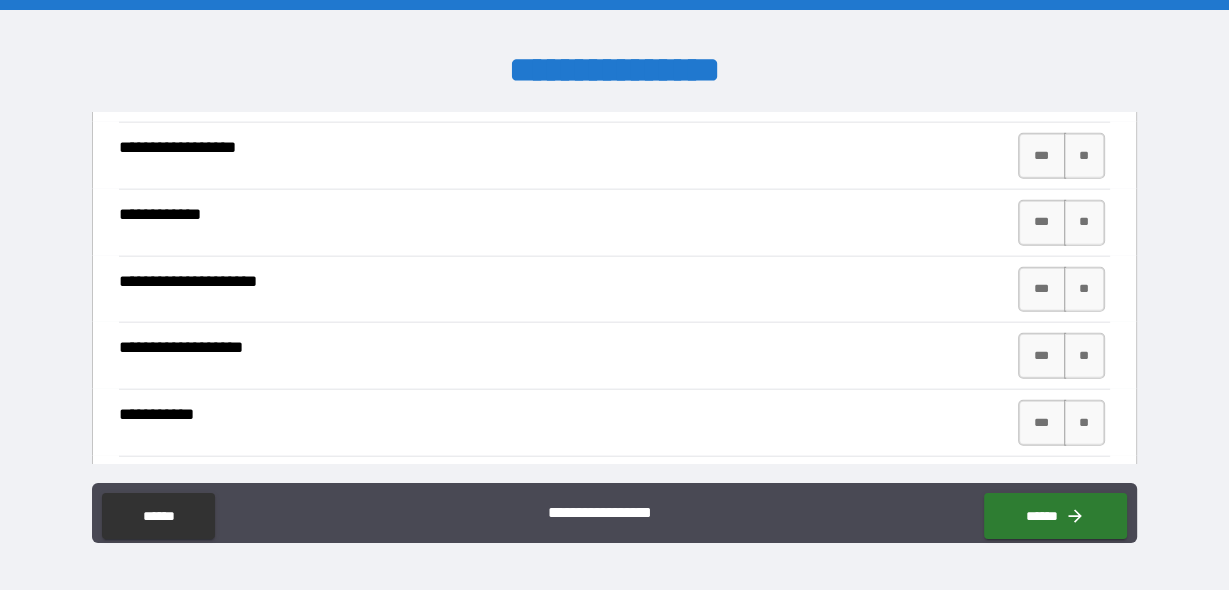 scroll, scrollTop: 4120, scrollLeft: 0, axis: vertical 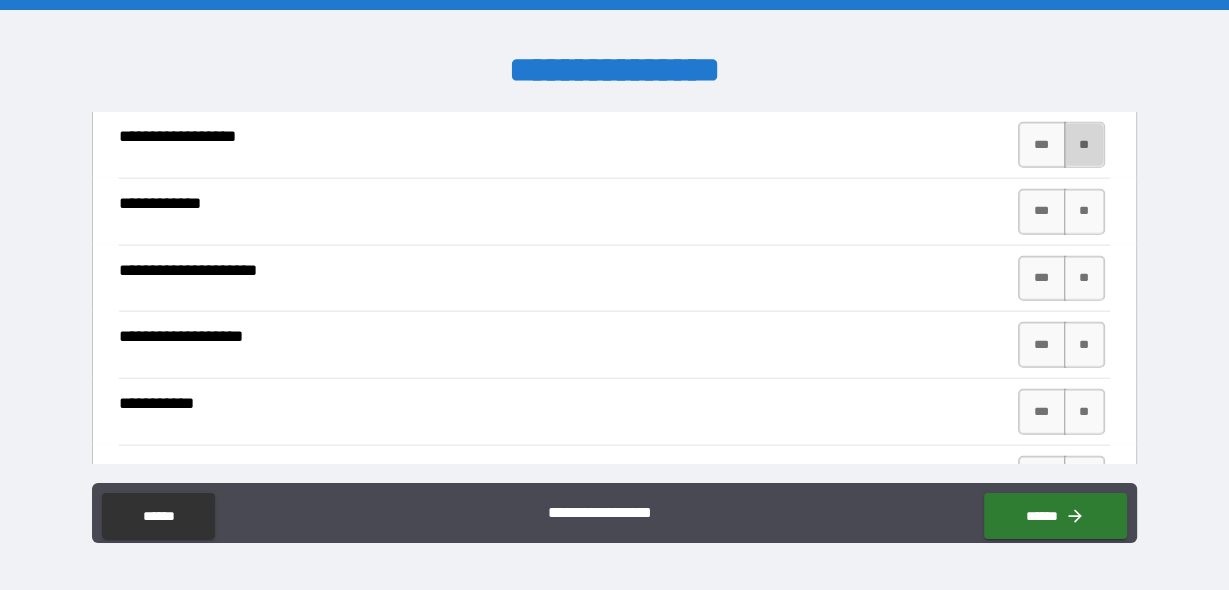 click on "**" at bounding box center (1084, 145) 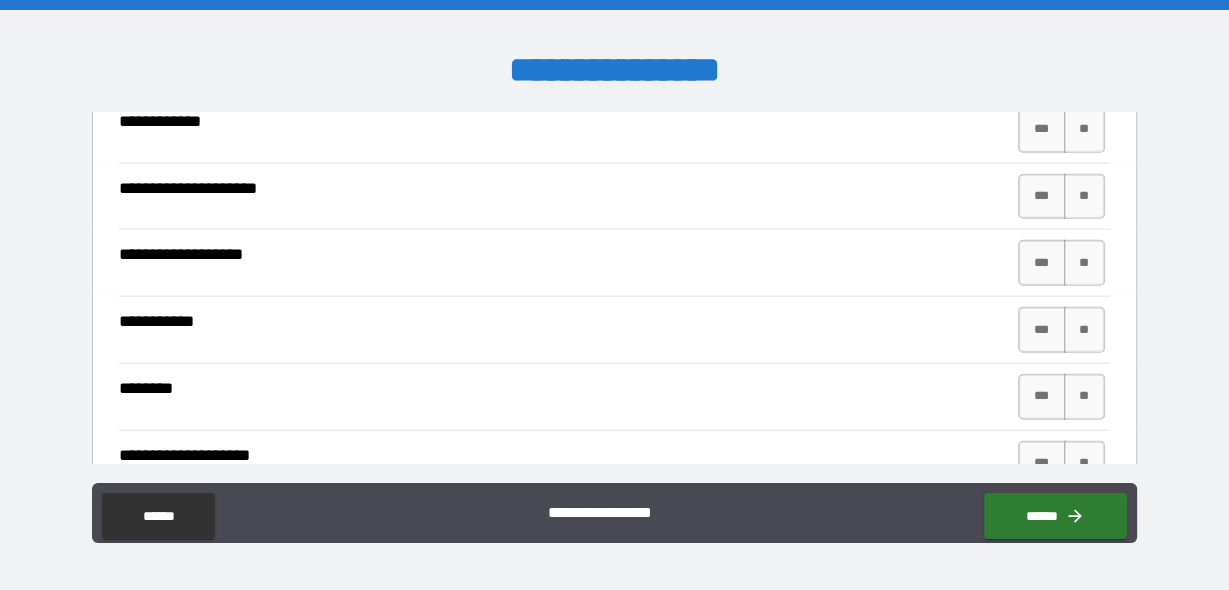 scroll, scrollTop: 4295, scrollLeft: 0, axis: vertical 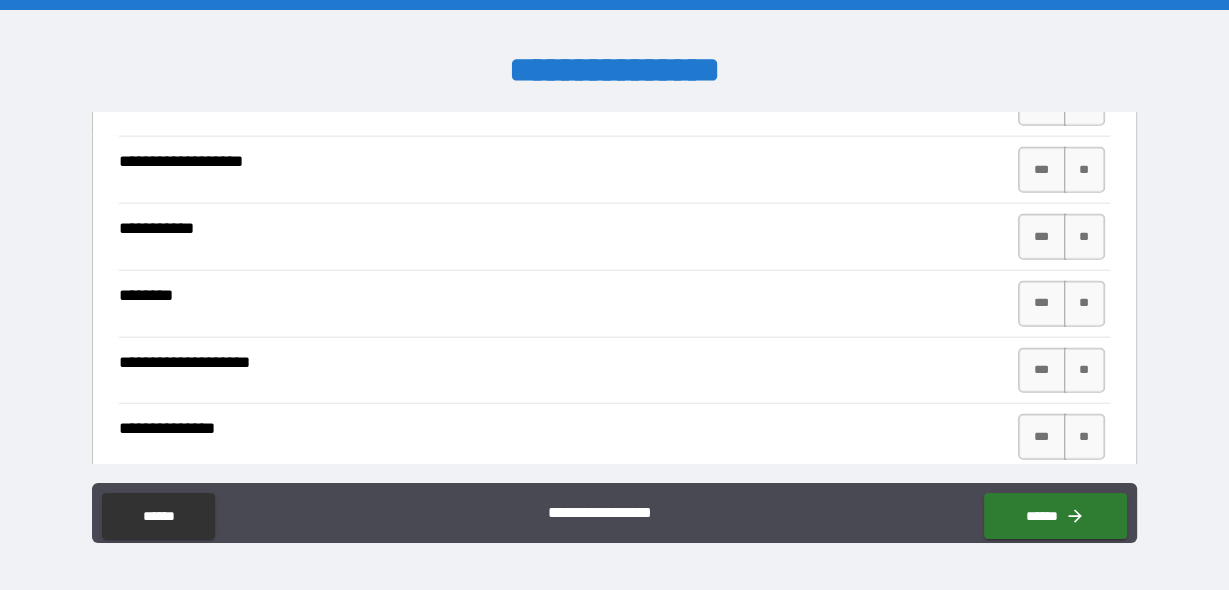 click on "**" at bounding box center (1084, 37) 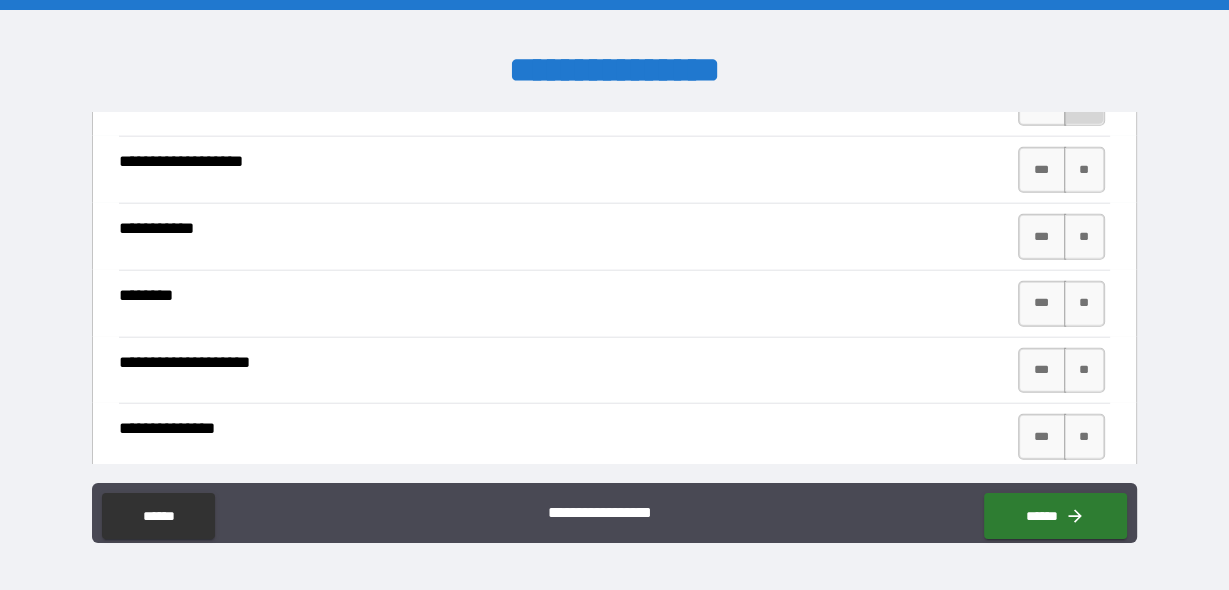 click on "**" at bounding box center (1084, 104) 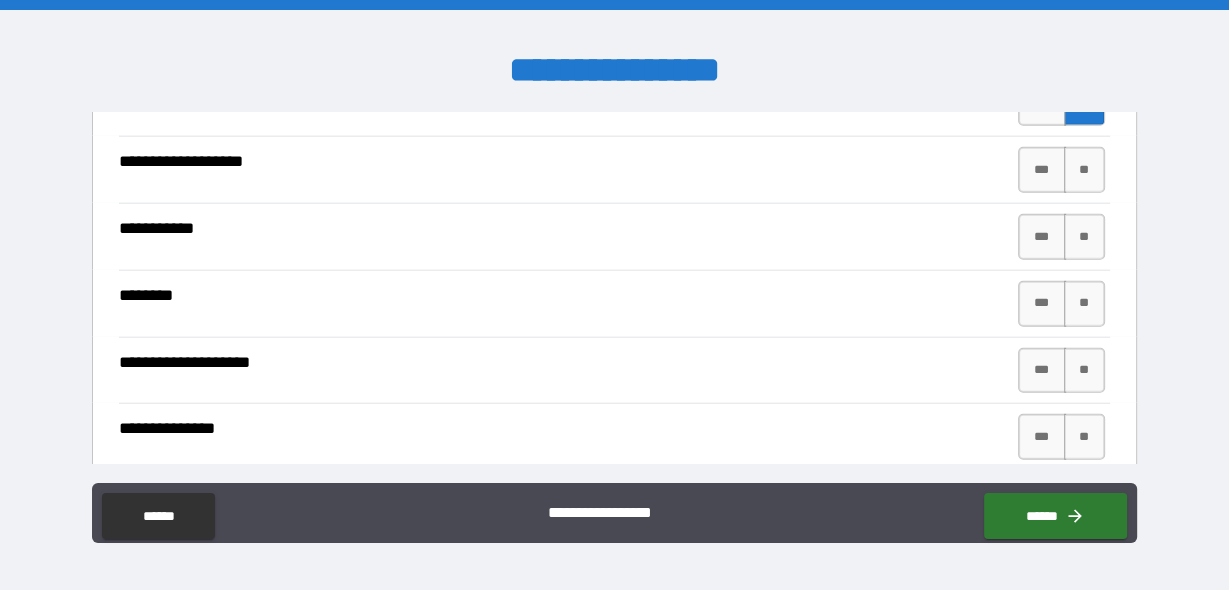 scroll, scrollTop: 4330, scrollLeft: 0, axis: vertical 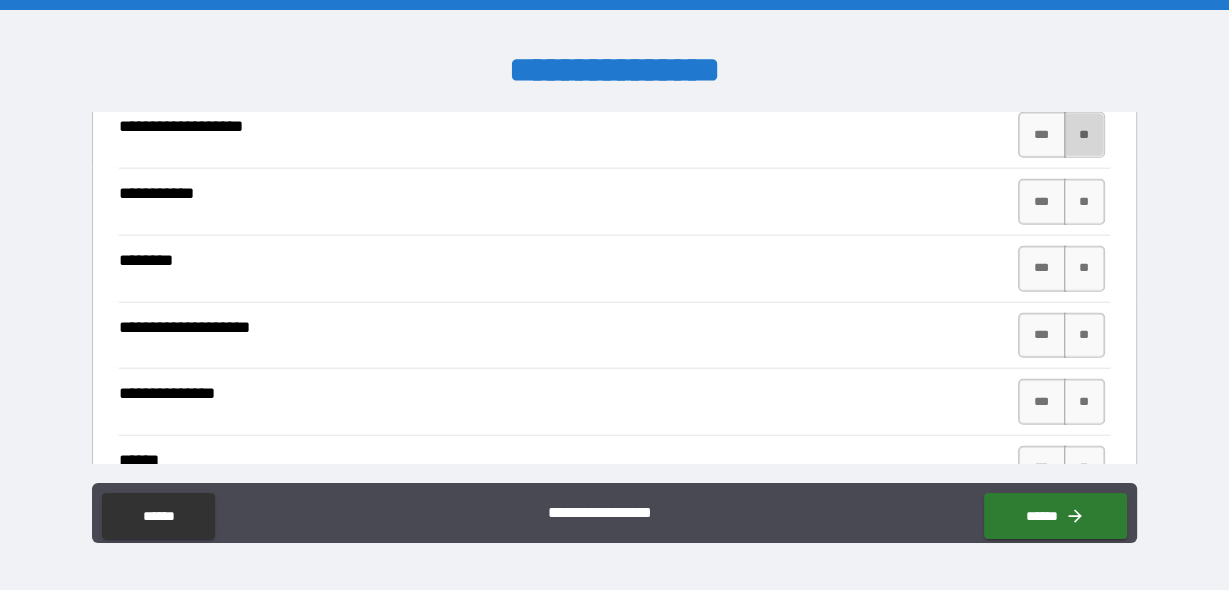 click on "**" at bounding box center (1084, 135) 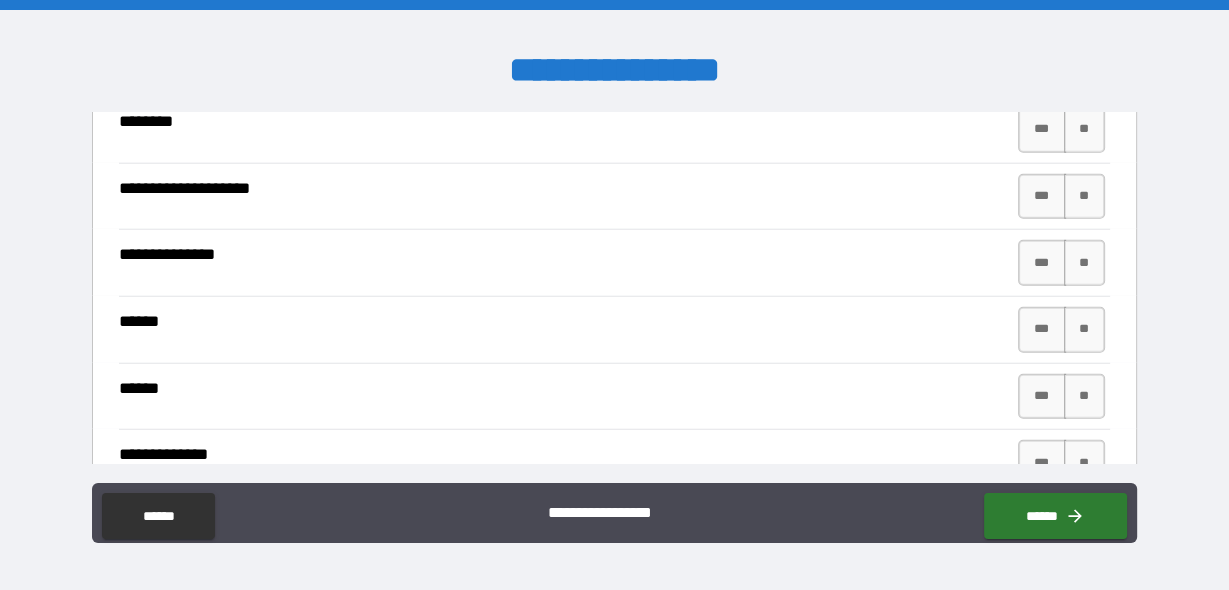 scroll, scrollTop: 4492, scrollLeft: 0, axis: vertical 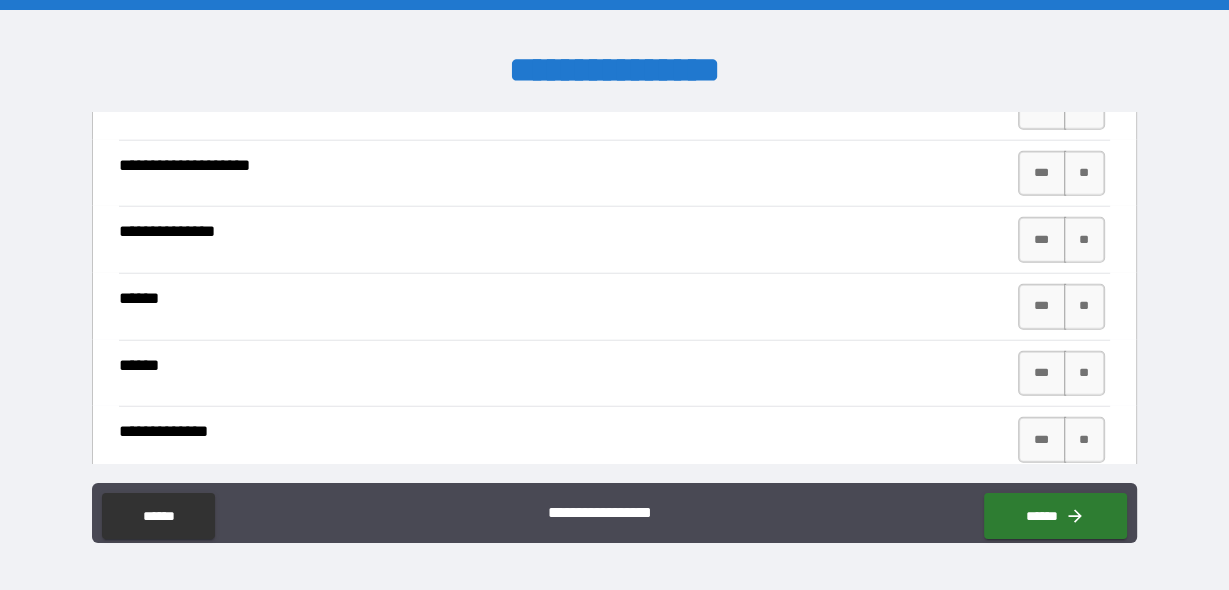 click on "**" at bounding box center (1084, 40) 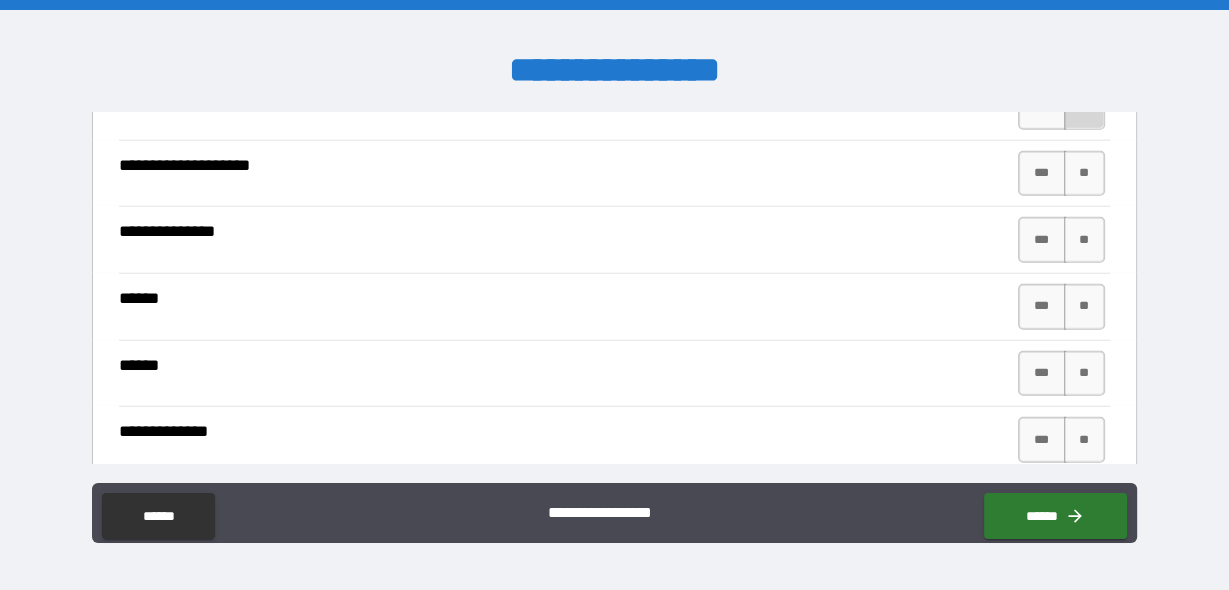 click on "**" at bounding box center (1084, 107) 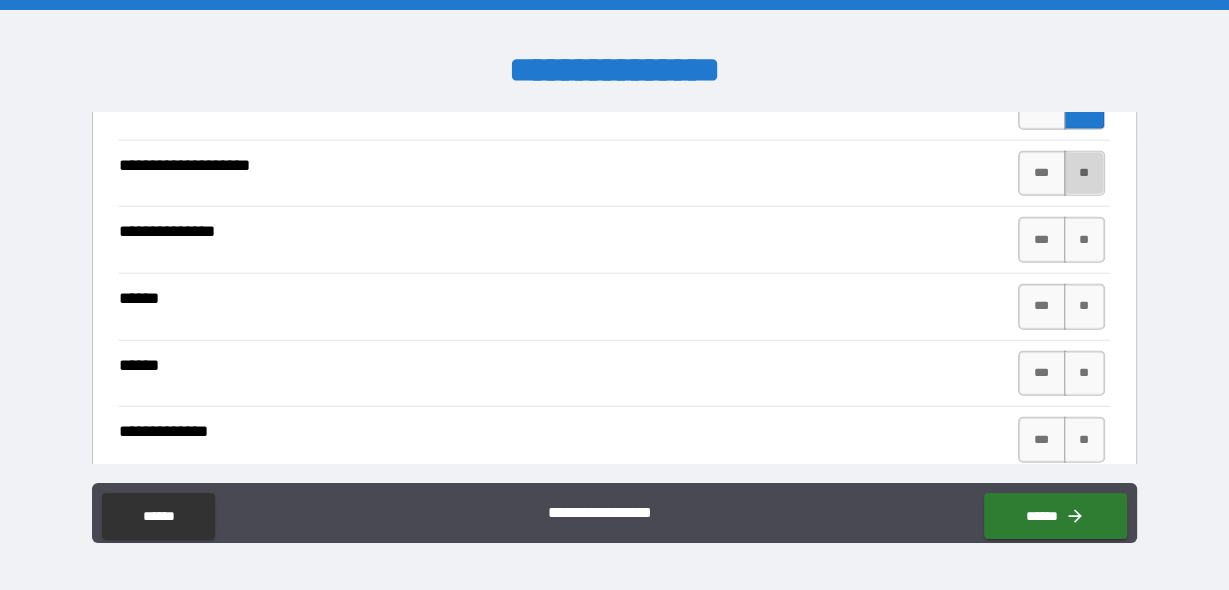 click on "**" at bounding box center (1084, 174) 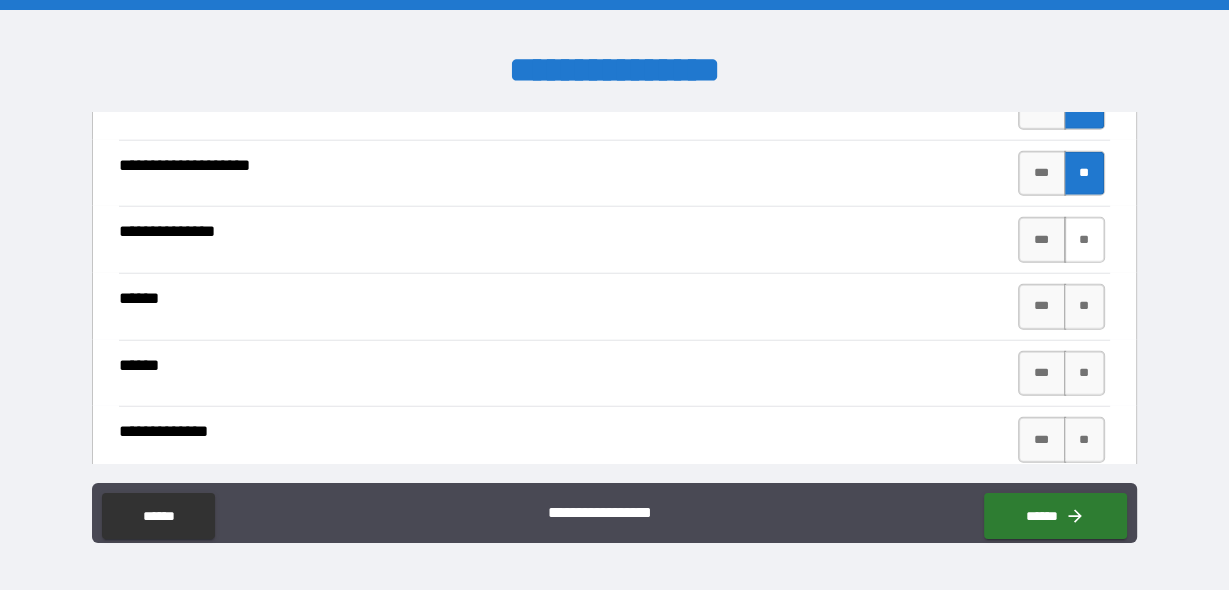 drag, startPoint x: 1064, startPoint y: 426, endPoint x: 1074, endPoint y: 411, distance: 18.027756 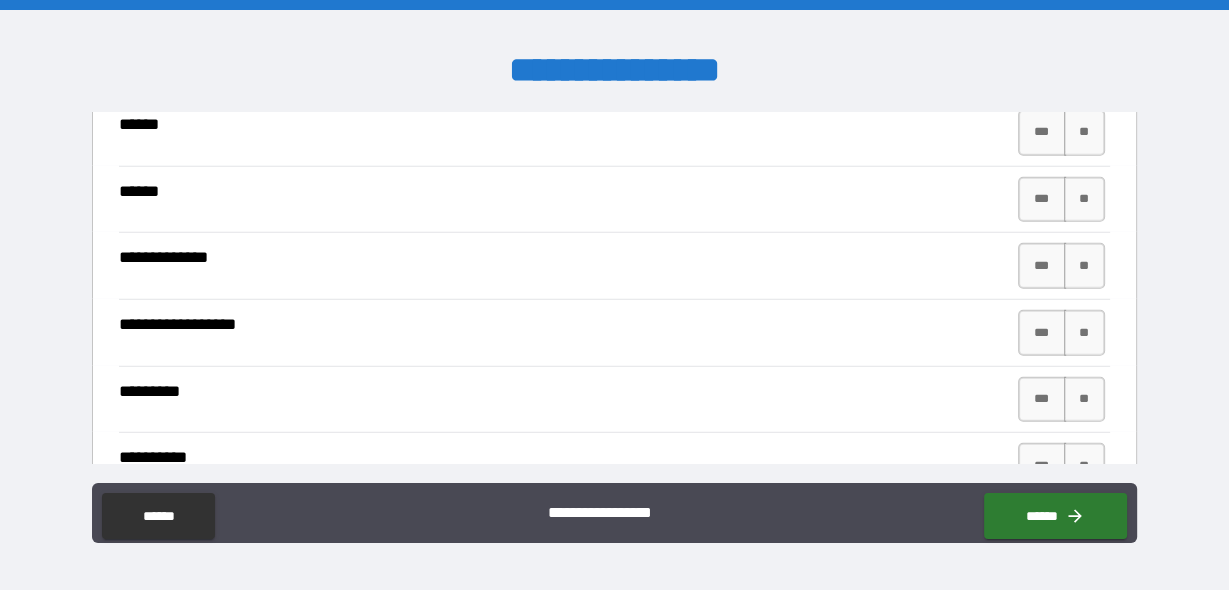 scroll, scrollTop: 4712, scrollLeft: 0, axis: vertical 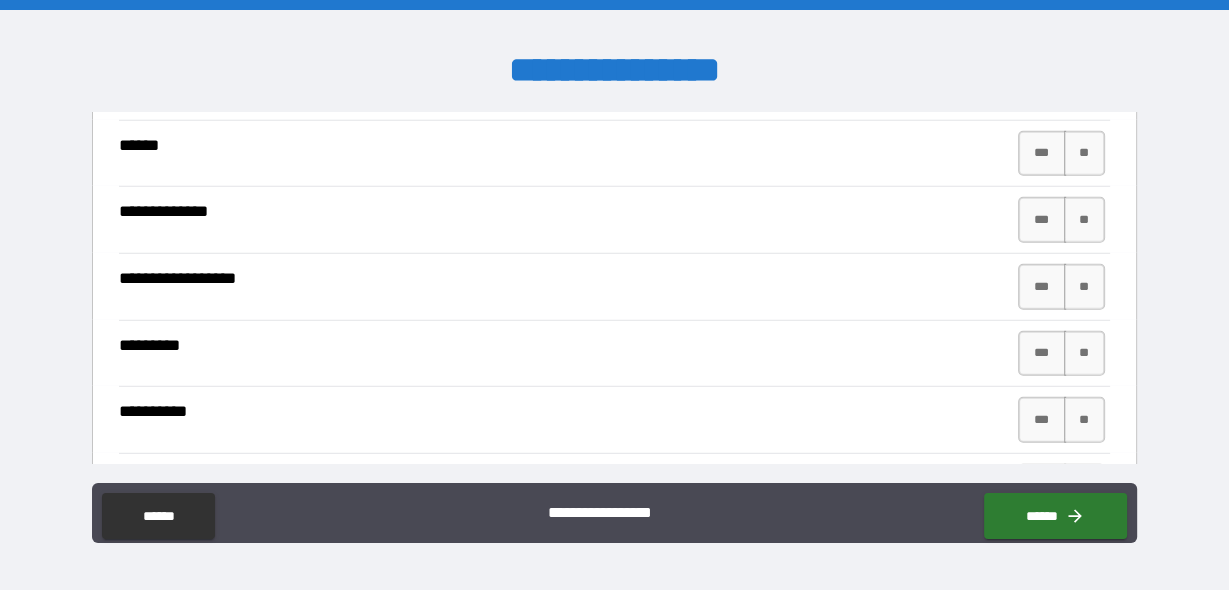 click on "**" at bounding box center (1084, 87) 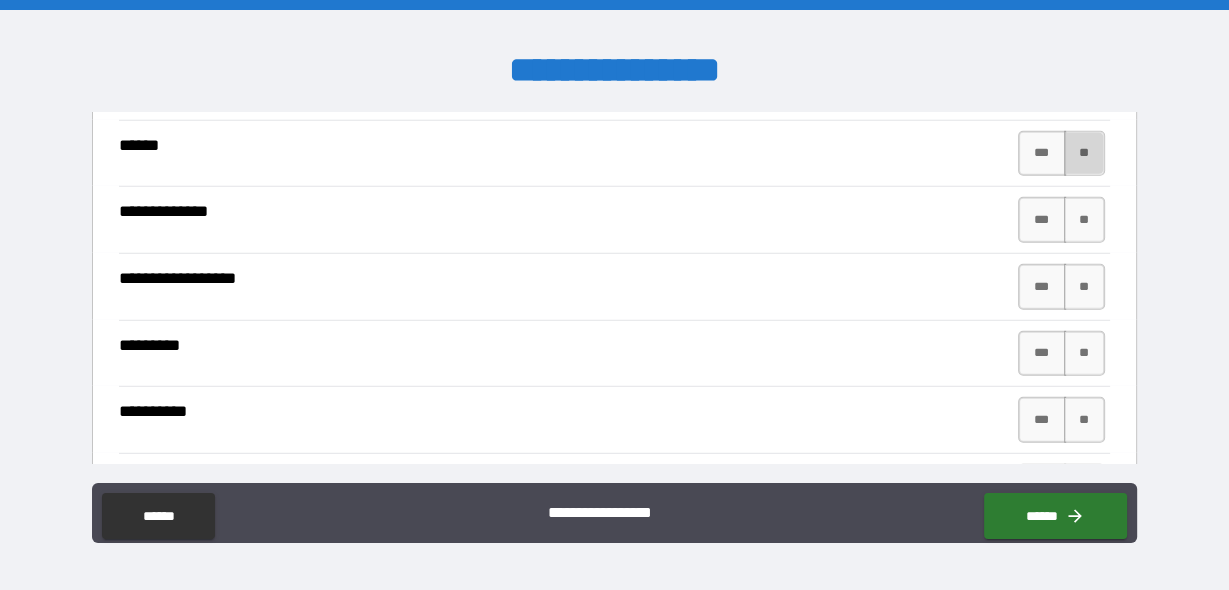 click on "**" at bounding box center [1084, 154] 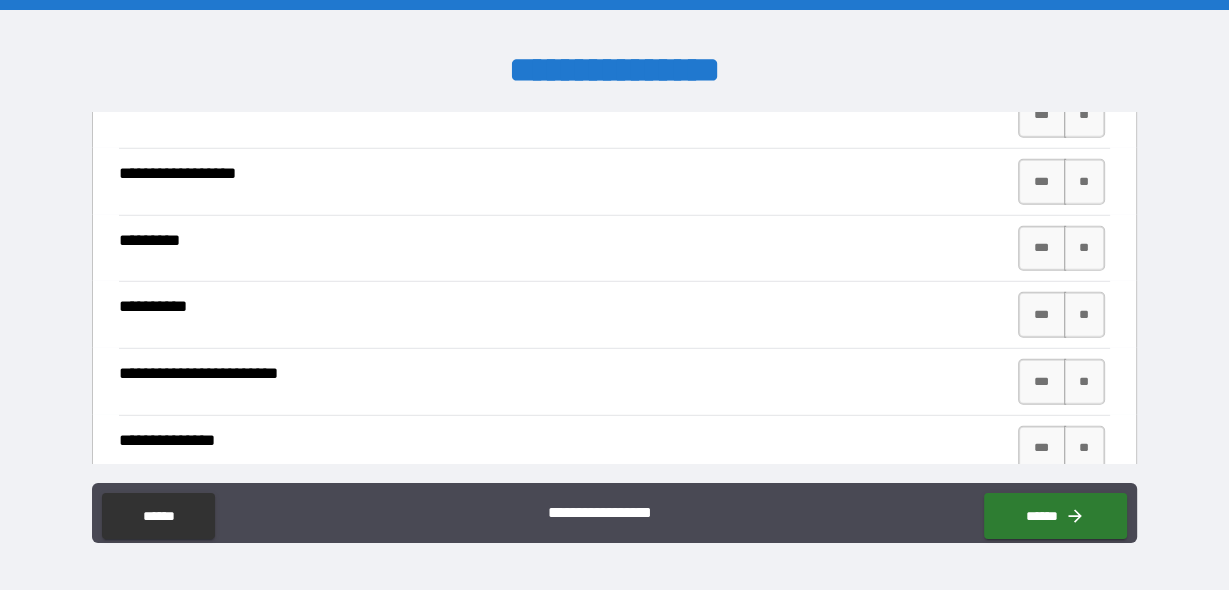 scroll, scrollTop: 4828, scrollLeft: 0, axis: vertical 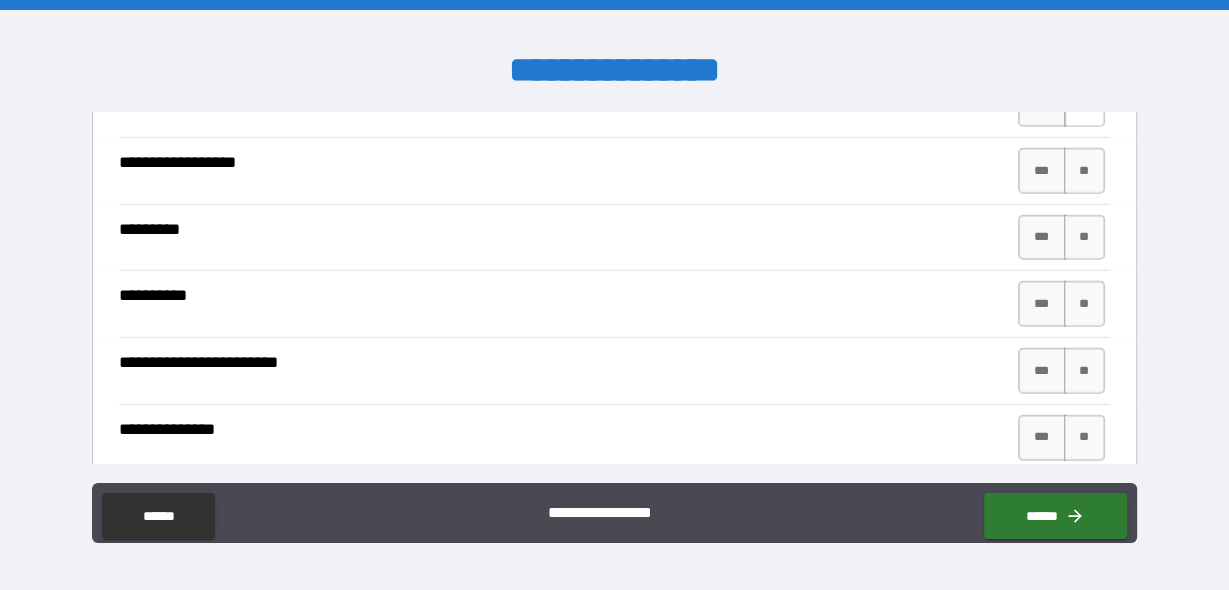 click on "**" at bounding box center [1084, 104] 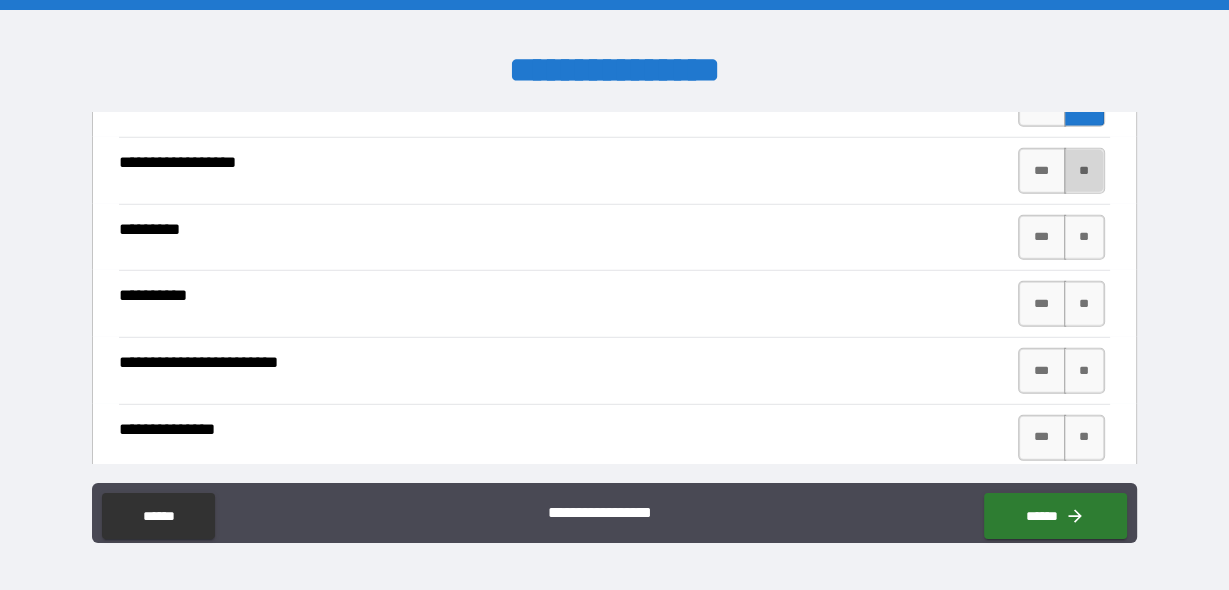 click on "**" at bounding box center (1084, 171) 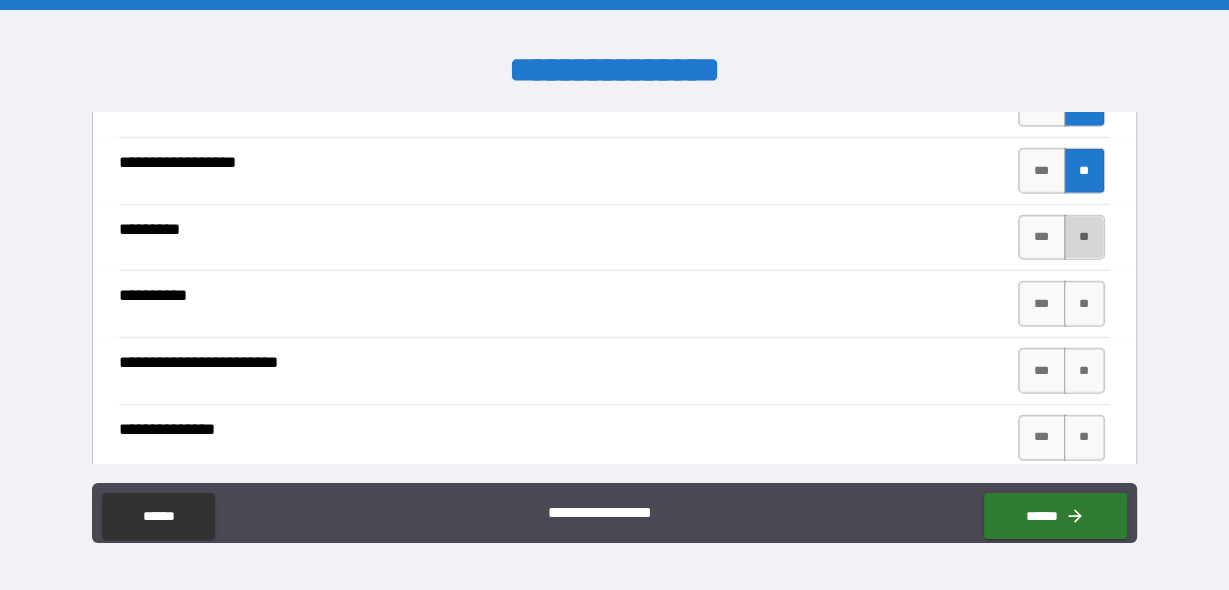 click on "**" at bounding box center (1084, 238) 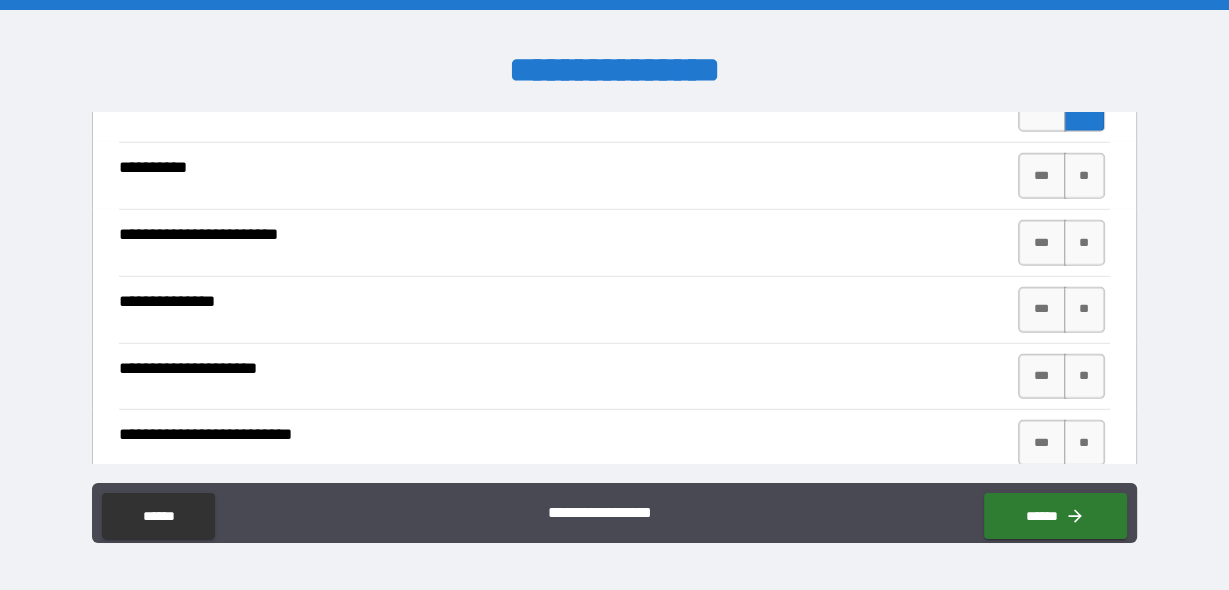 scroll, scrollTop: 4980, scrollLeft: 0, axis: vertical 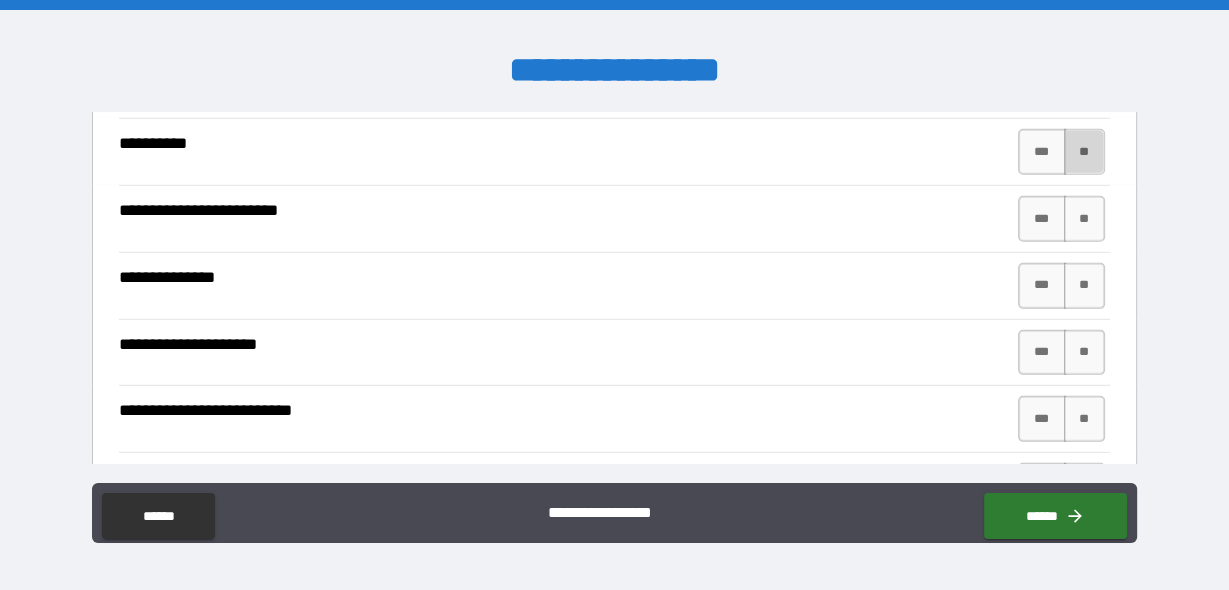 click on "**" at bounding box center (1084, 152) 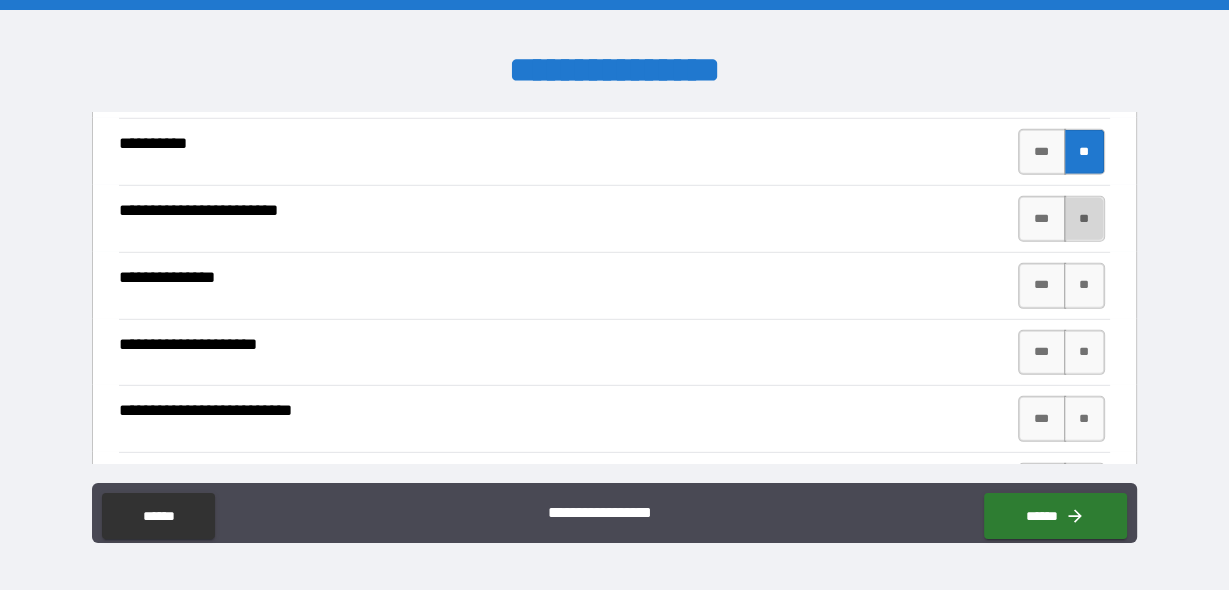 click on "**" at bounding box center (1084, 219) 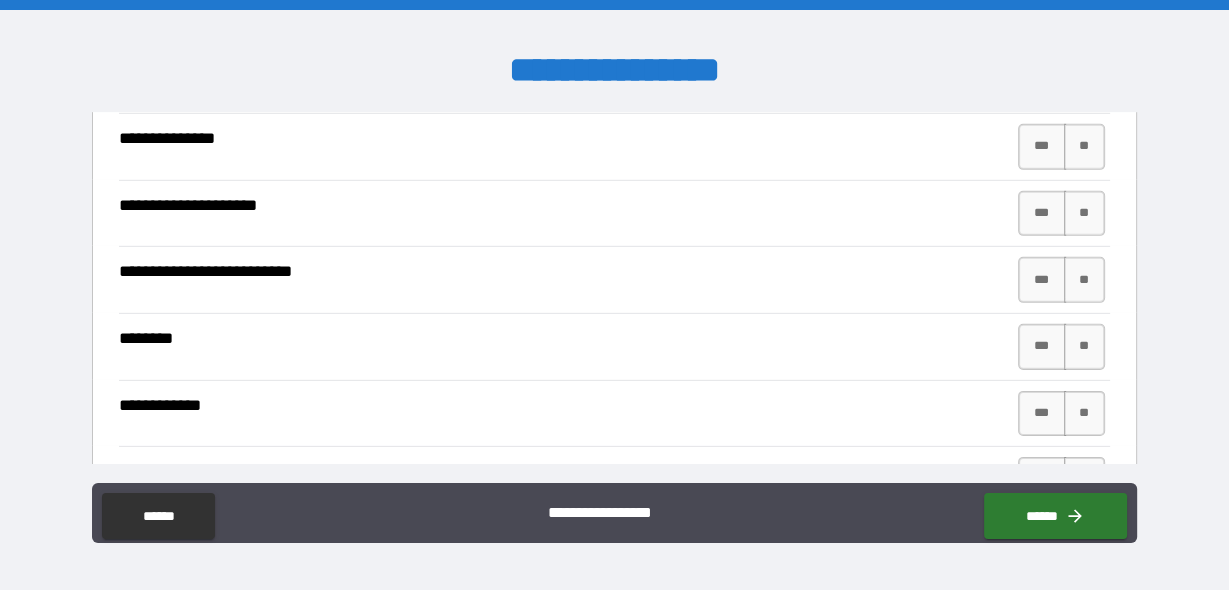 scroll, scrollTop: 5154, scrollLeft: 0, axis: vertical 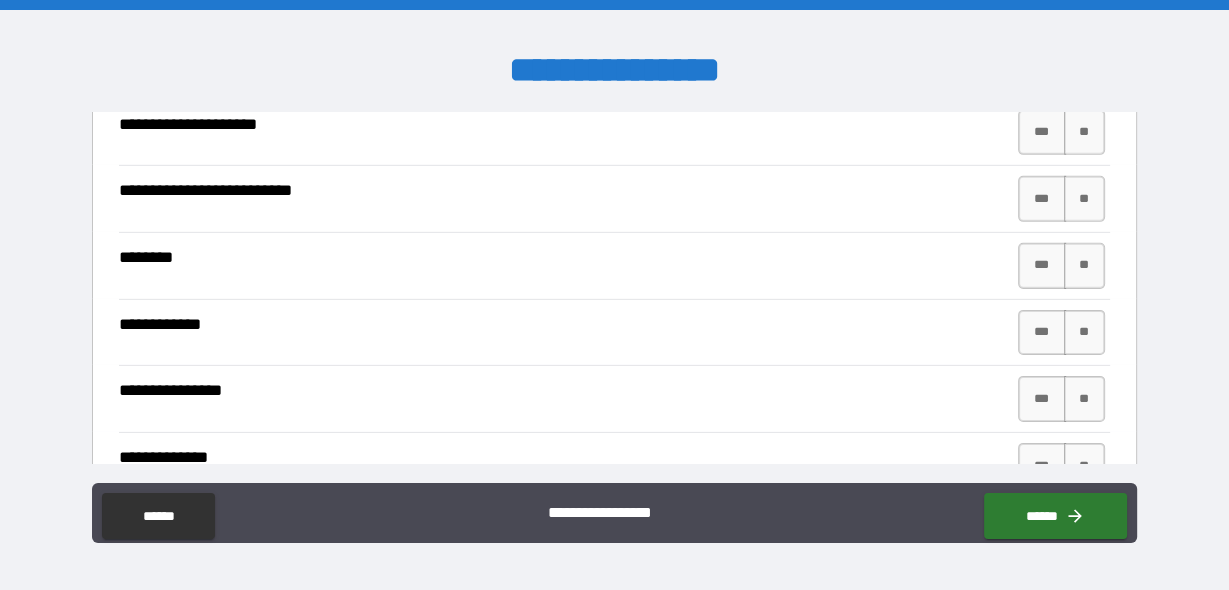 click on "**" at bounding box center [1084, 66] 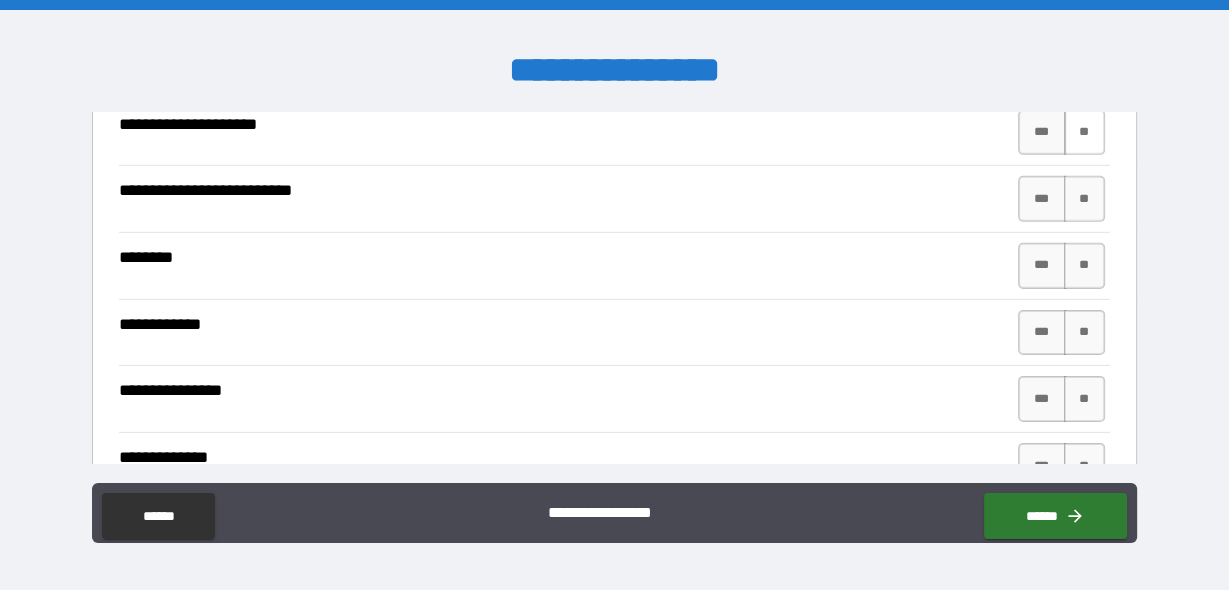 click on "**" at bounding box center [1084, 133] 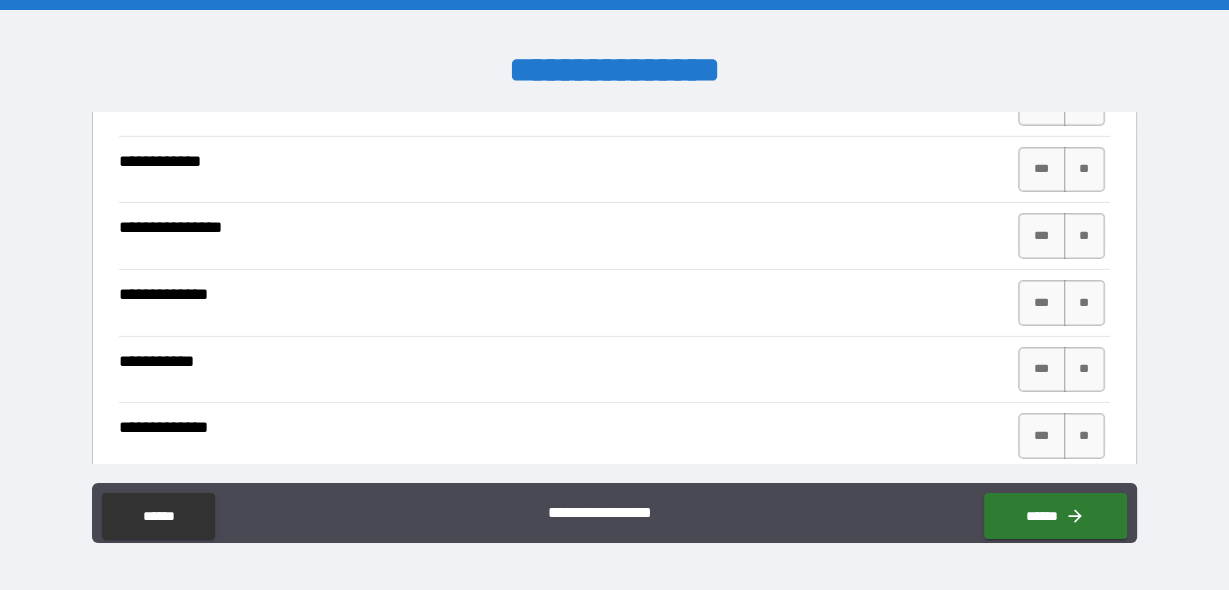 scroll, scrollTop: 5375, scrollLeft: 0, axis: vertical 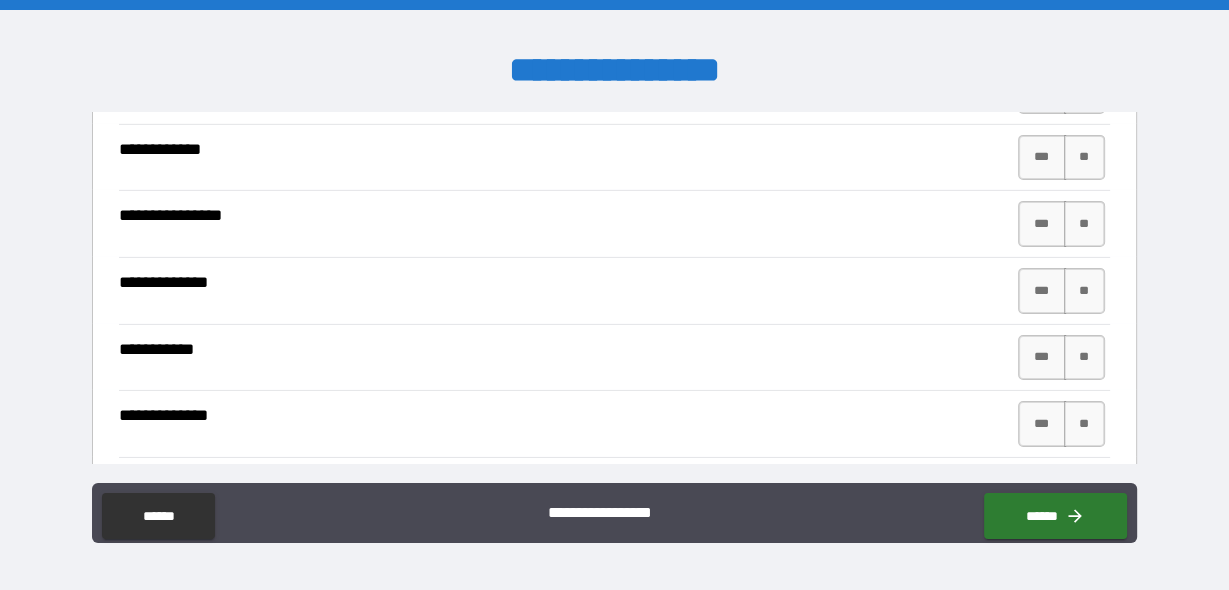 click on "**" at bounding box center [1084, 24] 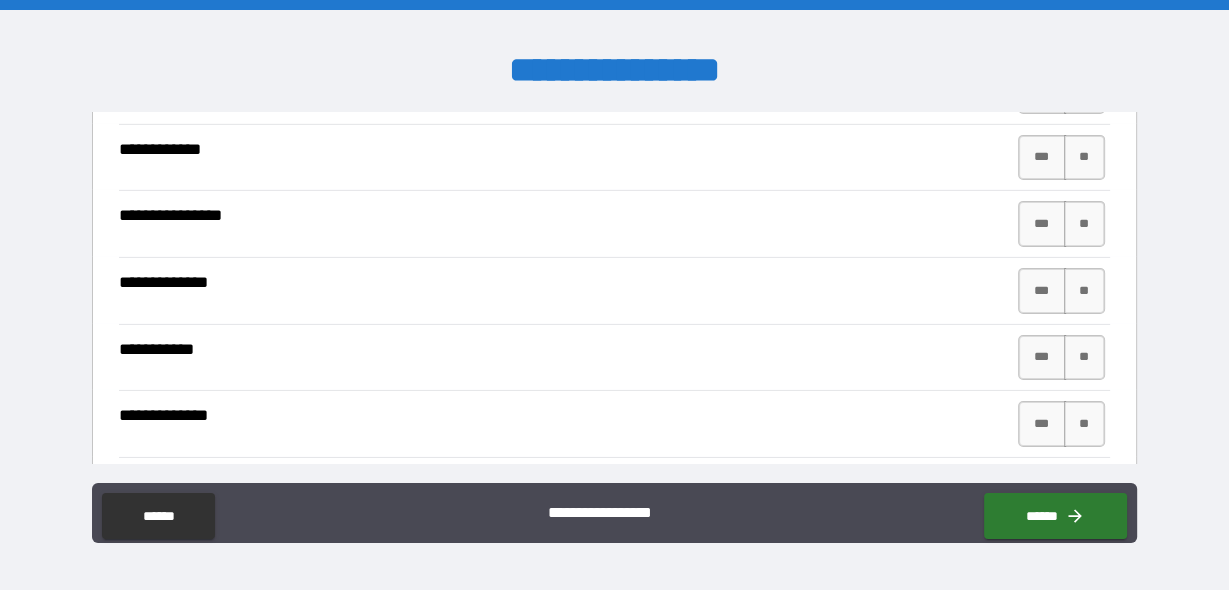 click on "***" at bounding box center [1042, 91] 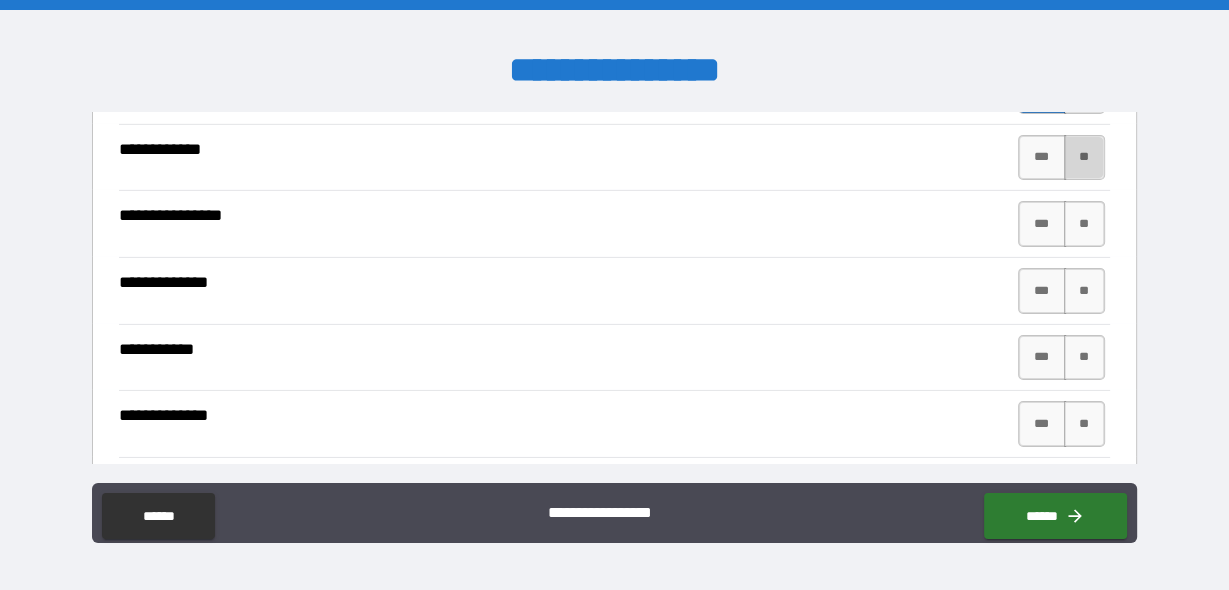 click on "**" at bounding box center (1084, 158) 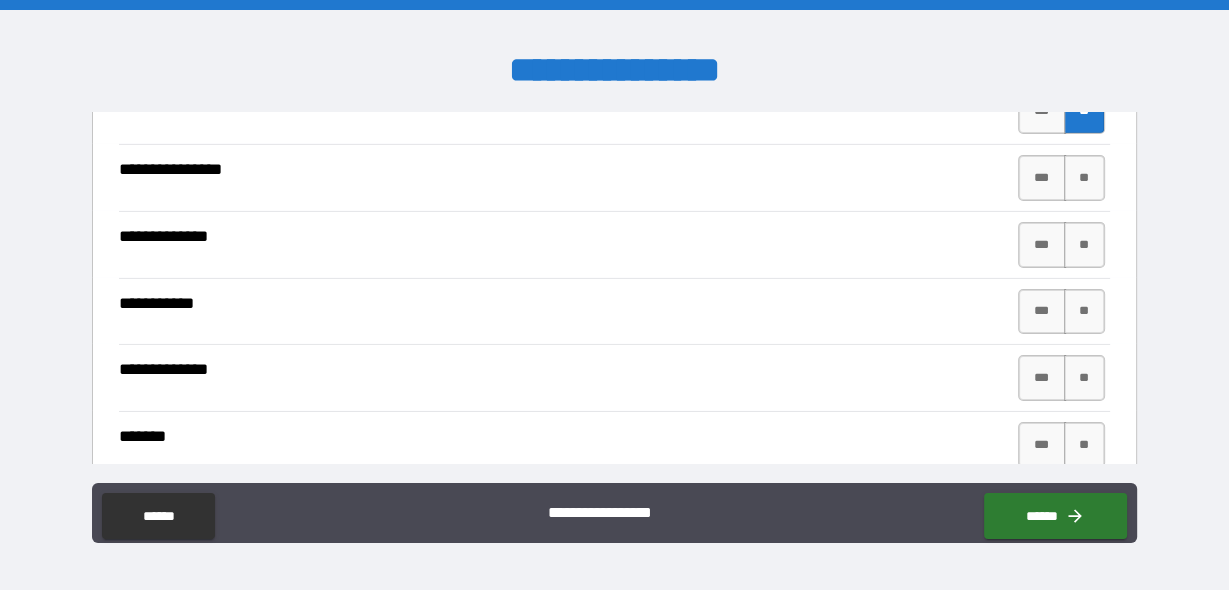 scroll, scrollTop: 5491, scrollLeft: 0, axis: vertical 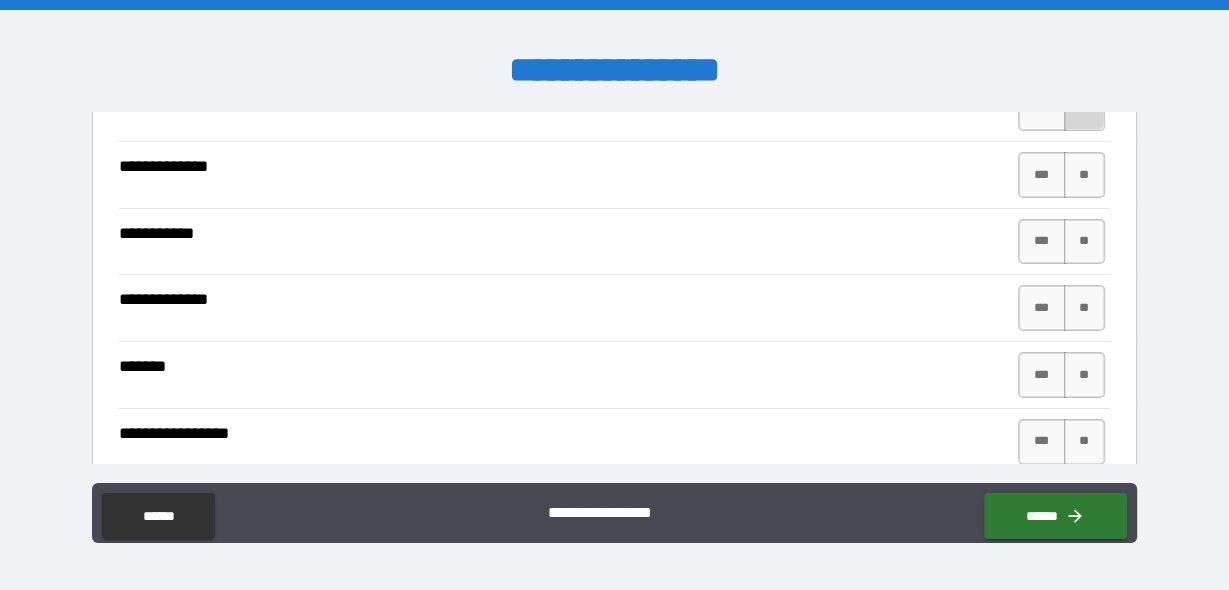 click on "**" at bounding box center [1084, 108] 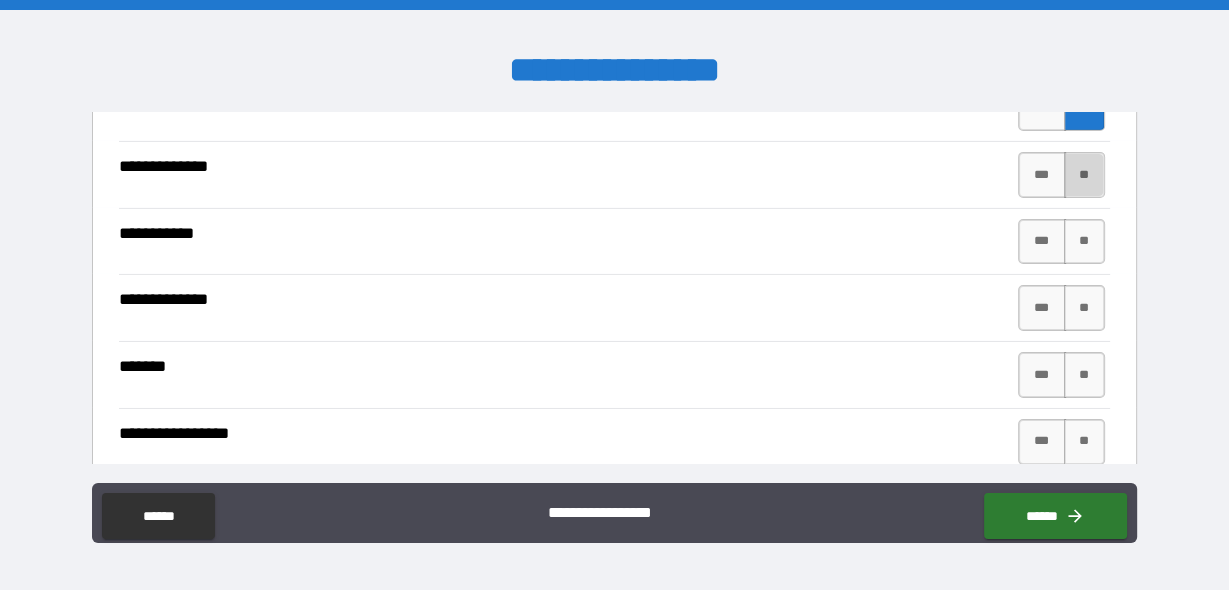 click on "**" at bounding box center [1084, 175] 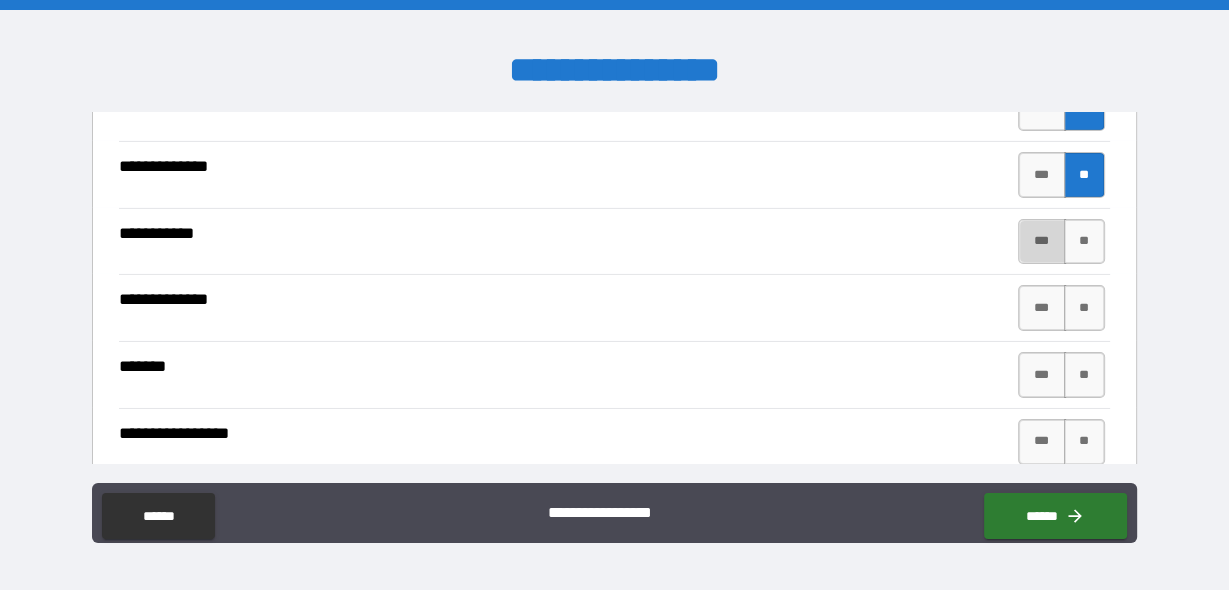 click on "***" at bounding box center (1042, 242) 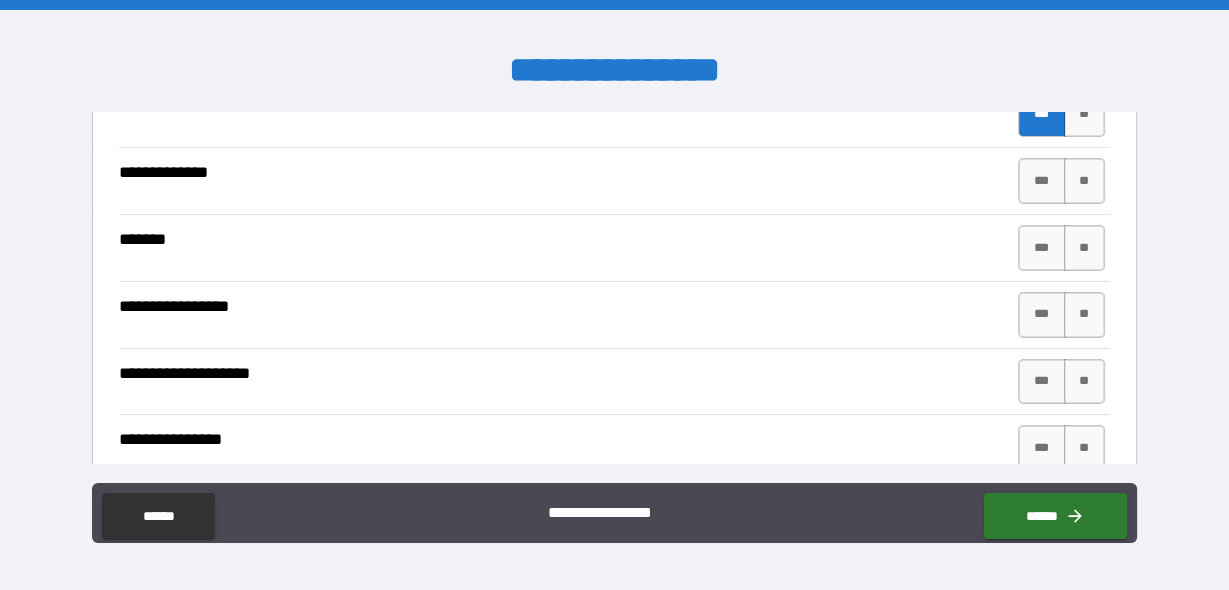 scroll, scrollTop: 5664, scrollLeft: 0, axis: vertical 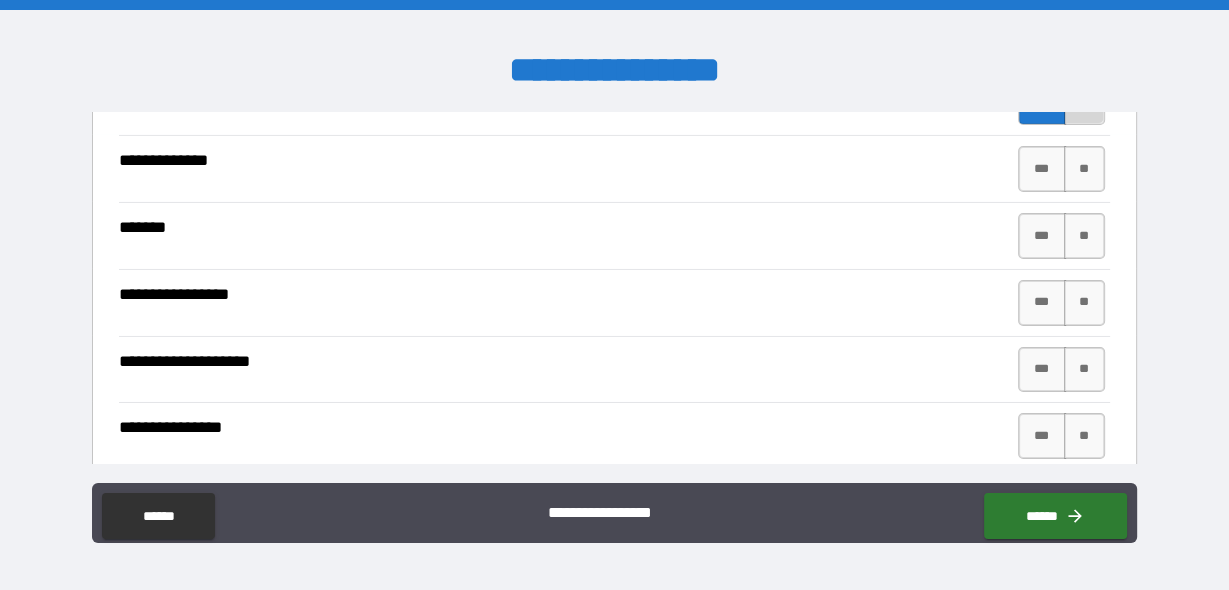 click on "**" at bounding box center [1084, 103] 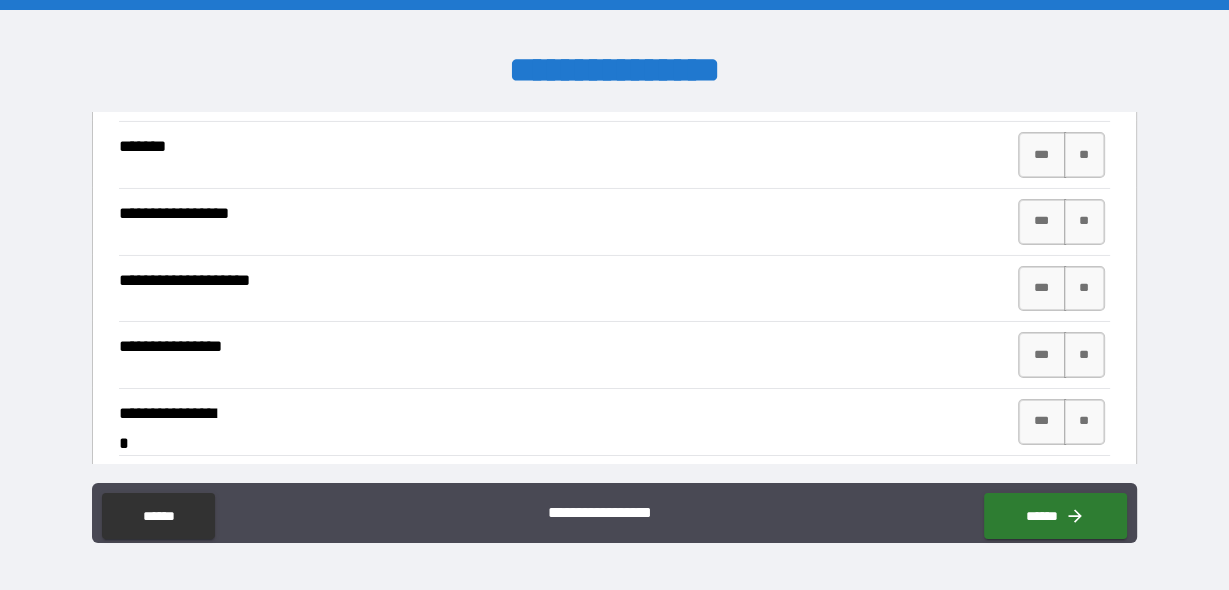 scroll, scrollTop: 5792, scrollLeft: 0, axis: vertical 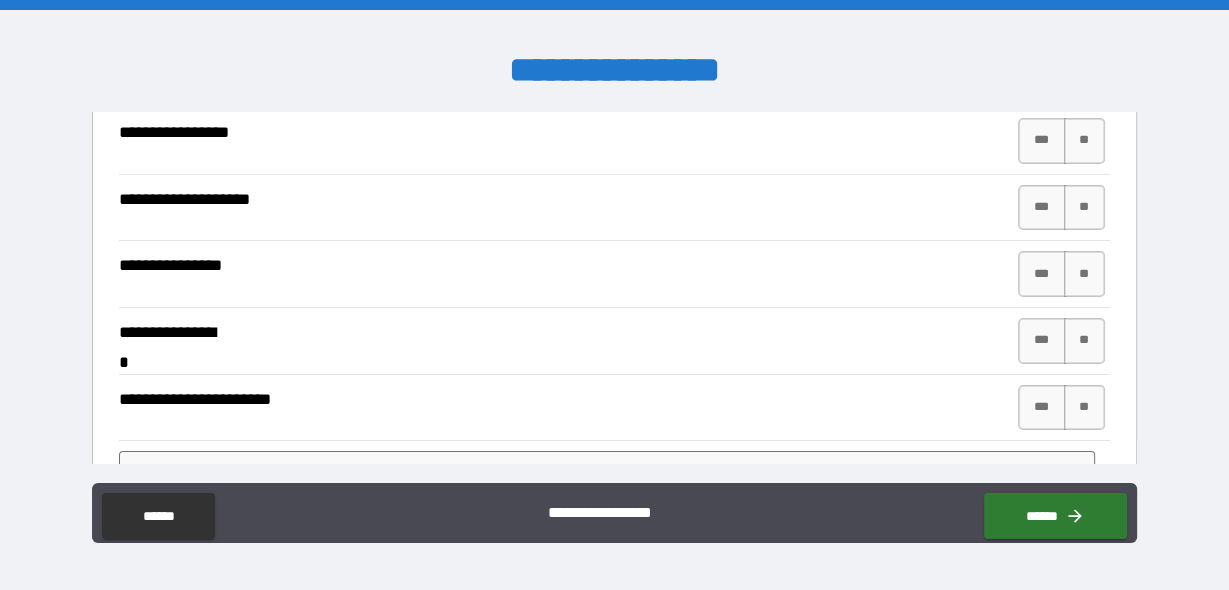 click on "**" at bounding box center [1084, 7] 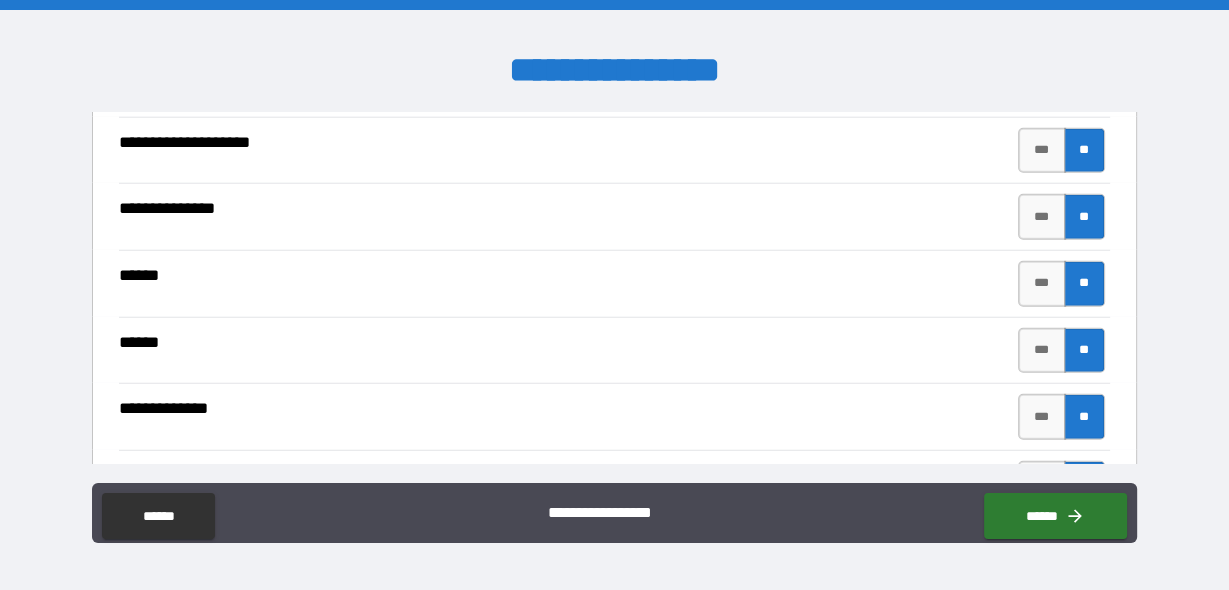 scroll, scrollTop: 4446, scrollLeft: 0, axis: vertical 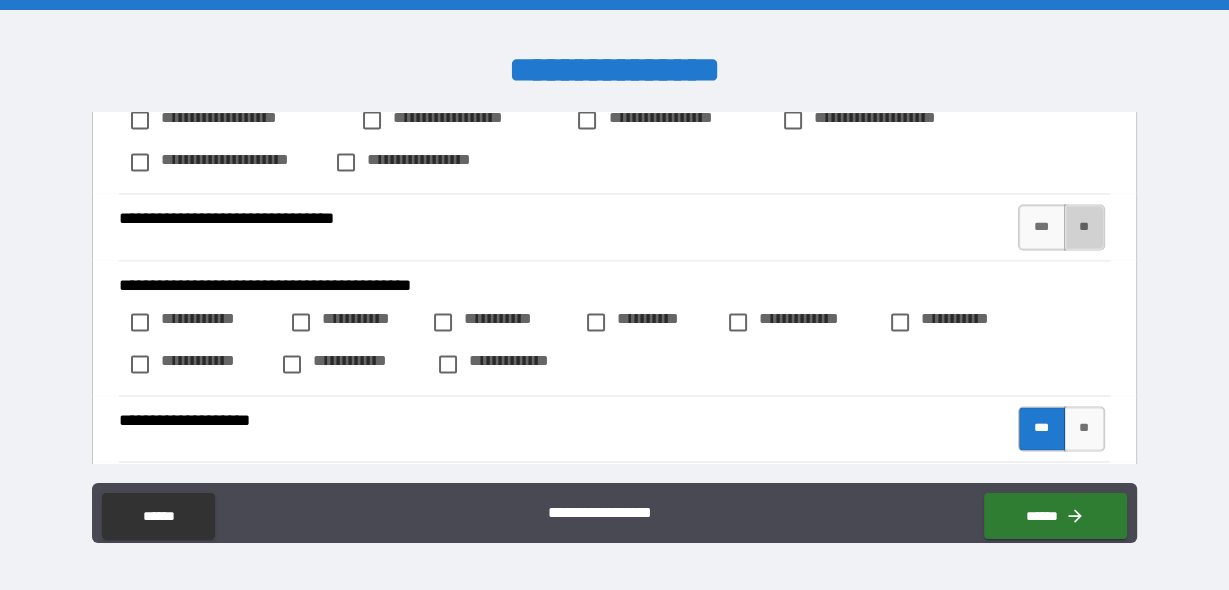 drag, startPoint x: 1074, startPoint y: 394, endPoint x: 1143, endPoint y: 308, distance: 110.25879 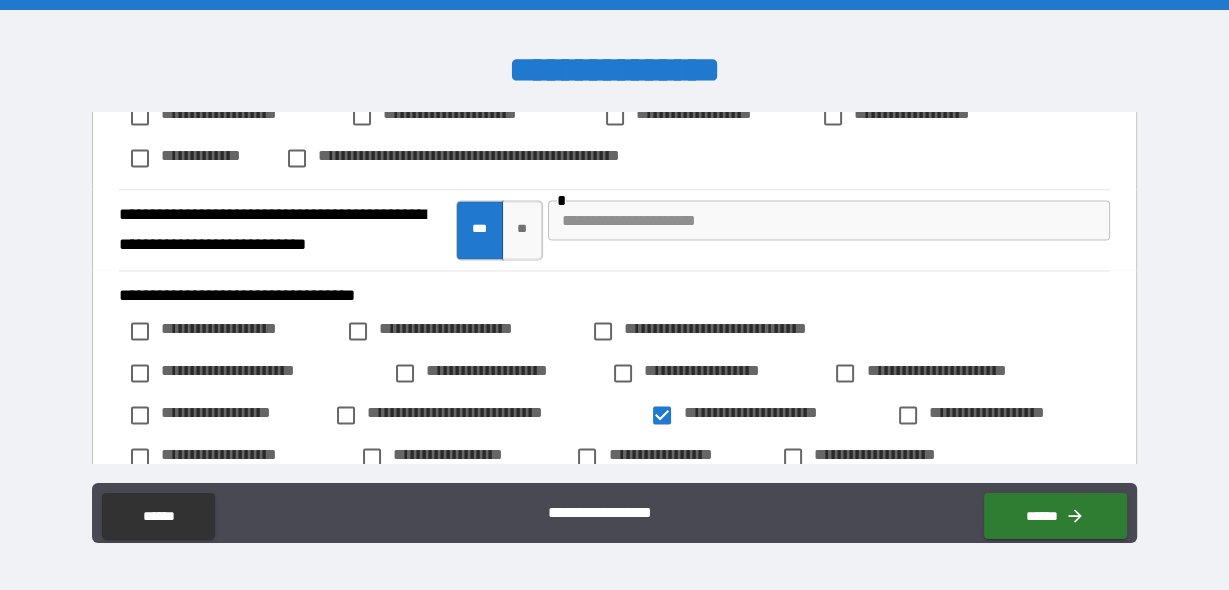 scroll, scrollTop: 2472, scrollLeft: 0, axis: vertical 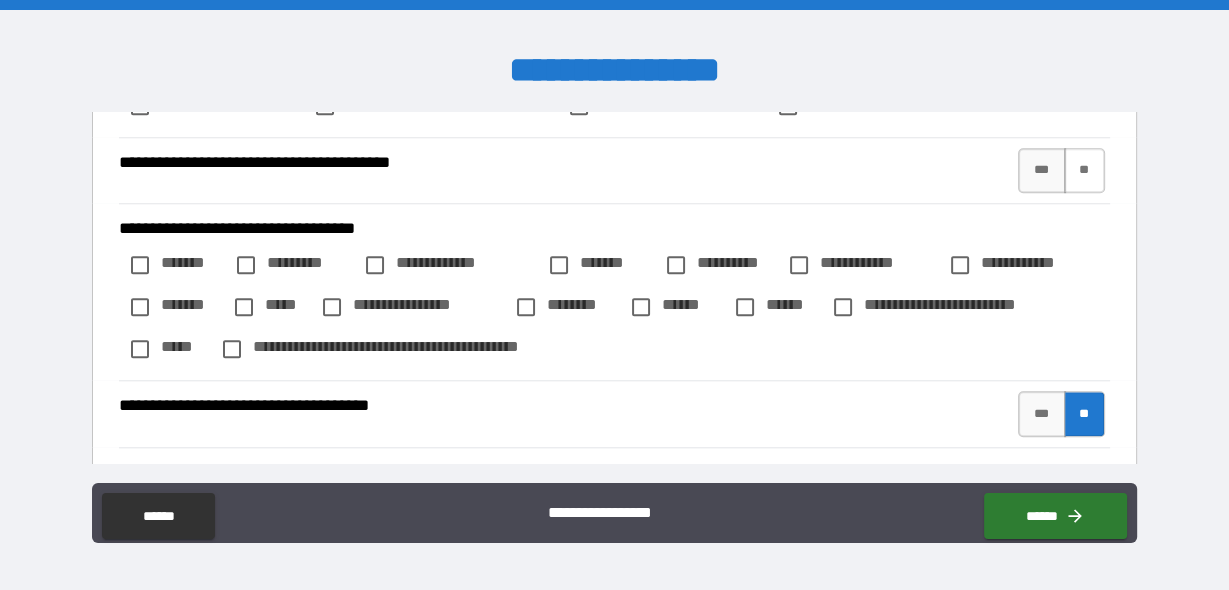 click on "**" at bounding box center (1084, 171) 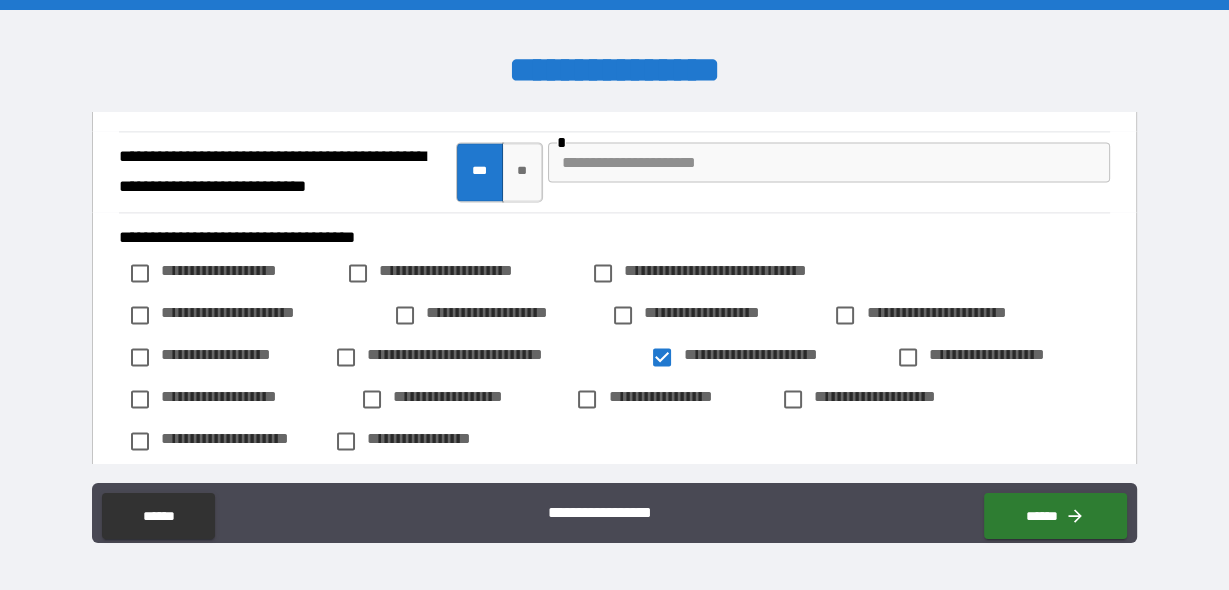 scroll, scrollTop: 2460, scrollLeft: 0, axis: vertical 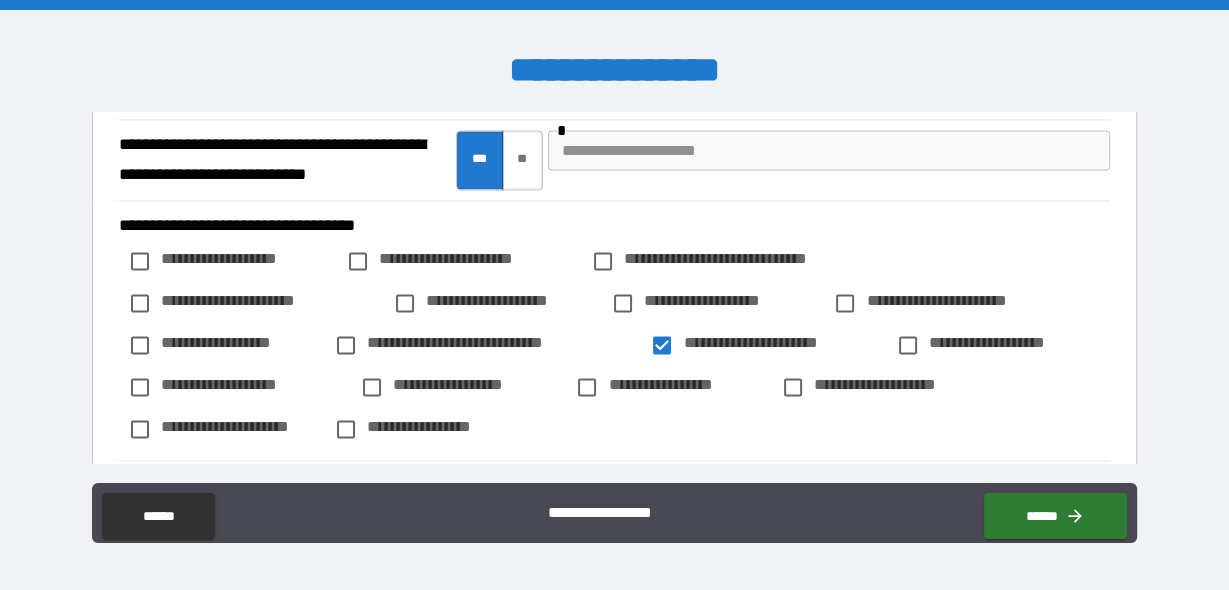 click on "**" at bounding box center [522, 160] 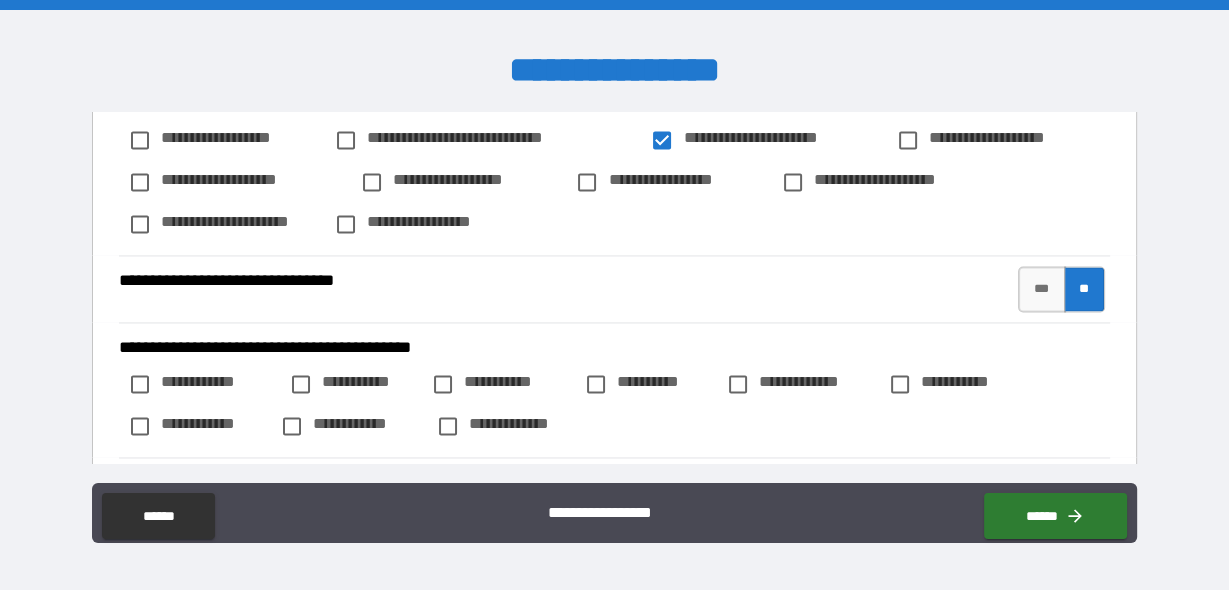 scroll, scrollTop: 2571, scrollLeft: 0, axis: vertical 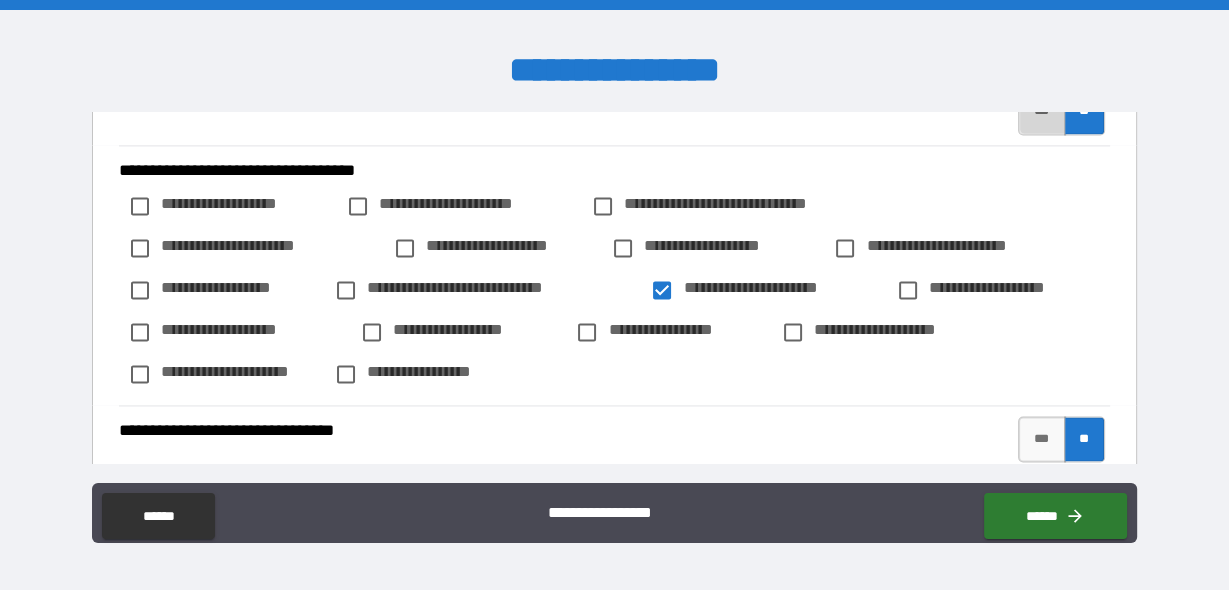 click on "***" at bounding box center [1042, 112] 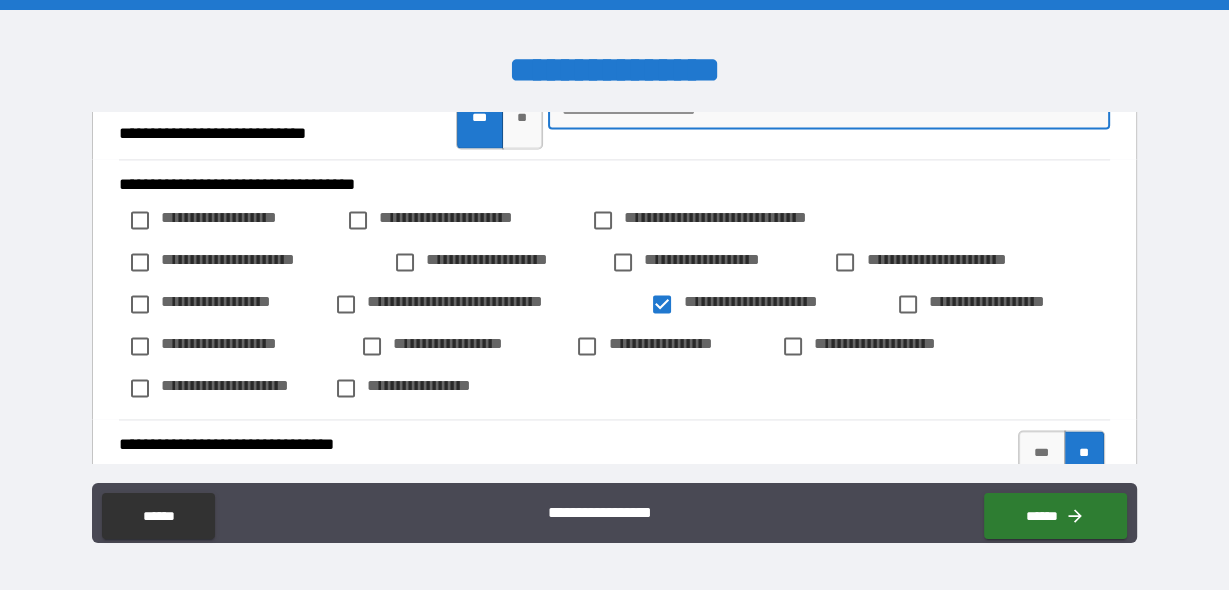 click at bounding box center [829, 109] 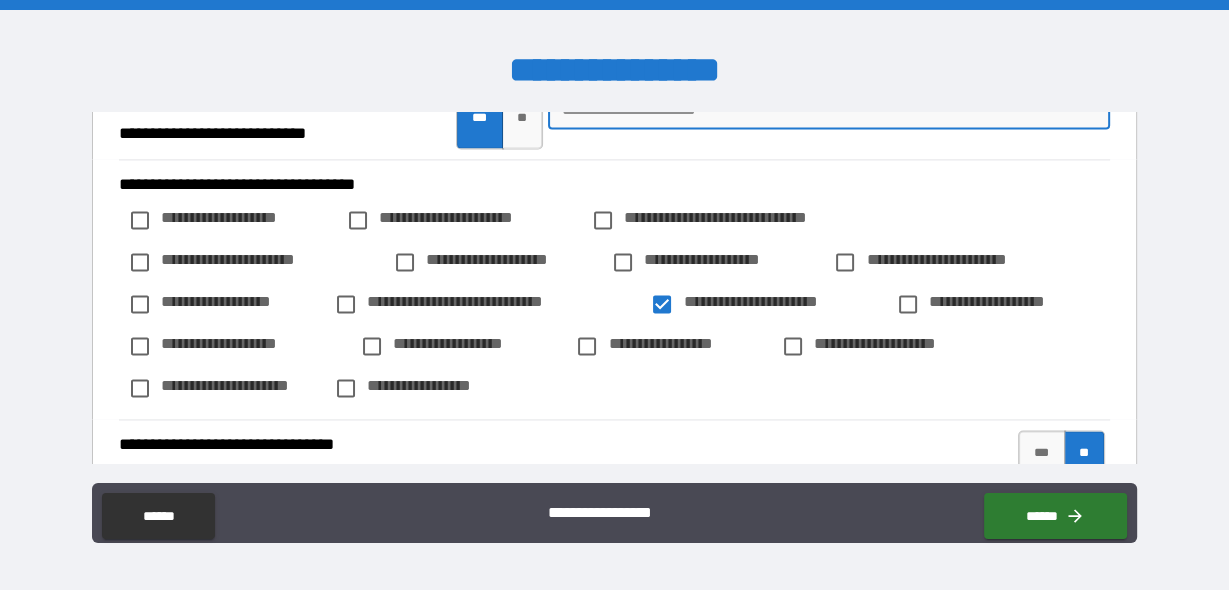 drag, startPoint x: 936, startPoint y: 274, endPoint x: 839, endPoint y: 252, distance: 99.46356 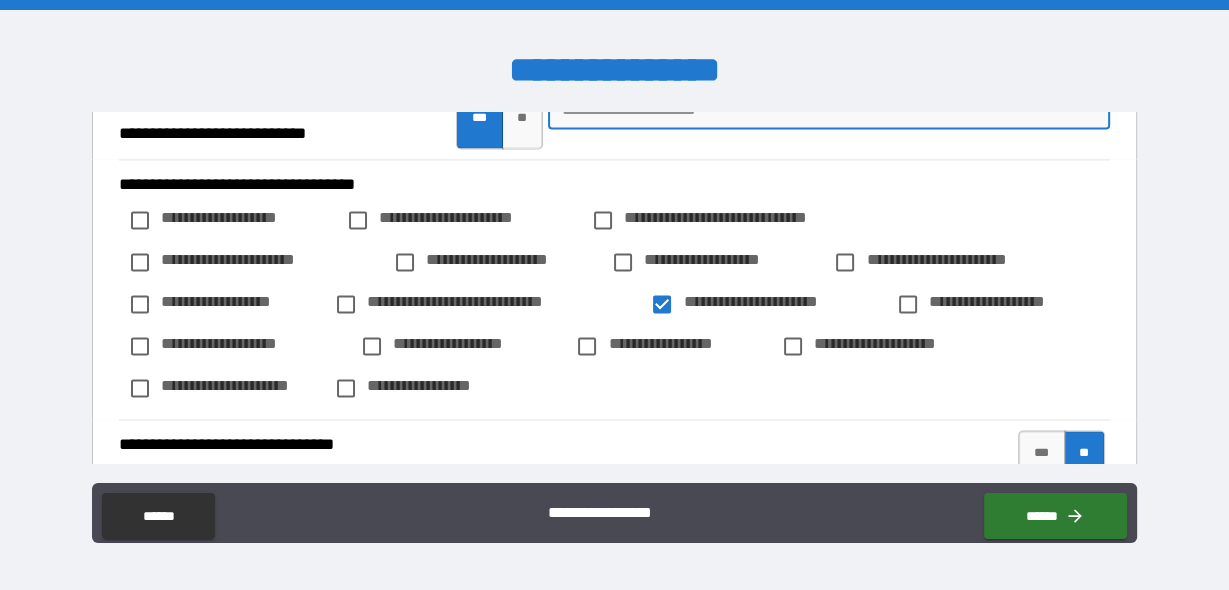 click at bounding box center [829, 109] 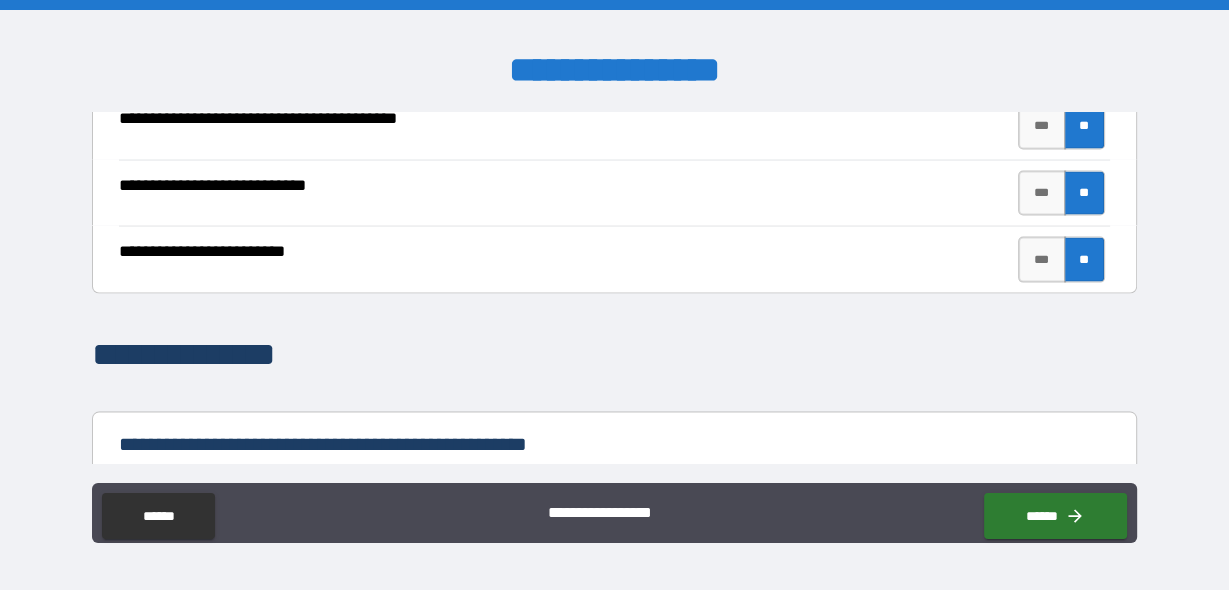 scroll, scrollTop: 3447, scrollLeft: 0, axis: vertical 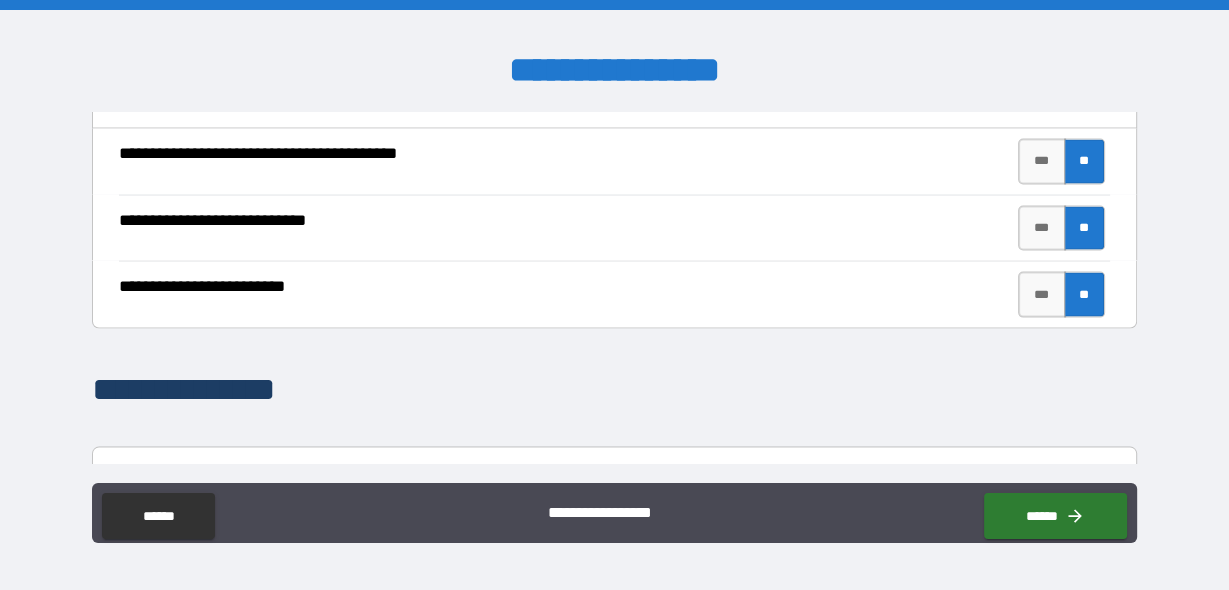 type on "**********" 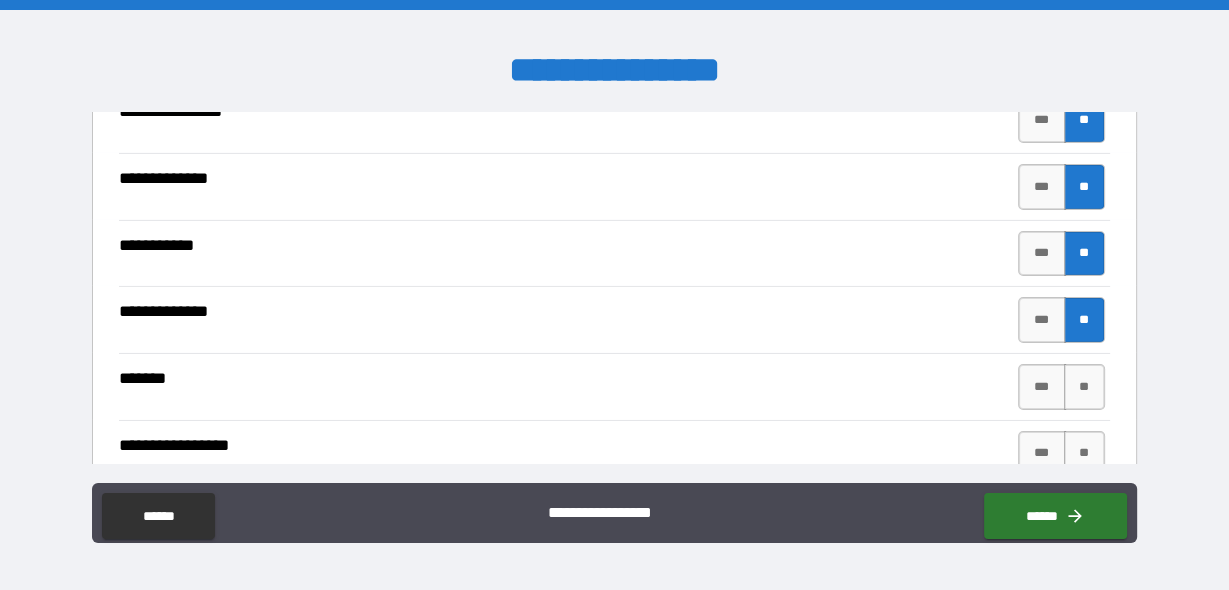 scroll, scrollTop: 5513, scrollLeft: 0, axis: vertical 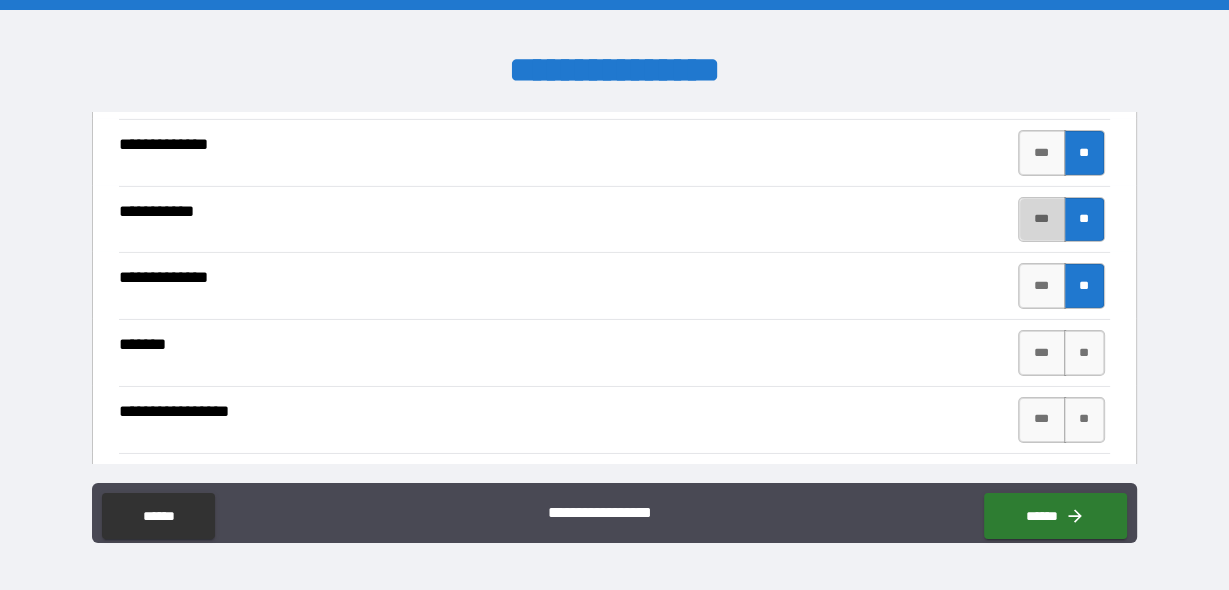 click on "***" at bounding box center [1042, 220] 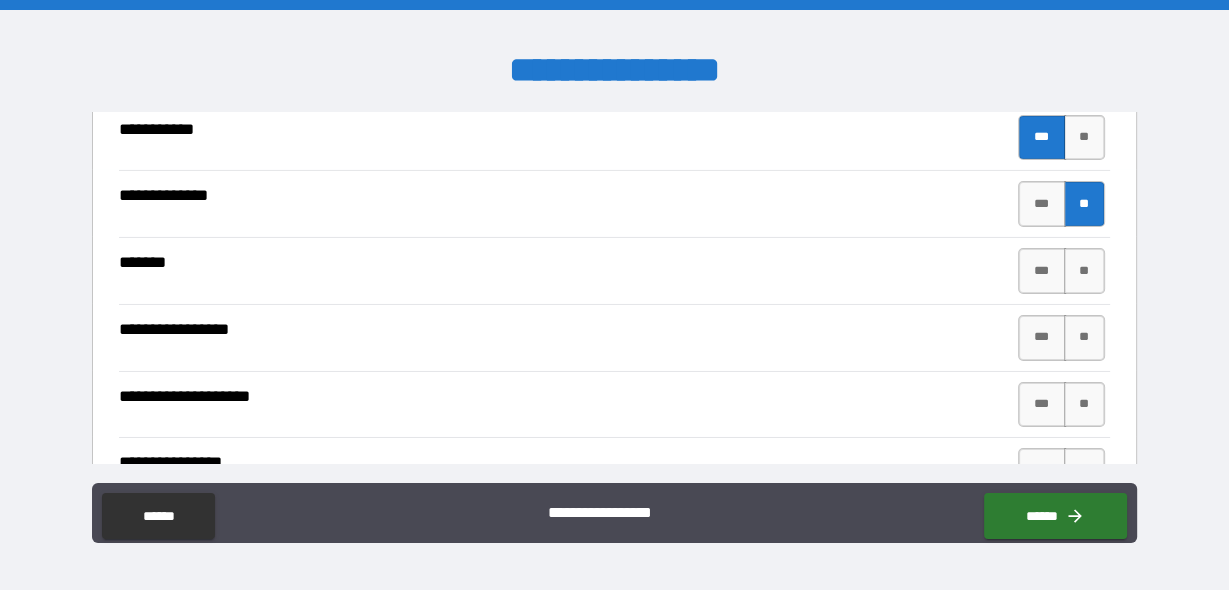 scroll, scrollTop: 5676, scrollLeft: 0, axis: vertical 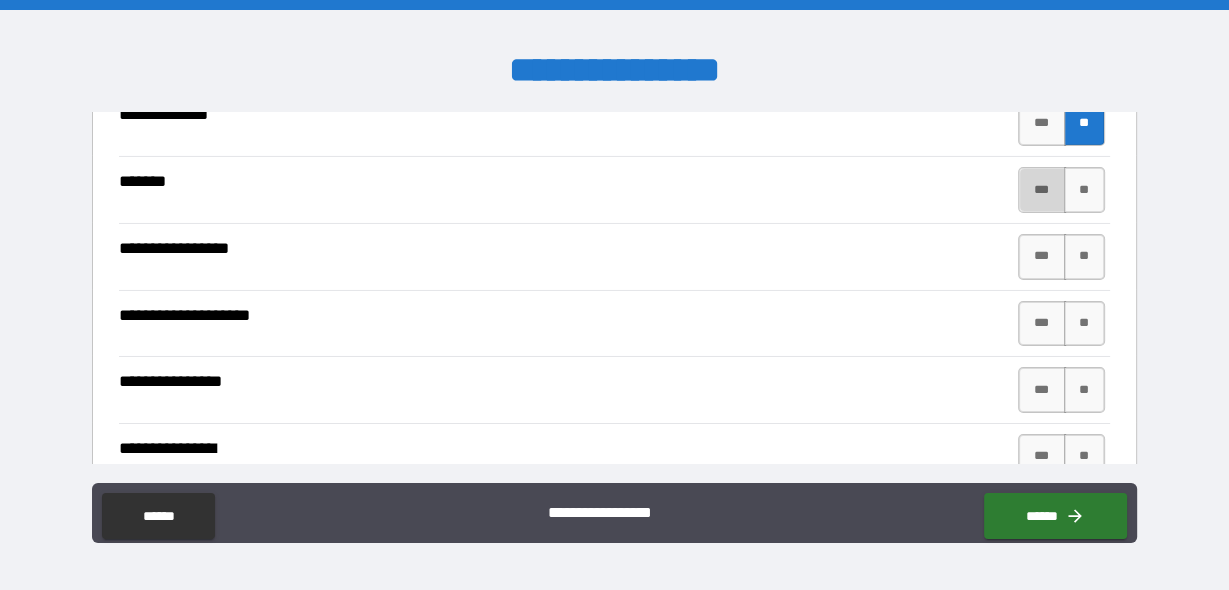 click on "***" at bounding box center (1042, 190) 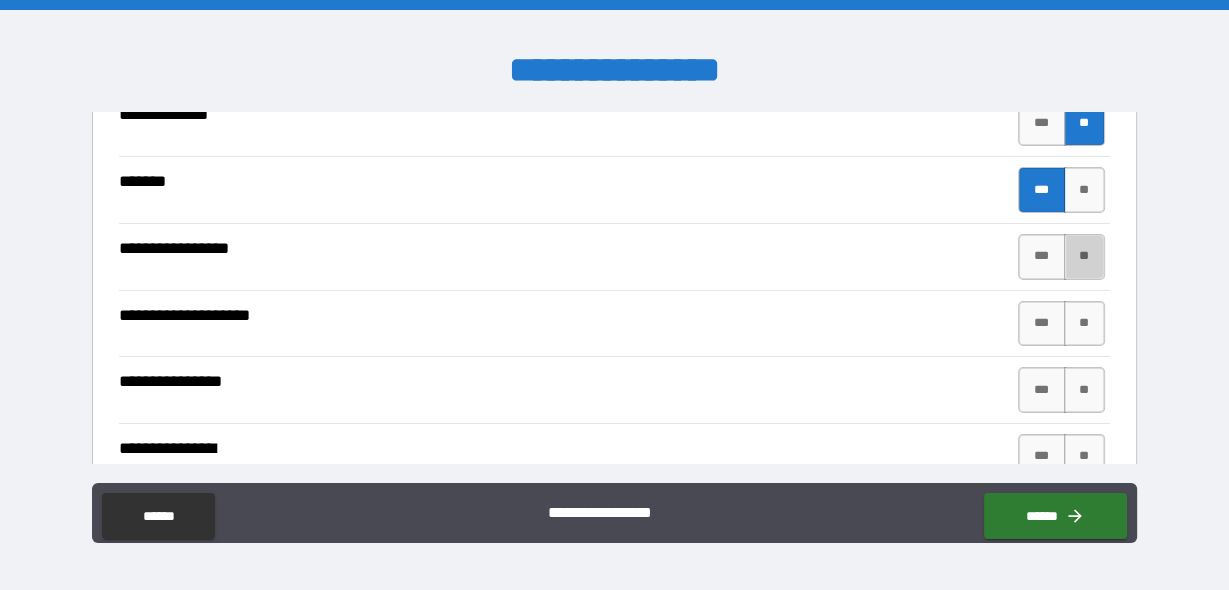drag, startPoint x: 1061, startPoint y: 436, endPoint x: 1115, endPoint y: 432, distance: 54.147945 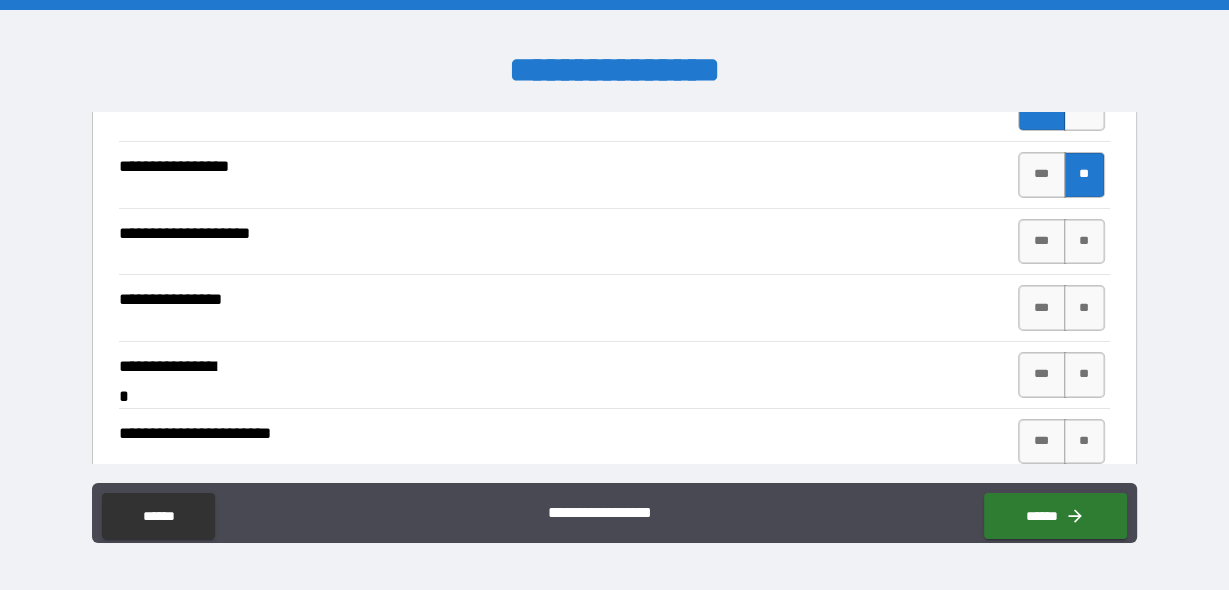 scroll, scrollTop: 5769, scrollLeft: 0, axis: vertical 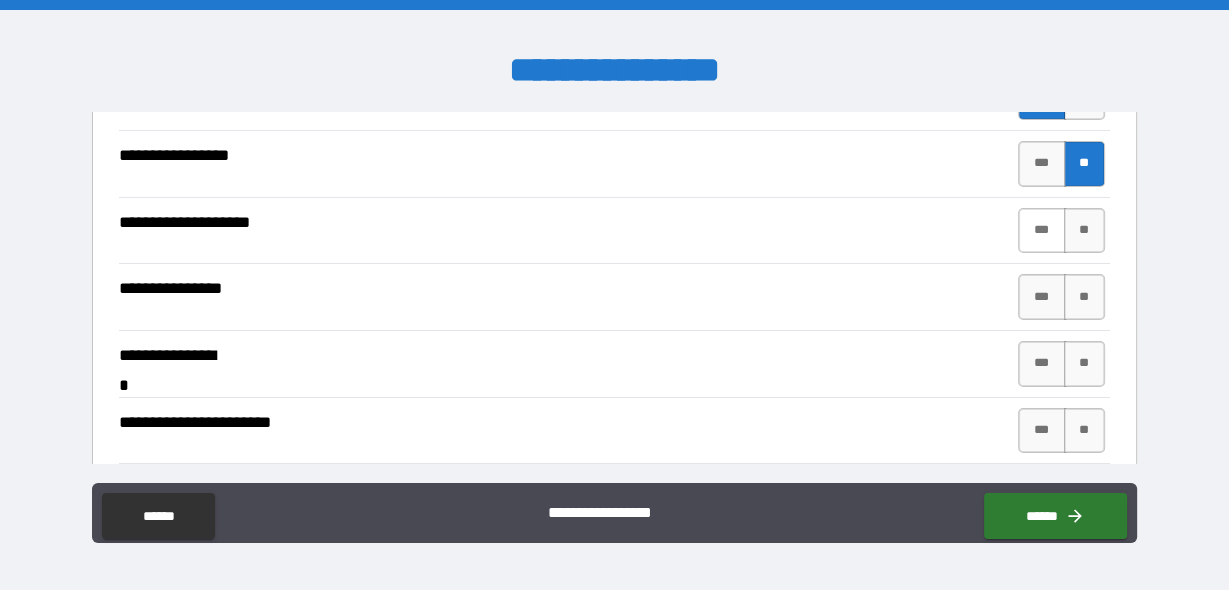 drag, startPoint x: 1031, startPoint y: 404, endPoint x: 1040, endPoint y: 413, distance: 12.727922 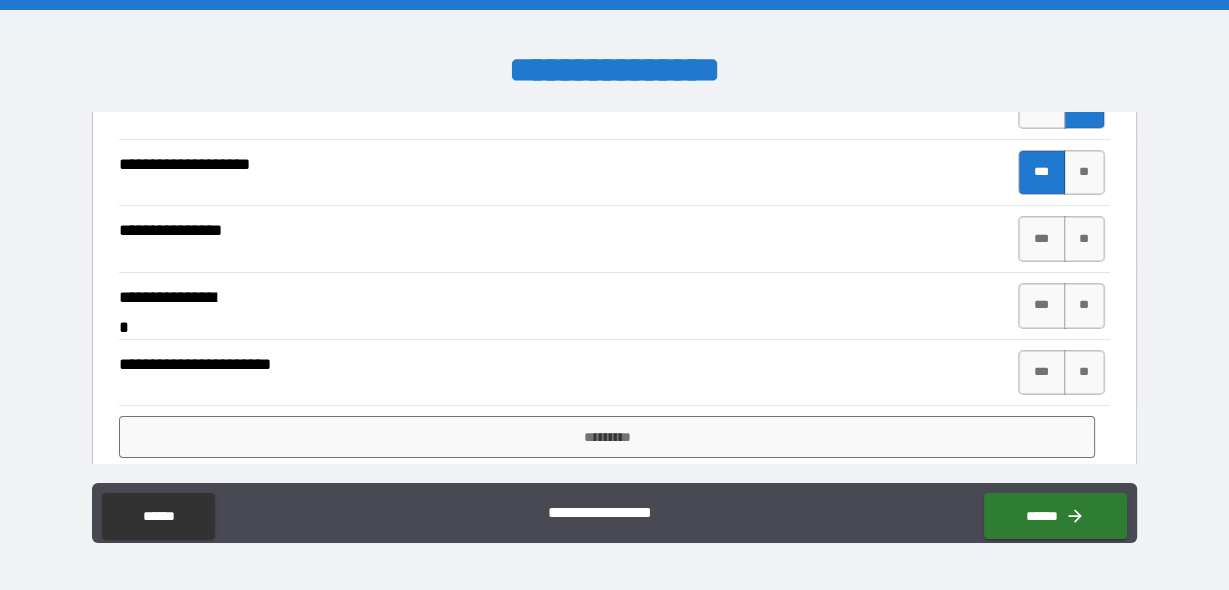 scroll, scrollTop: 5850, scrollLeft: 0, axis: vertical 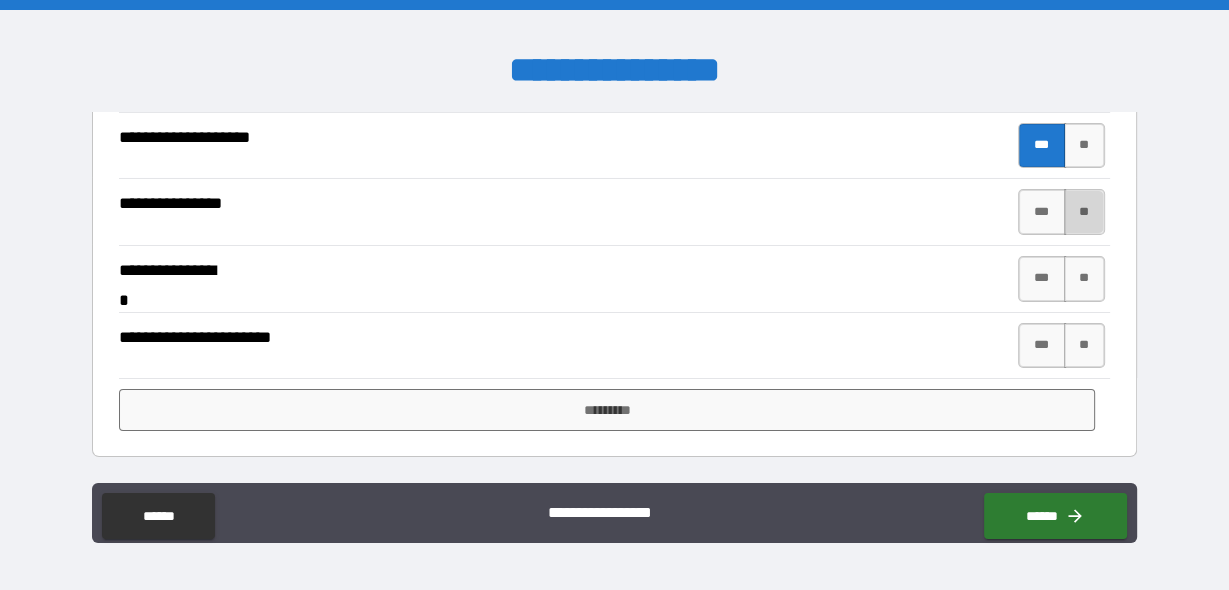 click on "**" at bounding box center (1084, 212) 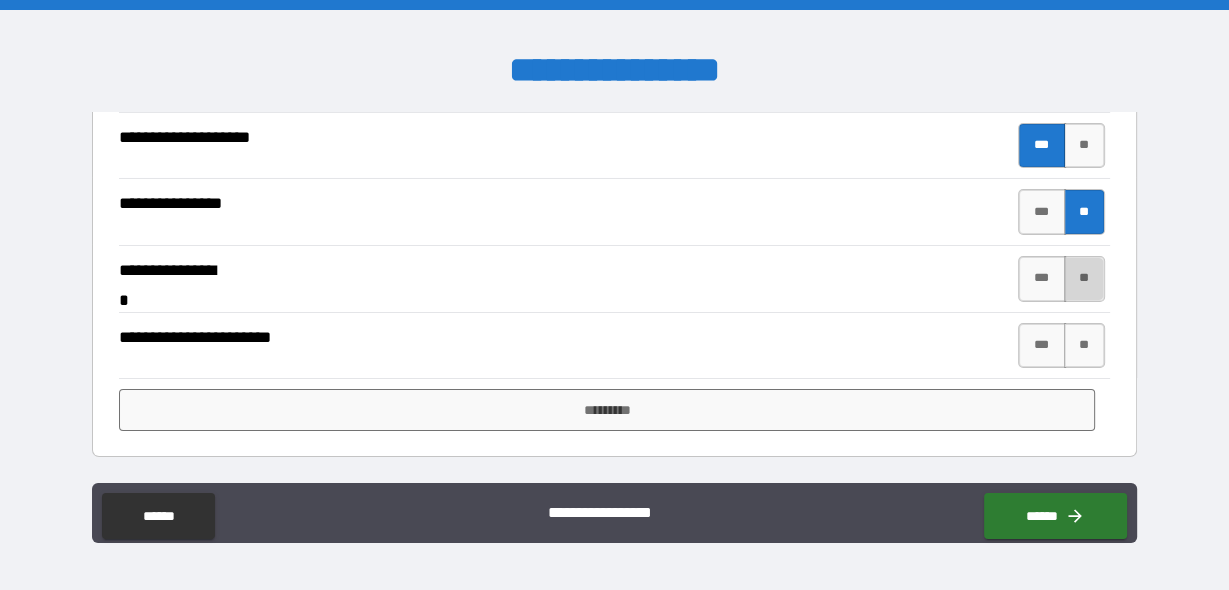 click on "**" at bounding box center [1084, 279] 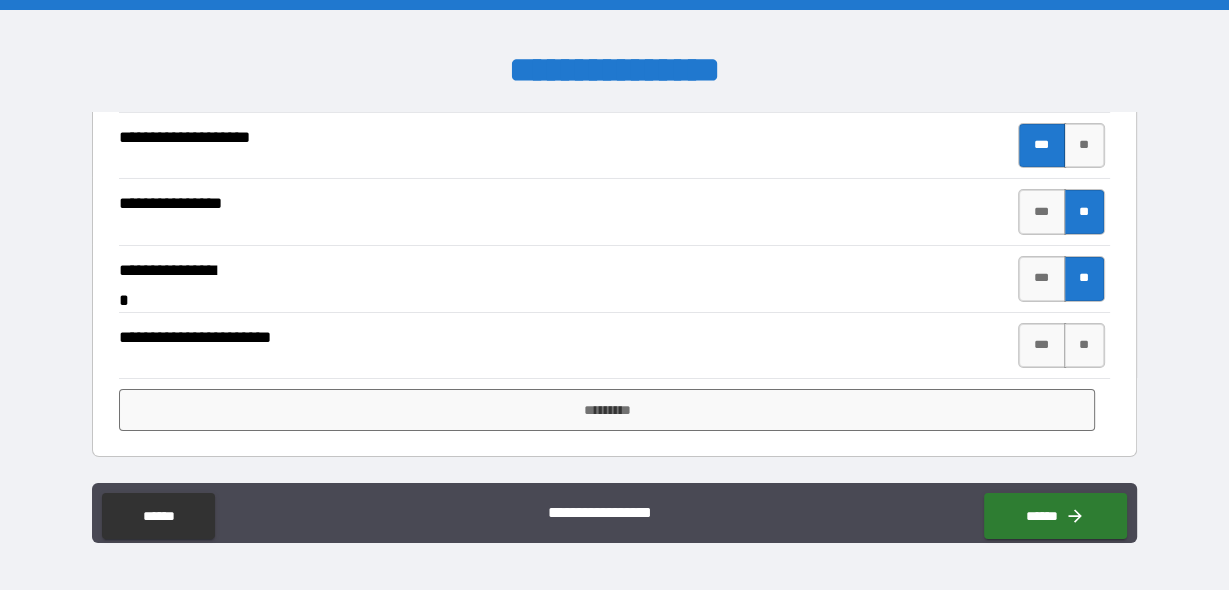 scroll, scrollTop: 6001, scrollLeft: 0, axis: vertical 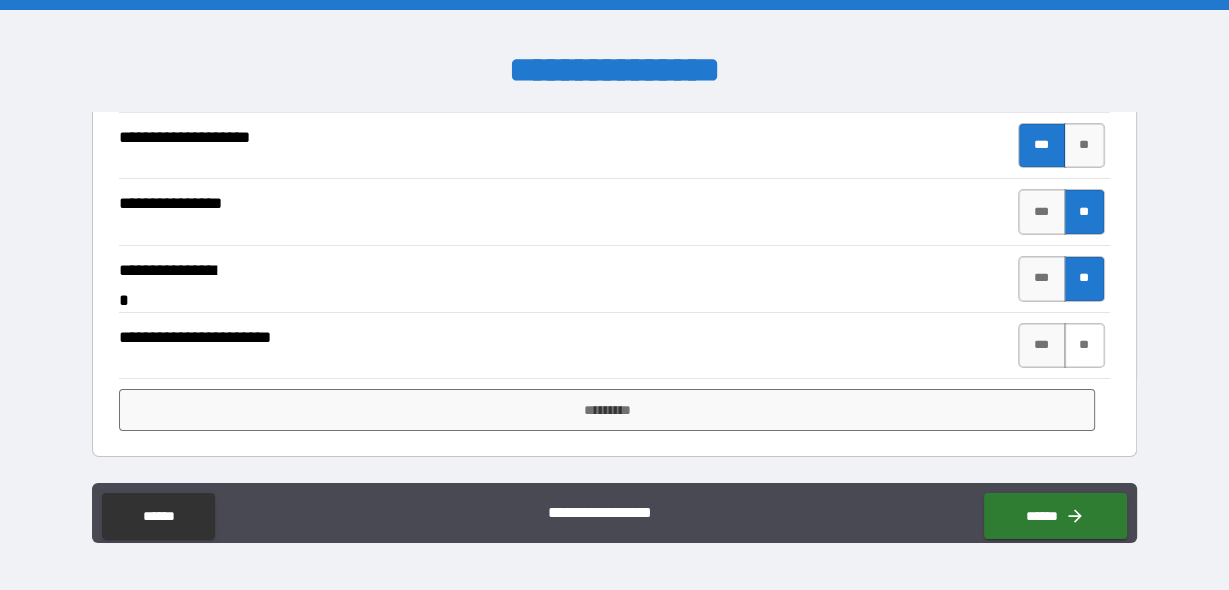 click on "**" at bounding box center (1084, 346) 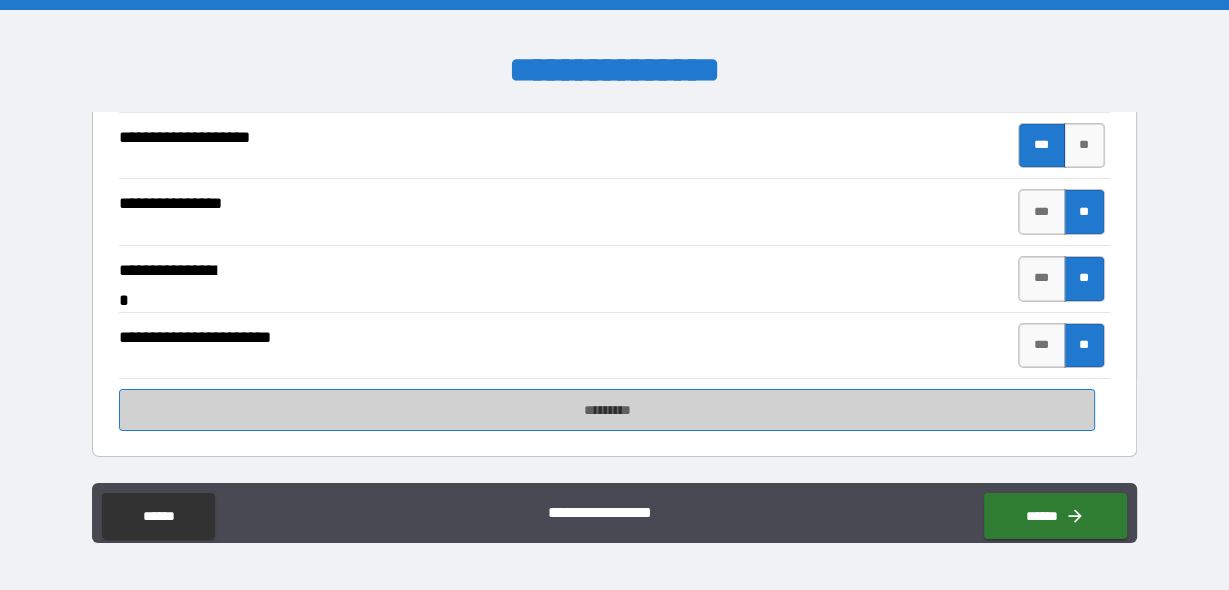 click on "*********" at bounding box center [607, 410] 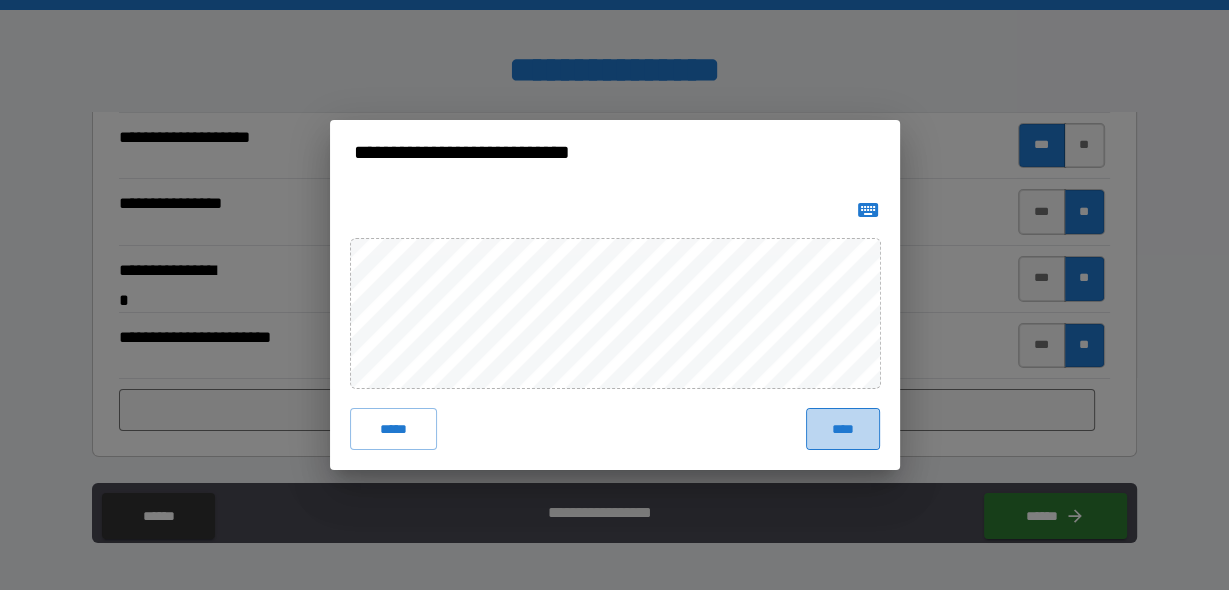 click on "****" at bounding box center [842, 429] 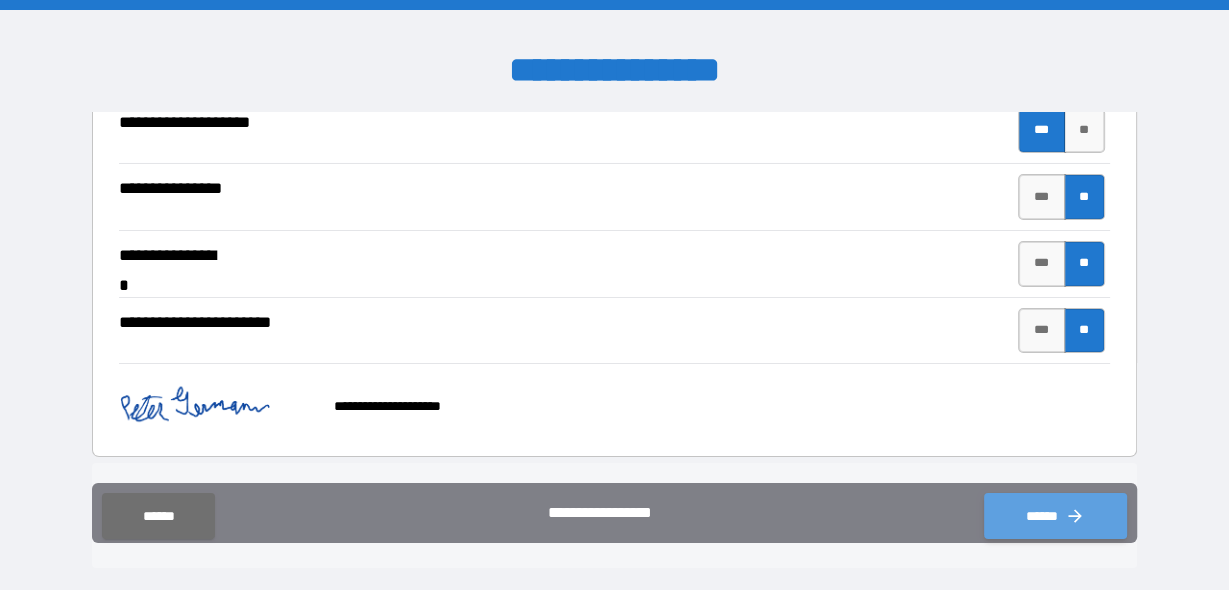 click on "******" at bounding box center (1055, 516) 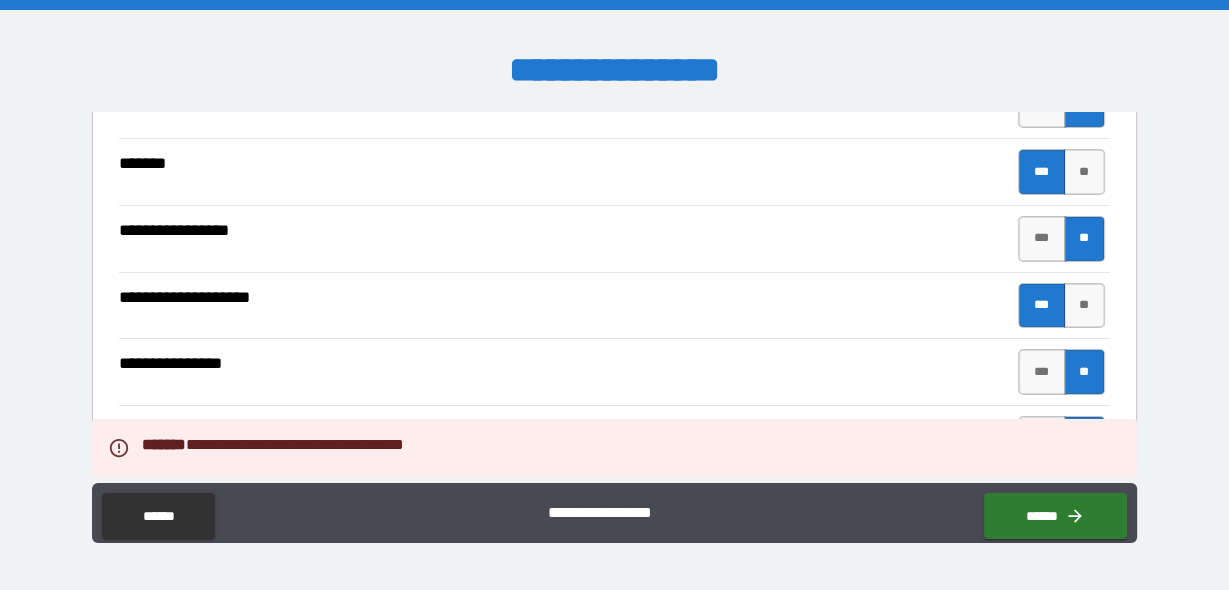 scroll, scrollTop: 4771, scrollLeft: 0, axis: vertical 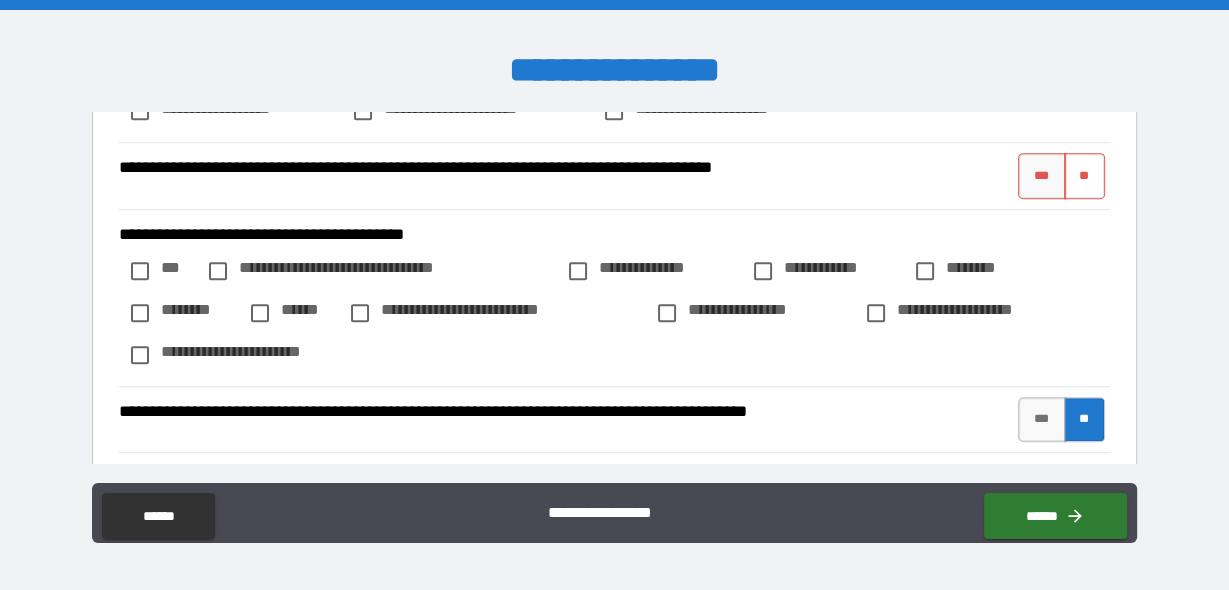 click on "**" at bounding box center (1084, 176) 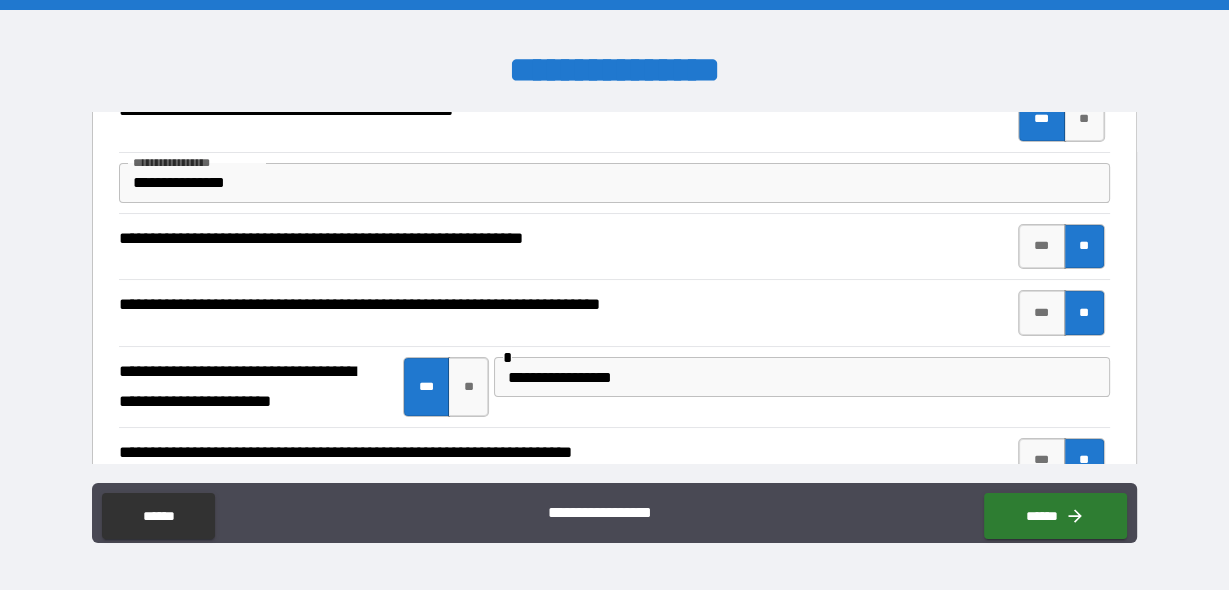 scroll, scrollTop: 0, scrollLeft: 0, axis: both 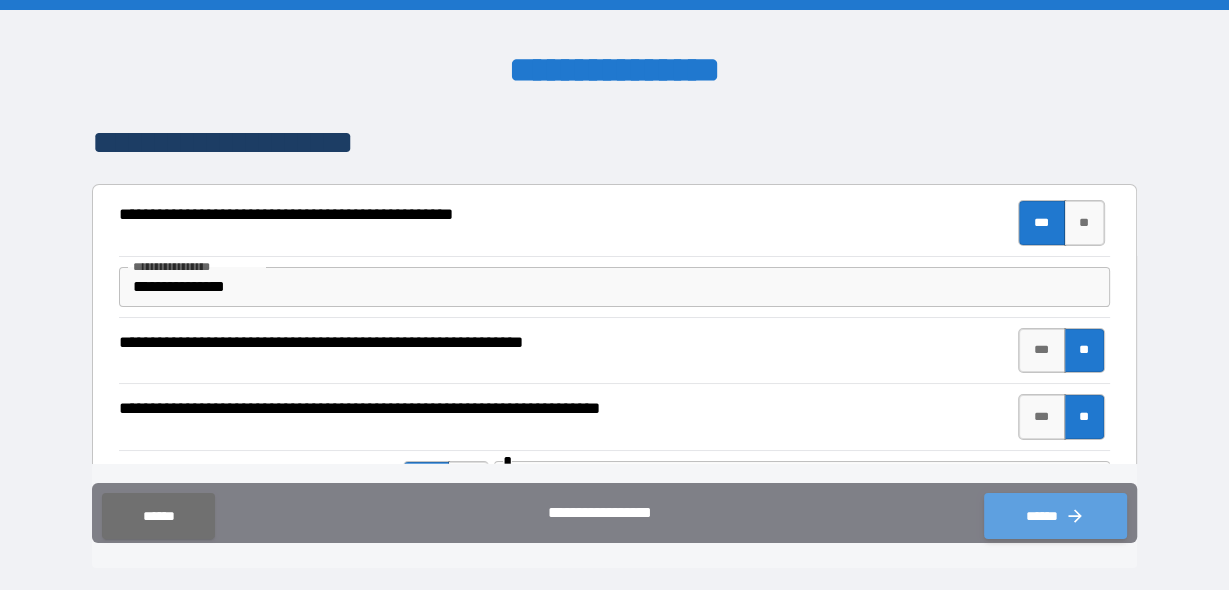 click on "******" at bounding box center [1055, 516] 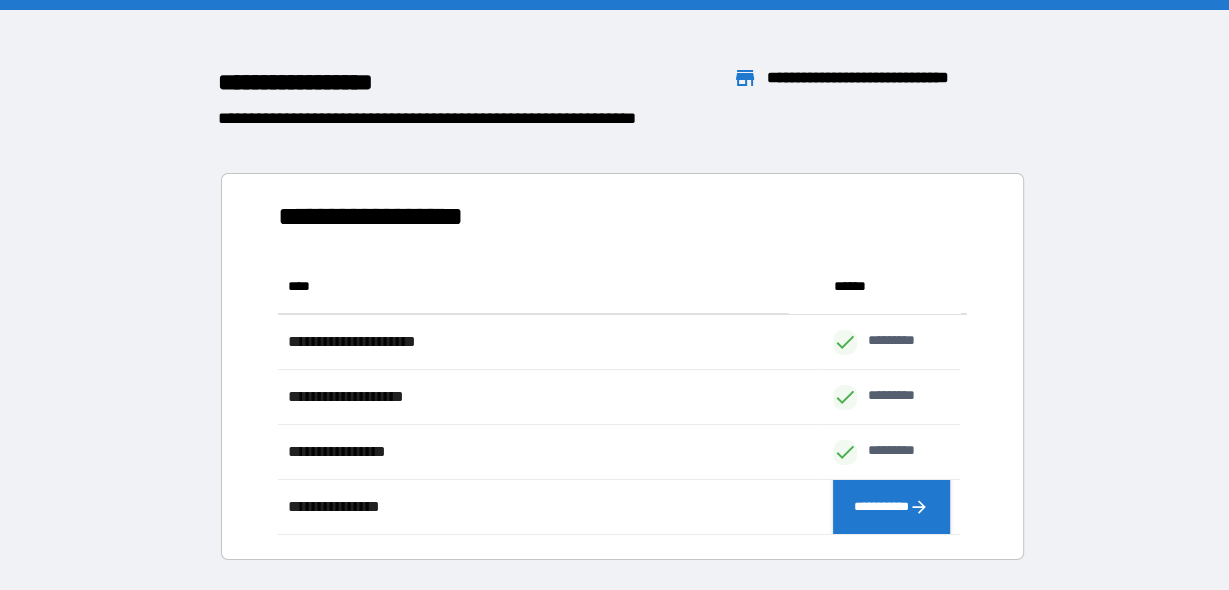 scroll, scrollTop: 13, scrollLeft: 13, axis: both 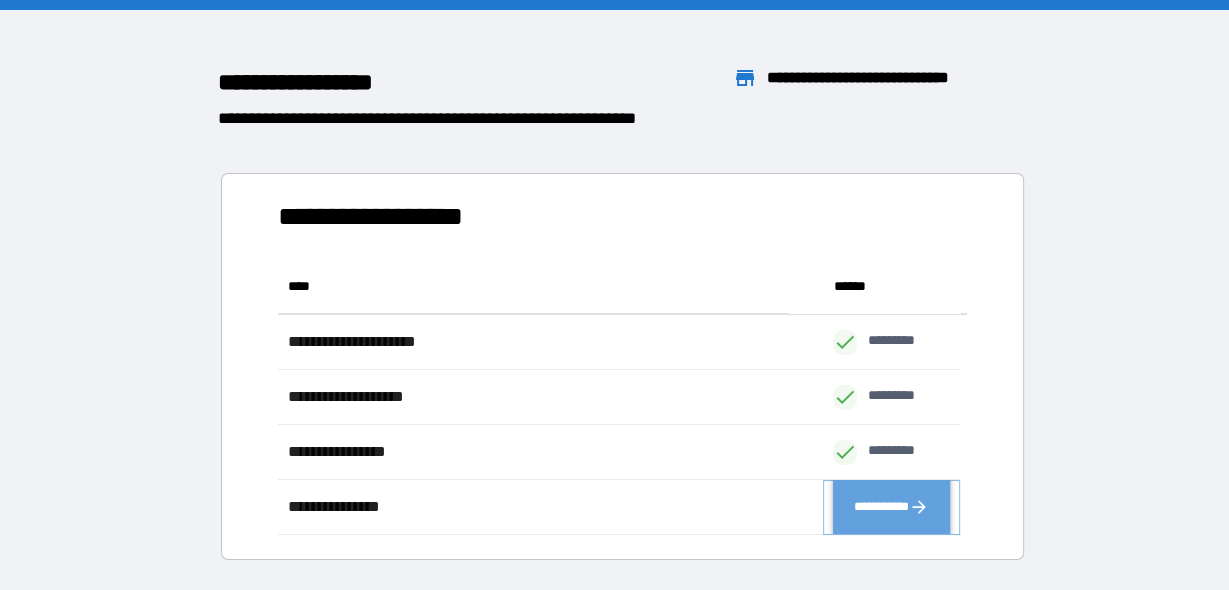 click on "**********" at bounding box center (891, 507) 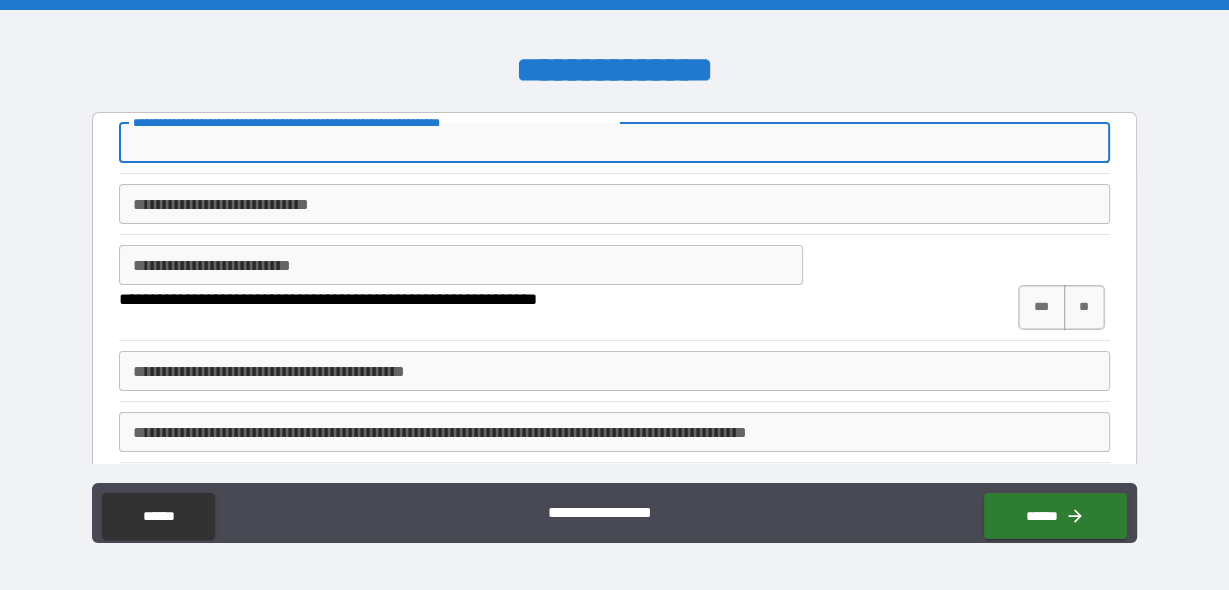 click on "**********" at bounding box center [614, 143] 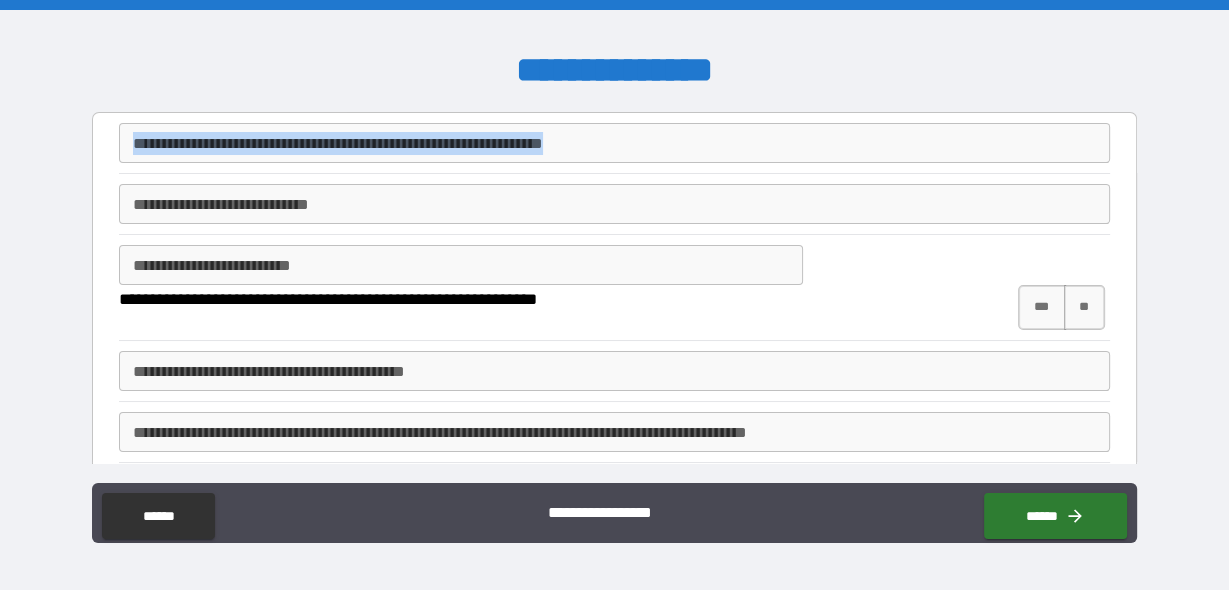 drag, startPoint x: 905, startPoint y: 120, endPoint x: 883, endPoint y: 123, distance: 22.203604 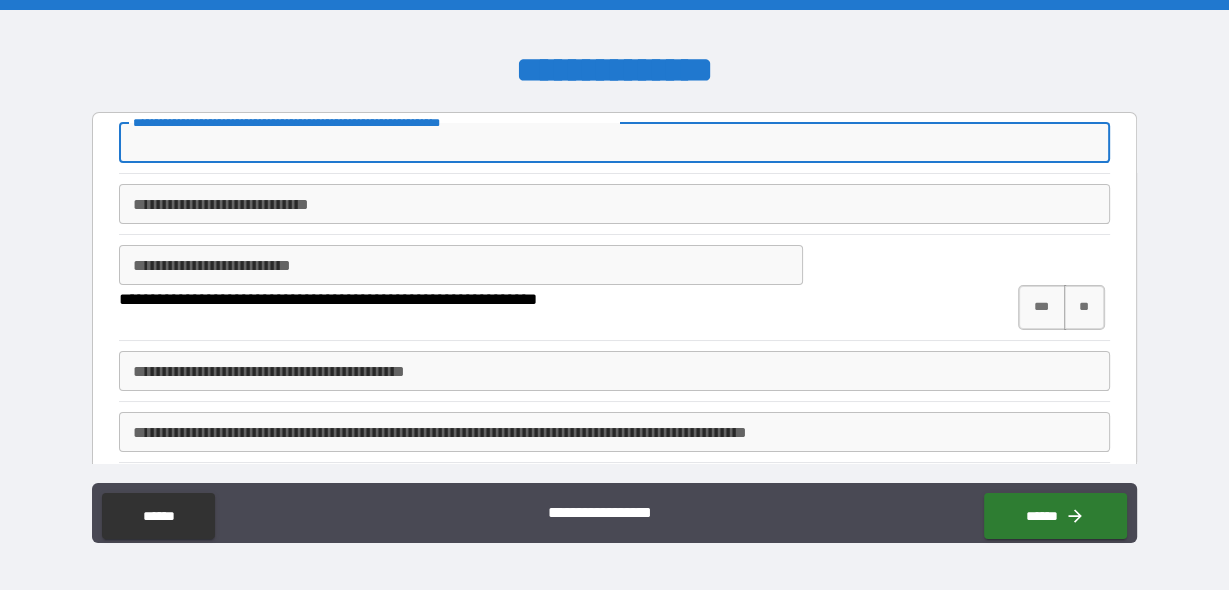 click on "**********" at bounding box center [614, 143] 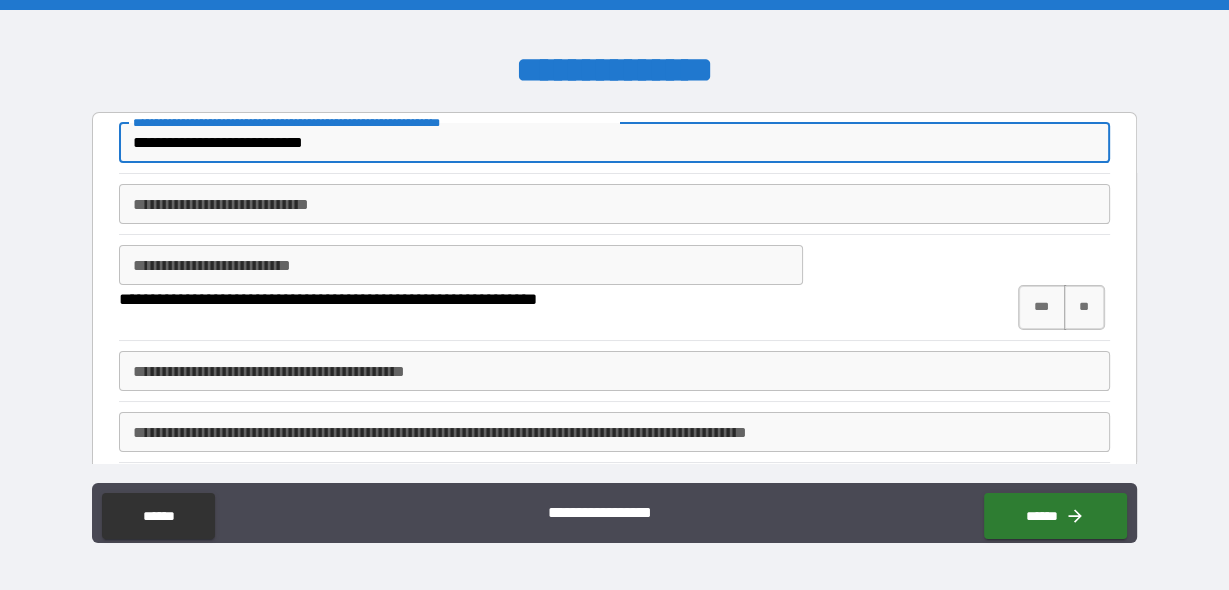 type on "**********" 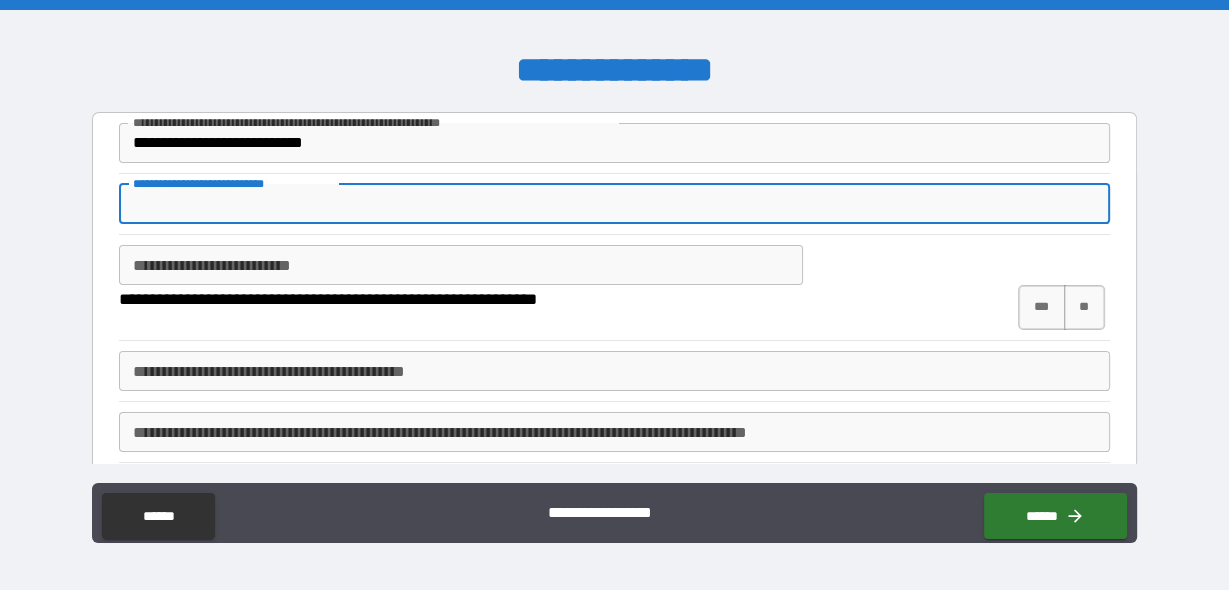 type on "*" 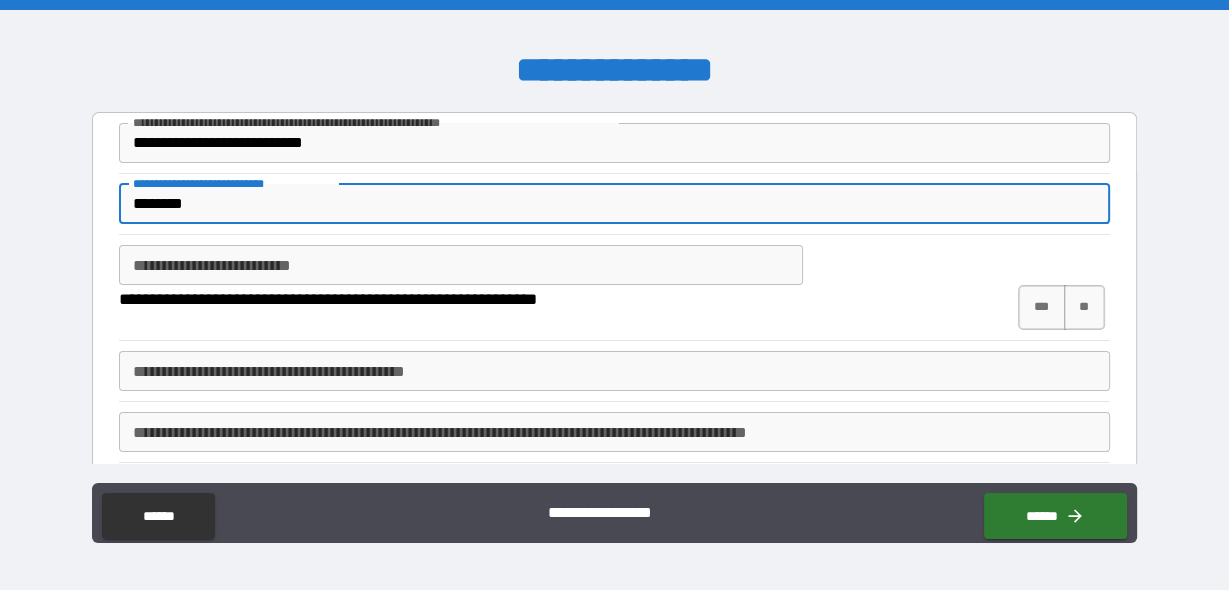 type on "********" 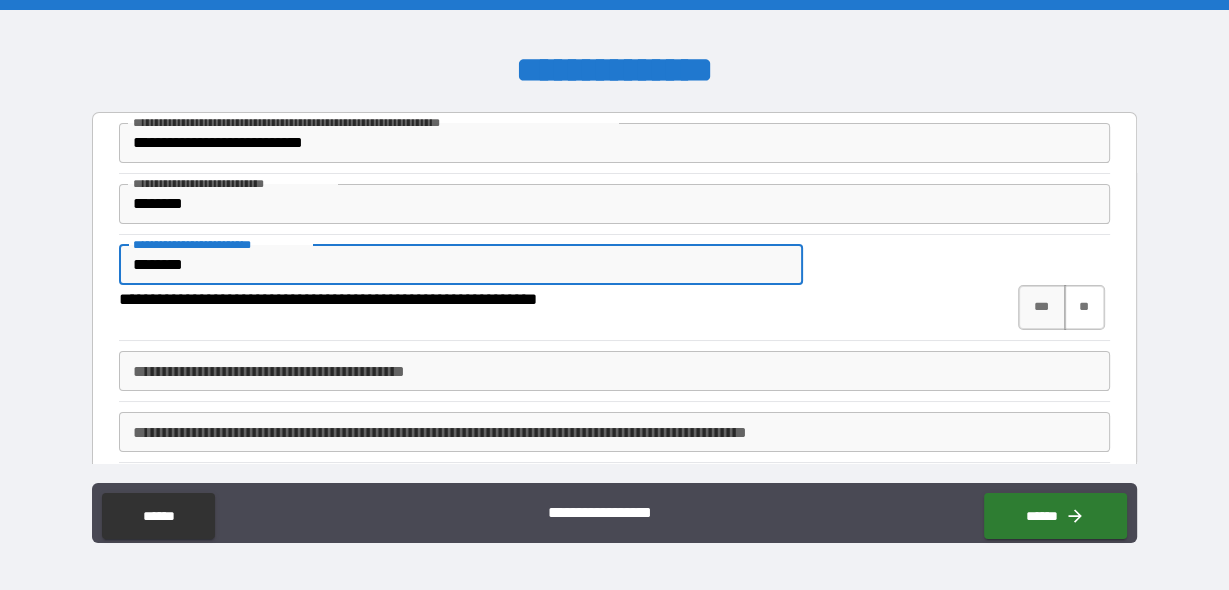 type on "********" 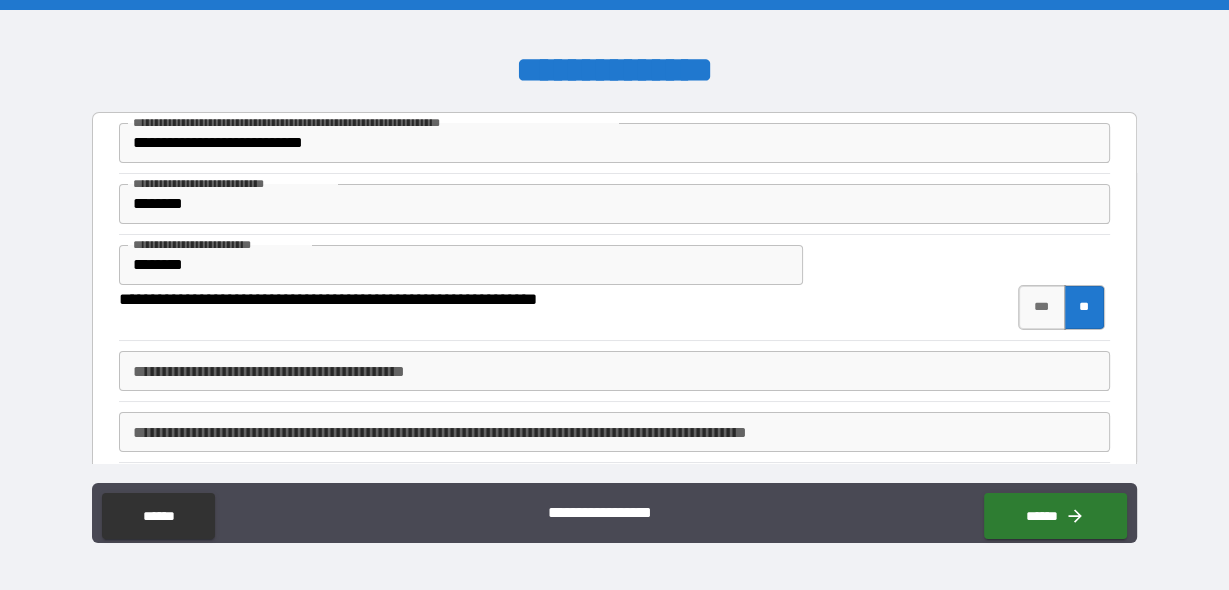 click on "**********" at bounding box center (614, 371) 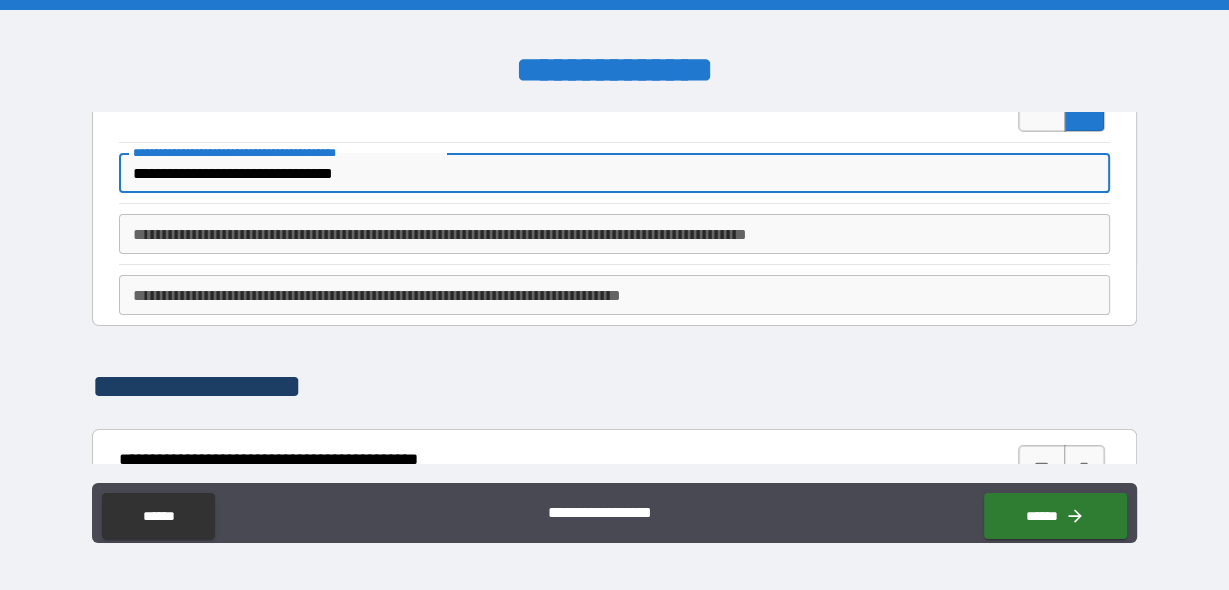 scroll, scrollTop: 201, scrollLeft: 0, axis: vertical 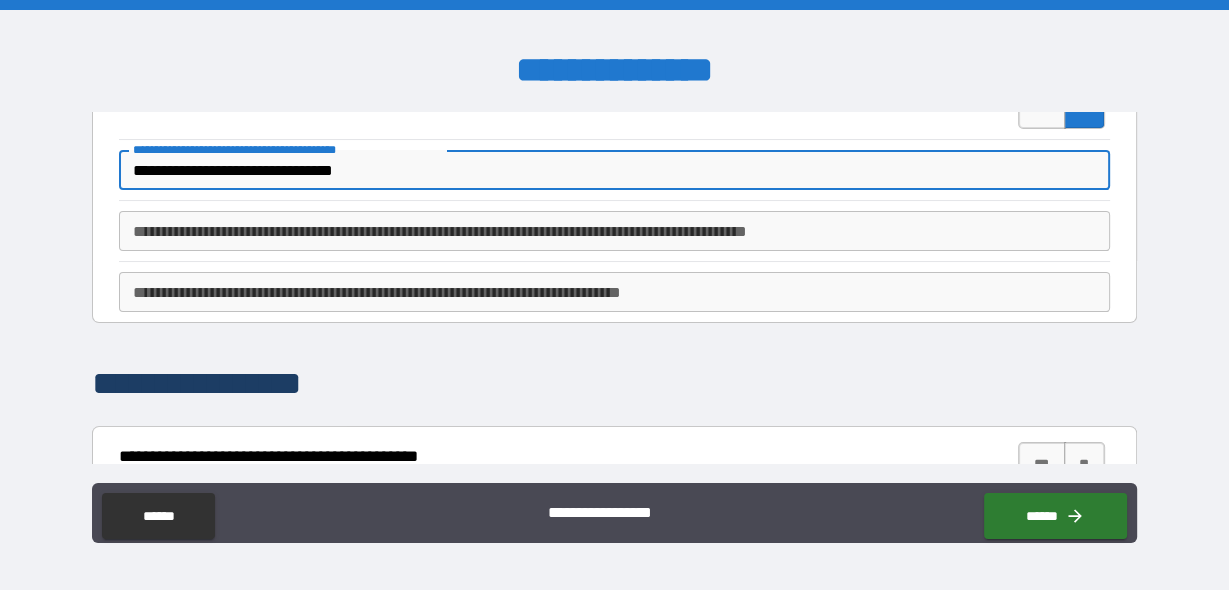 type on "**********" 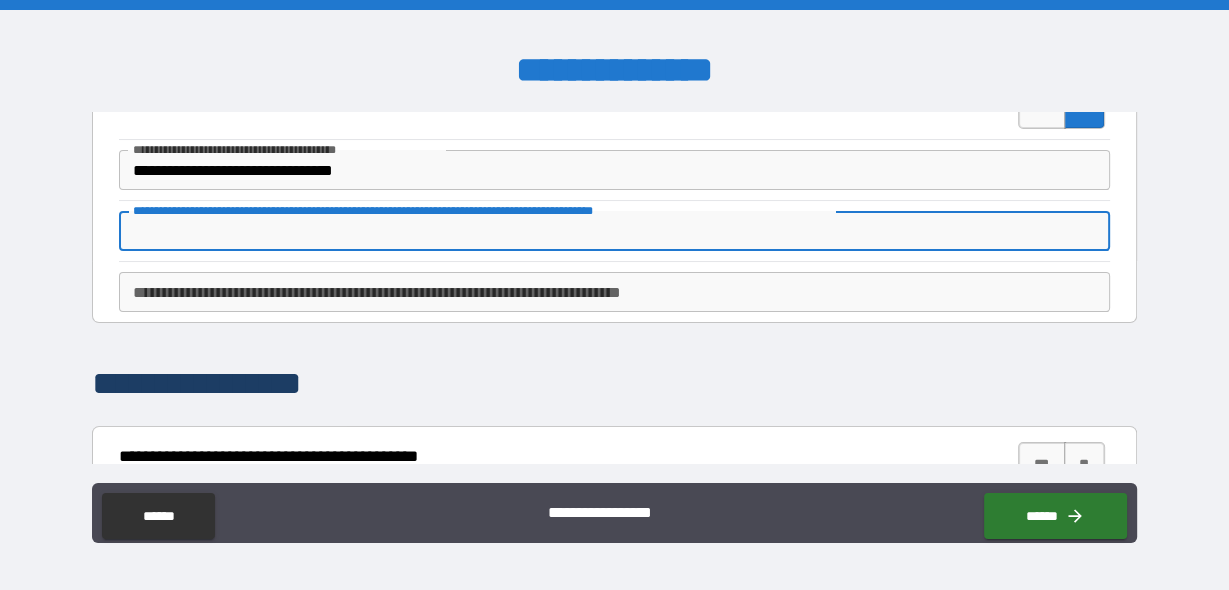 click on "**********" at bounding box center [614, 231] 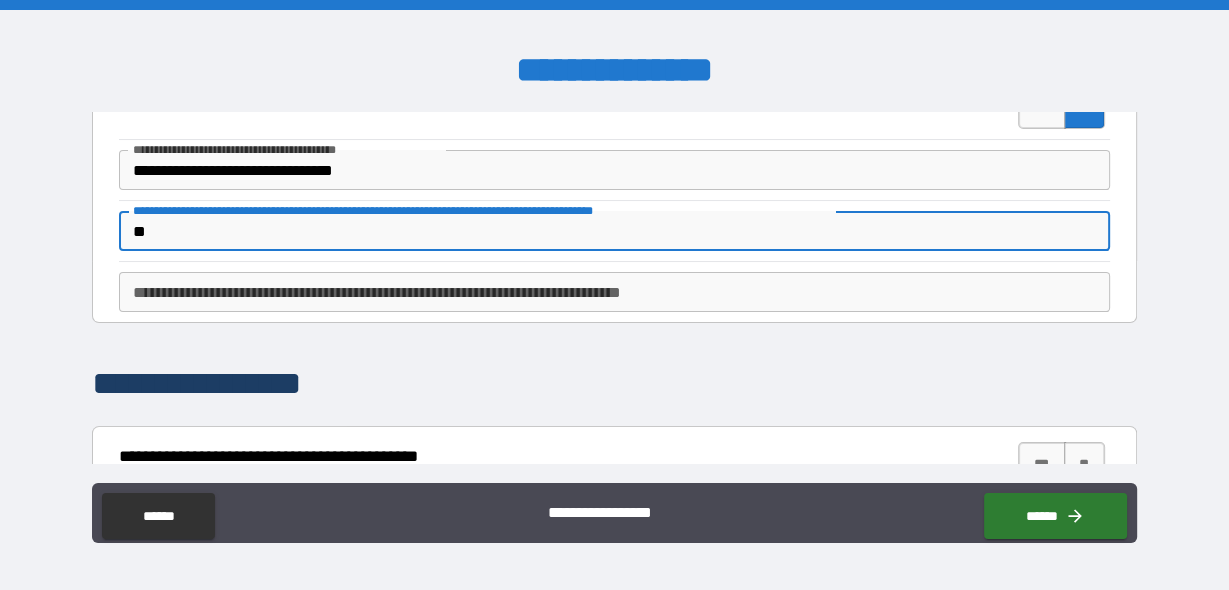type on "**" 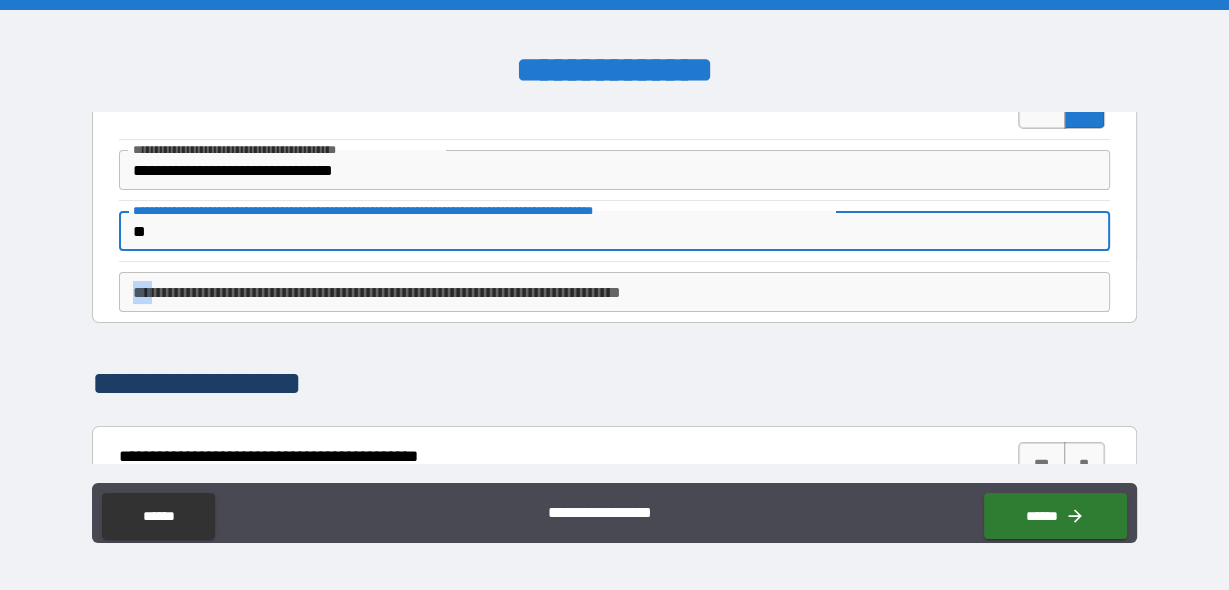 scroll, scrollTop: 121, scrollLeft: 0, axis: vertical 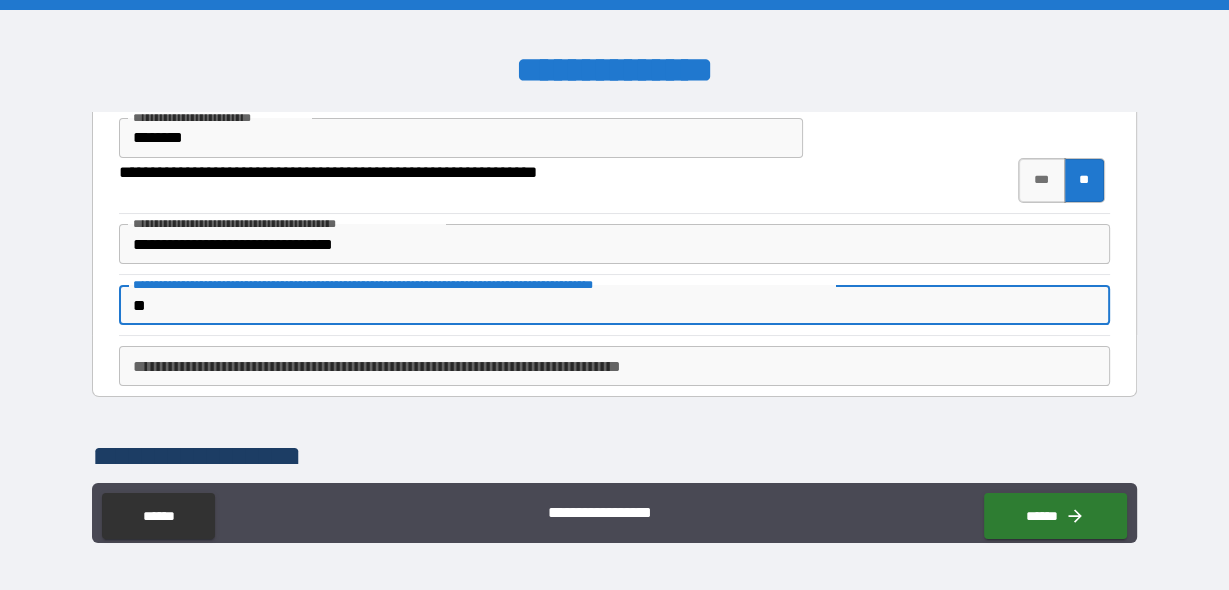 drag, startPoint x: 382, startPoint y: 281, endPoint x: 316, endPoint y: 327, distance: 80.44874 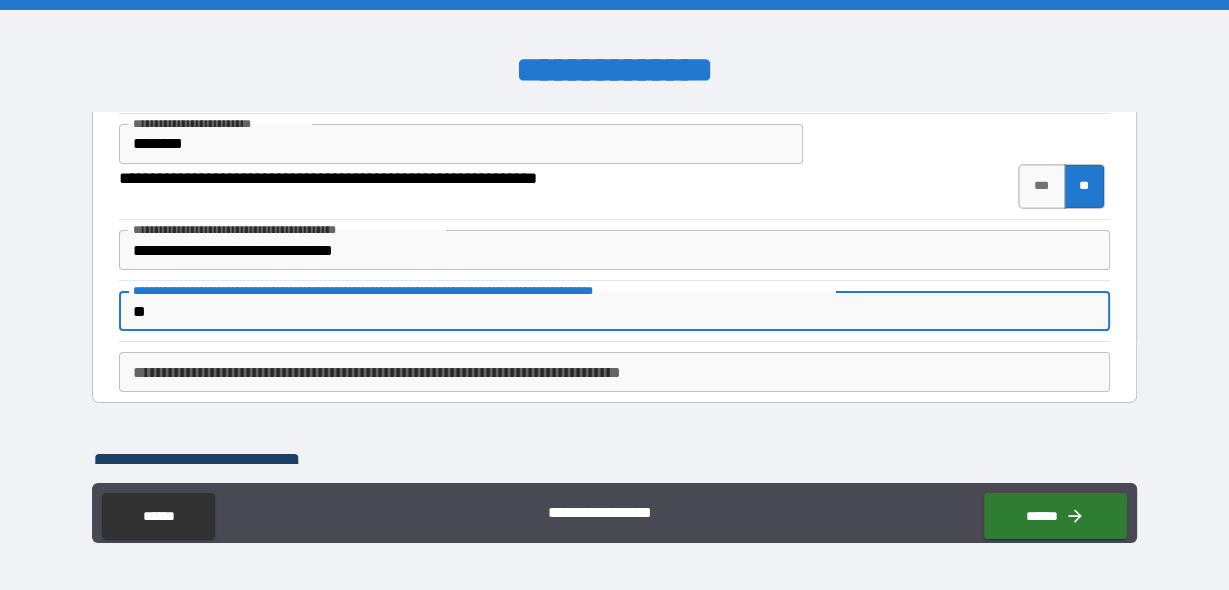drag, startPoint x: 141, startPoint y: 400, endPoint x: 131, endPoint y: 401, distance: 10.049875 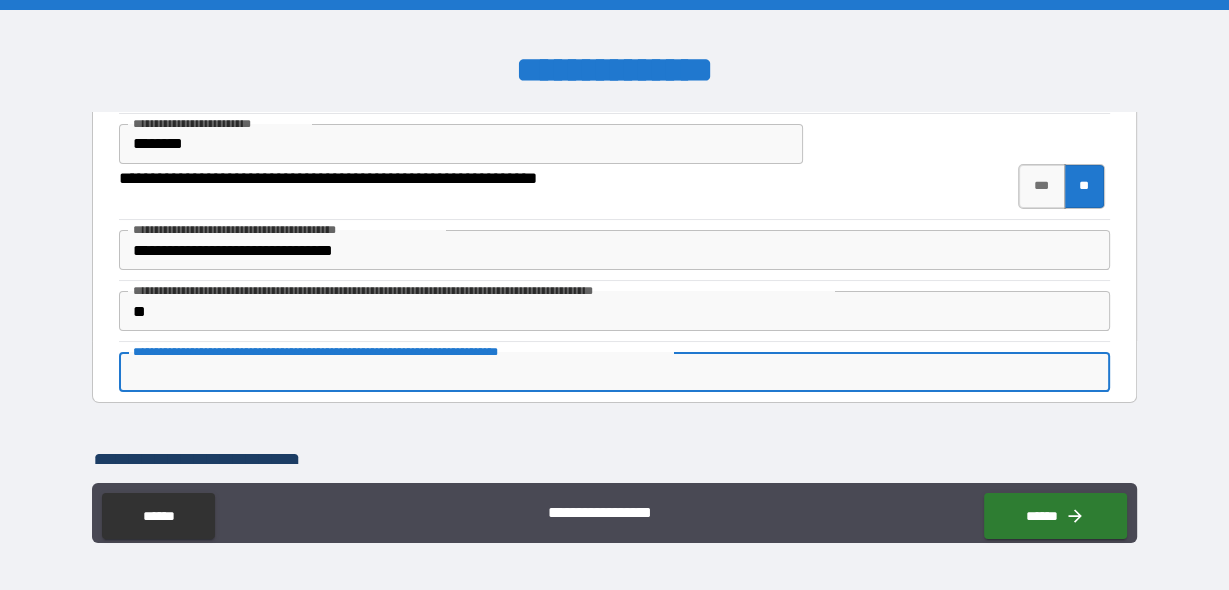 click on "**********" at bounding box center [614, 372] 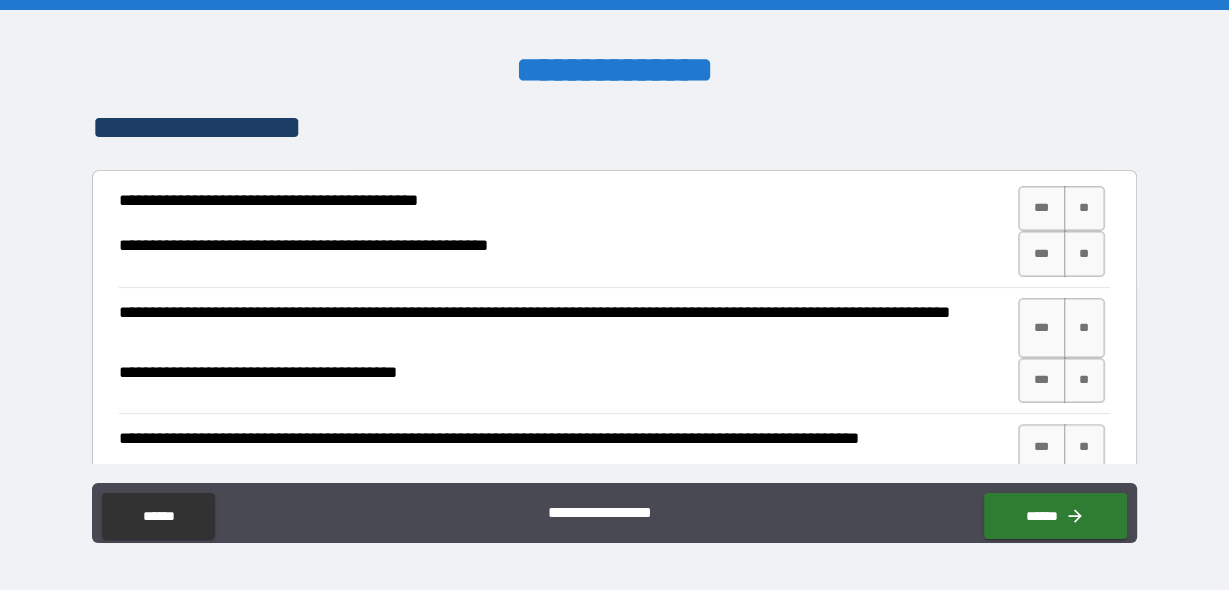 scroll, scrollTop: 489, scrollLeft: 0, axis: vertical 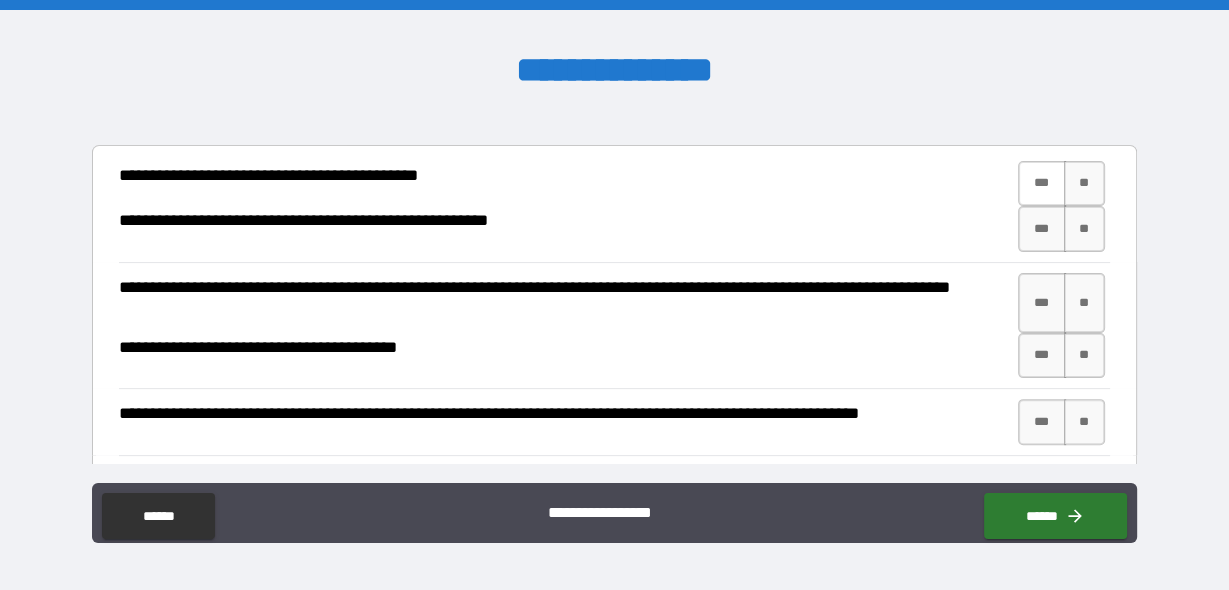 type on "*" 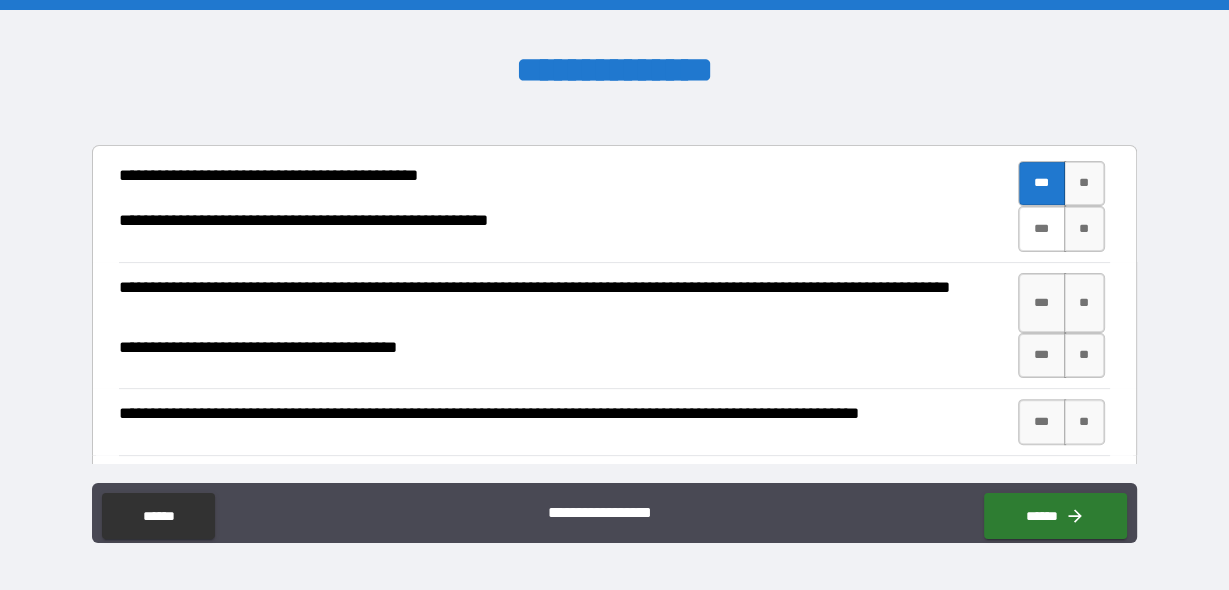 click on "***" at bounding box center [1042, 229] 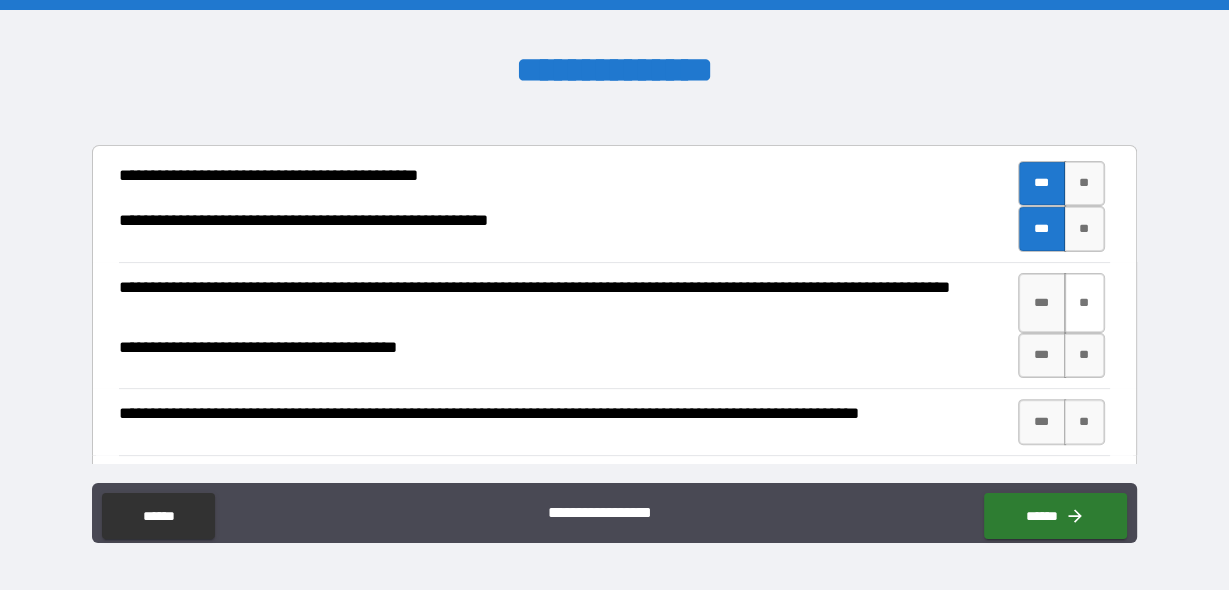 click on "**" at bounding box center [1084, 303] 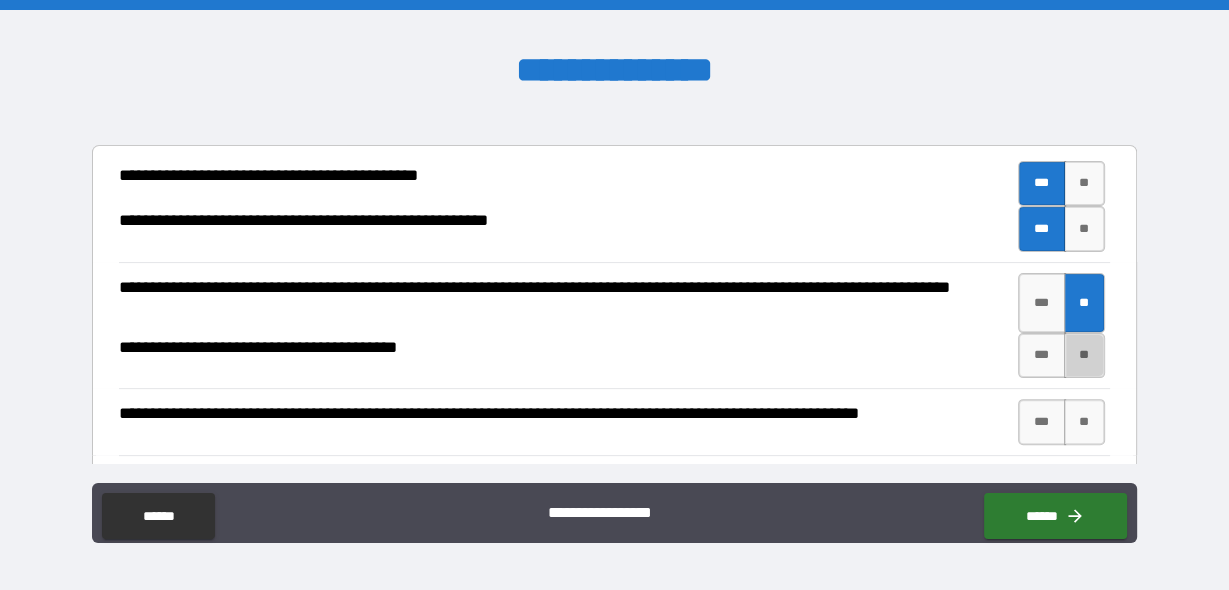 drag, startPoint x: 1063, startPoint y: 376, endPoint x: 1095, endPoint y: 335, distance: 52.009613 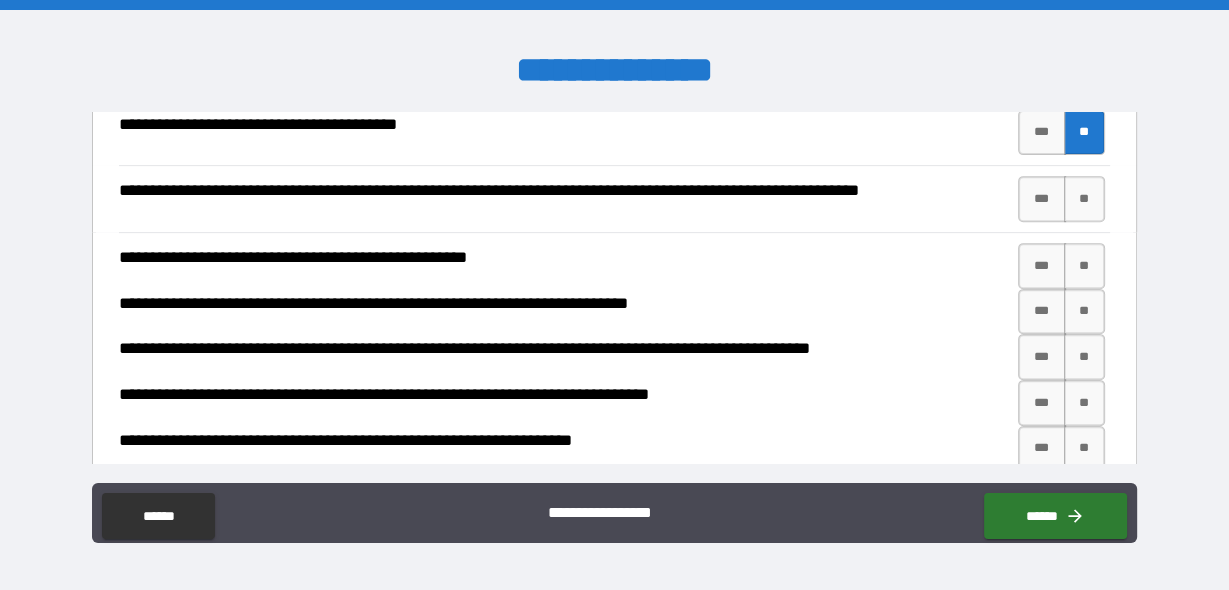 scroll, scrollTop: 709, scrollLeft: 0, axis: vertical 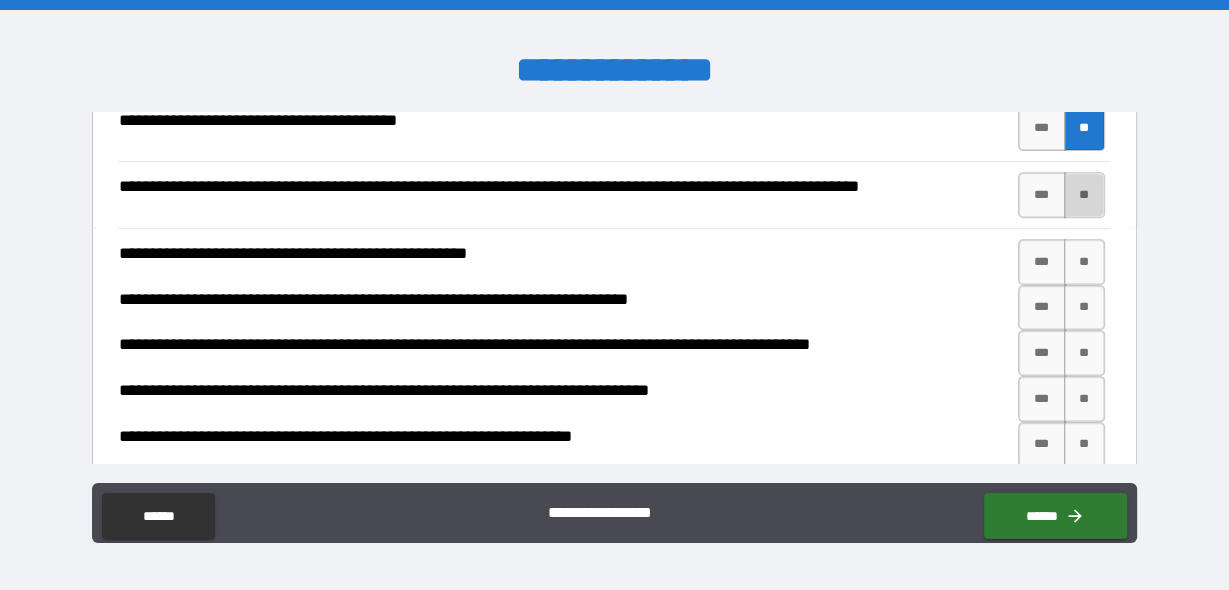 click on "**" at bounding box center [1084, 195] 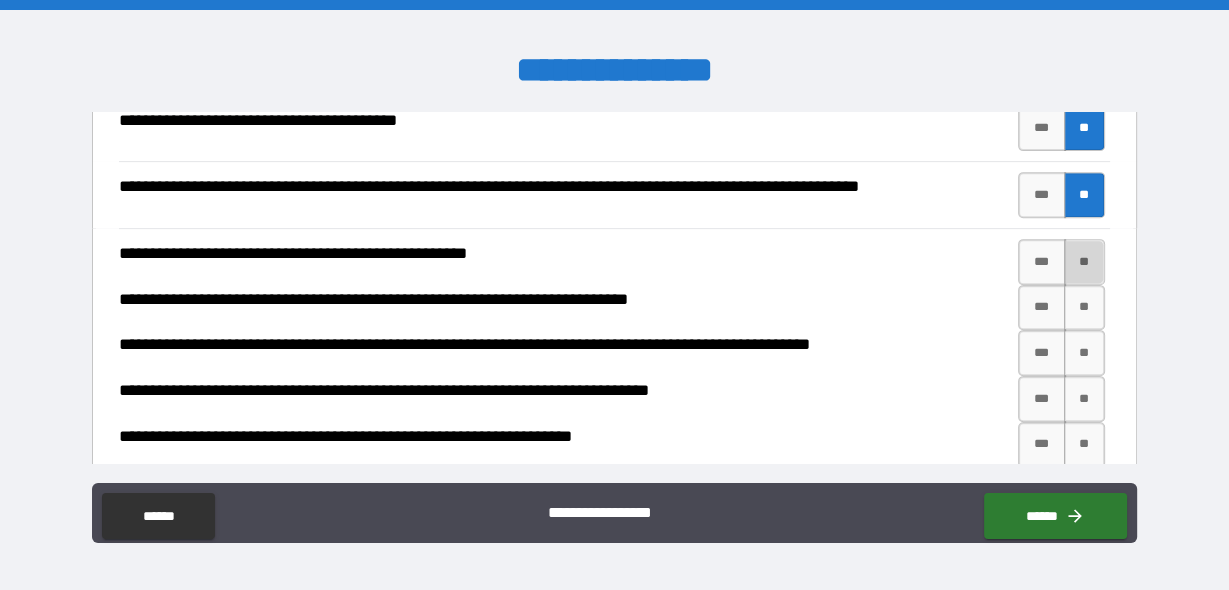 click on "**" at bounding box center [1084, 262] 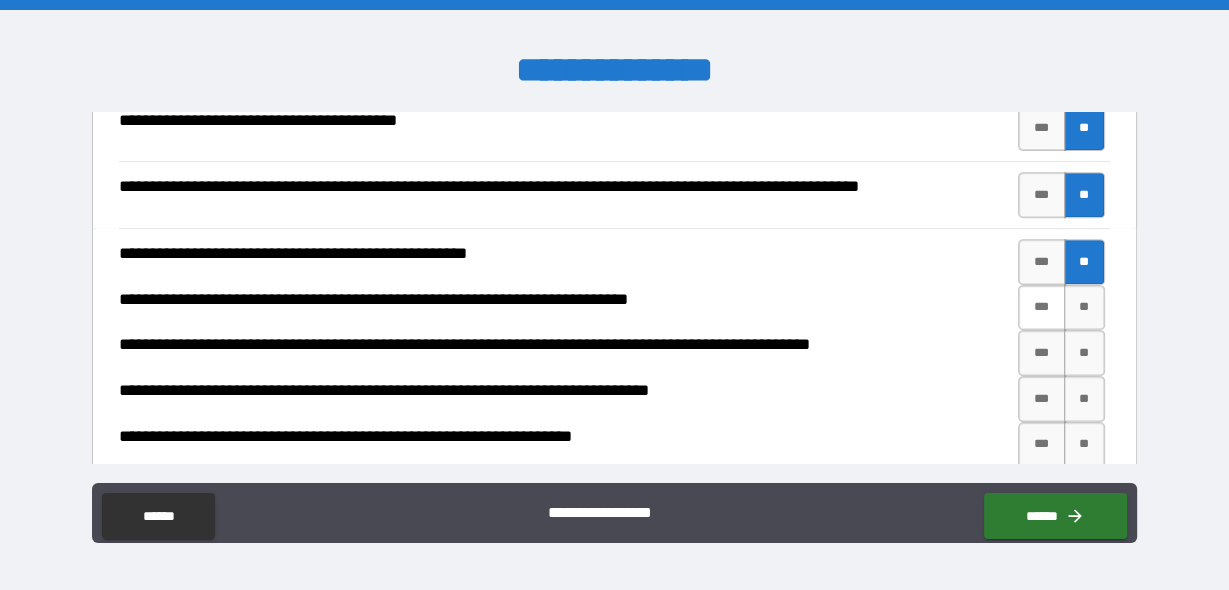 click on "***" at bounding box center (1042, 308) 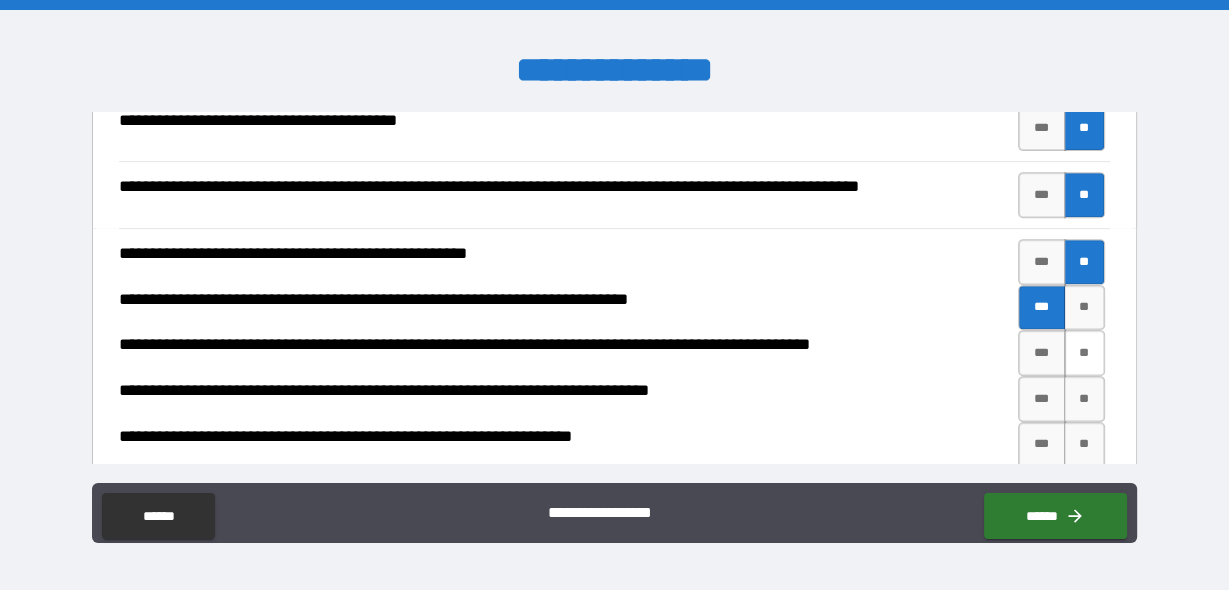 click on "**" at bounding box center [1084, 353] 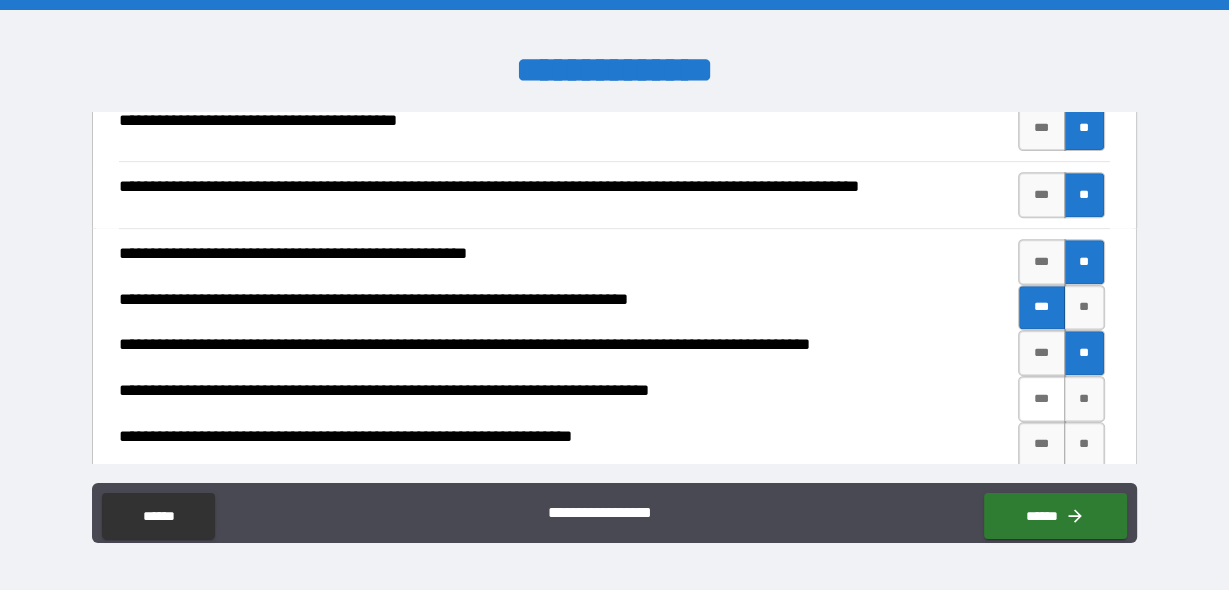 click on "***" at bounding box center [1042, 399] 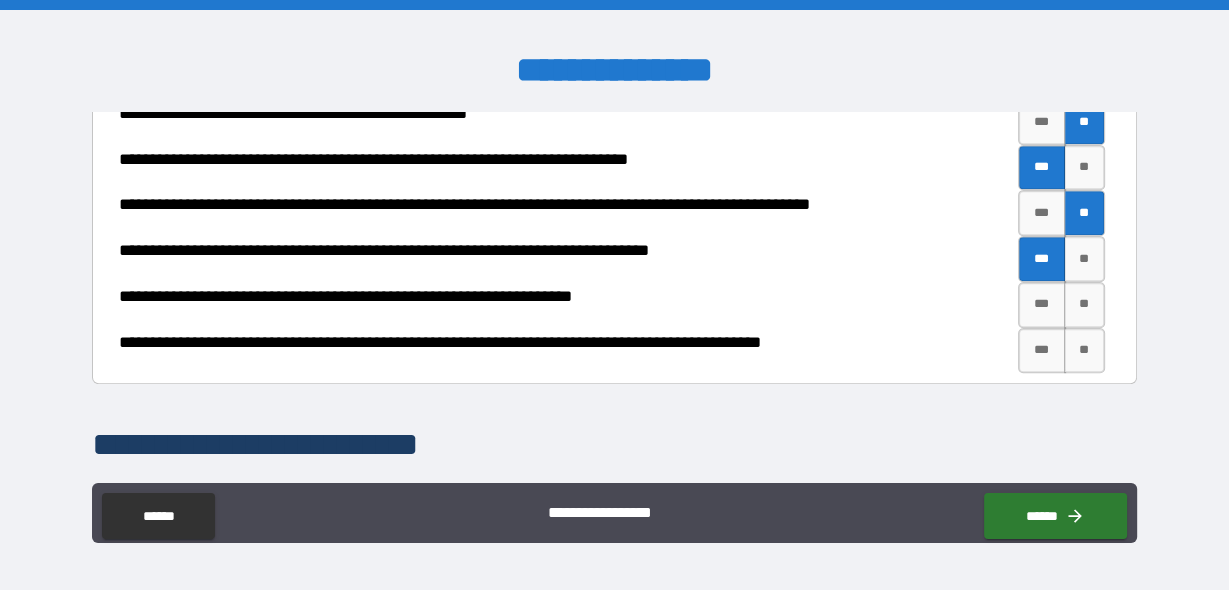 scroll, scrollTop: 867, scrollLeft: 0, axis: vertical 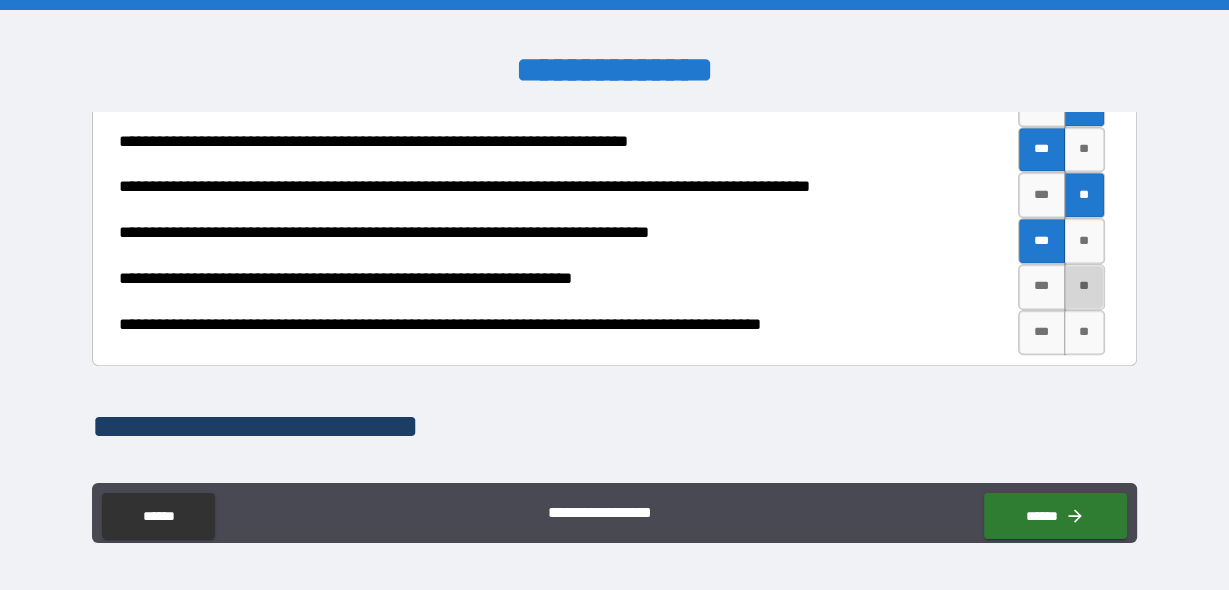 click on "**" at bounding box center (1084, 287) 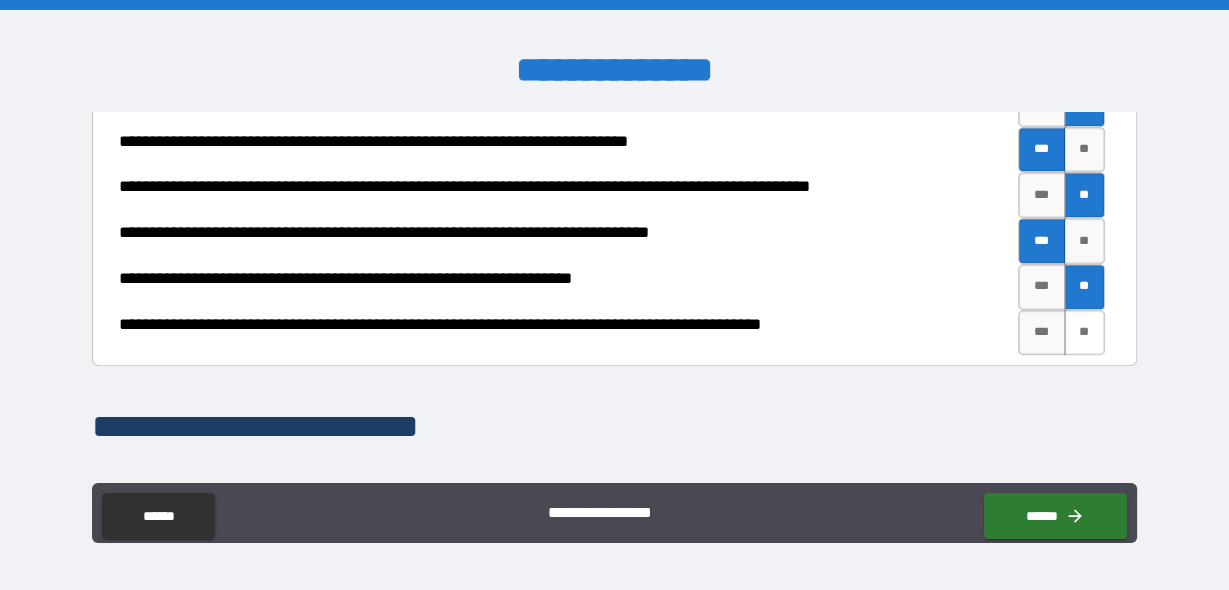 click on "**" at bounding box center (1084, 333) 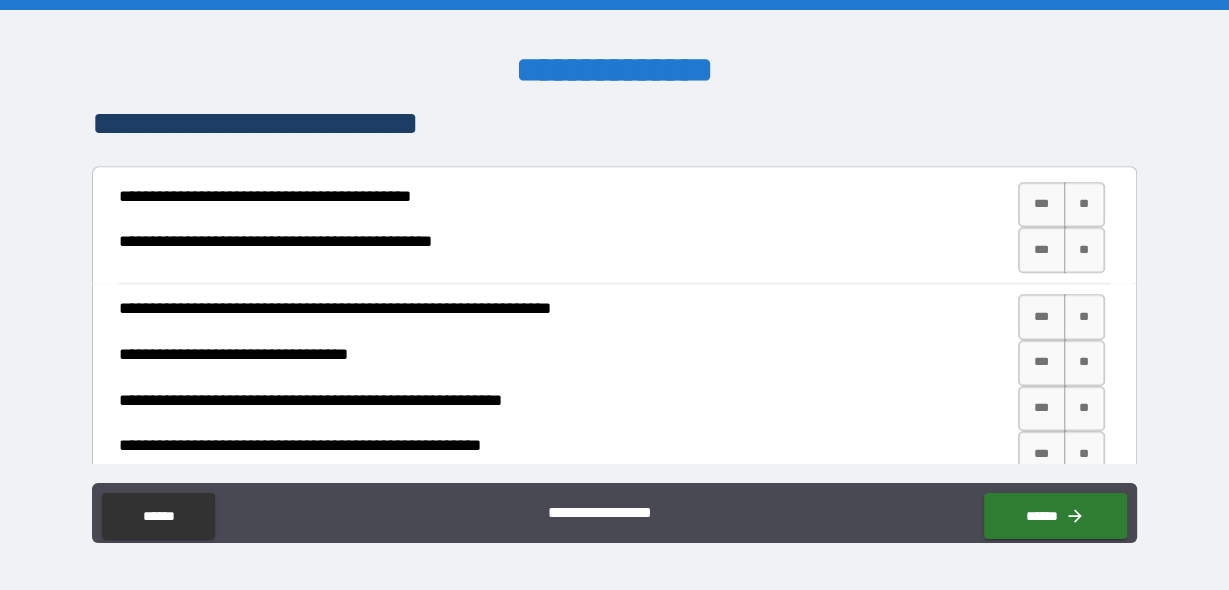 scroll, scrollTop: 1166, scrollLeft: 0, axis: vertical 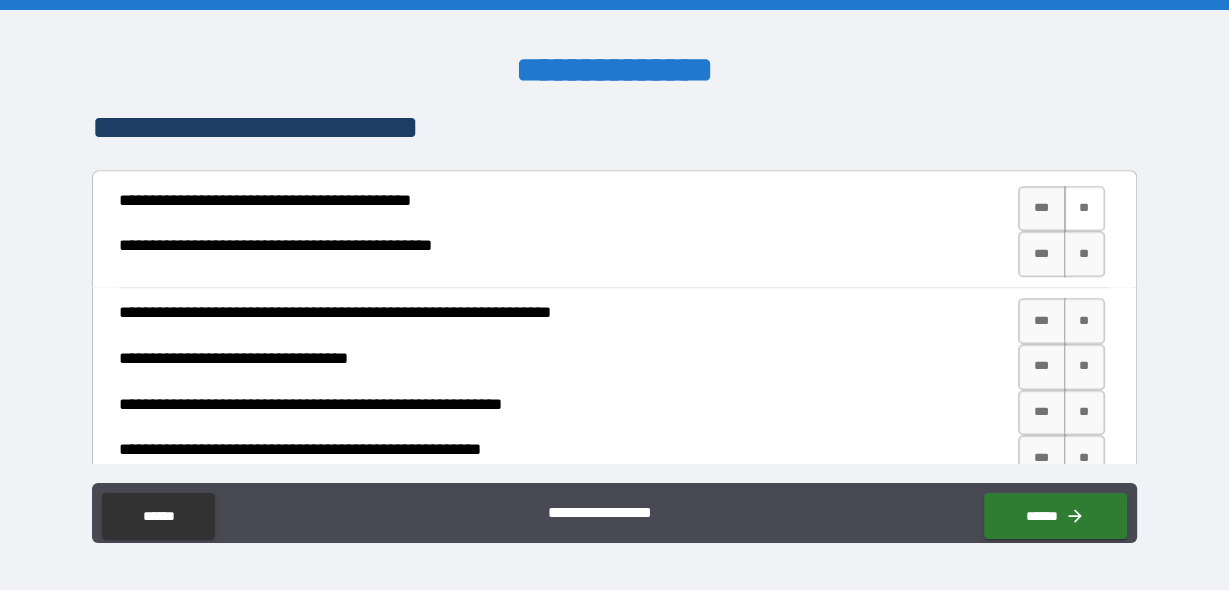 click on "**" at bounding box center [1084, 209] 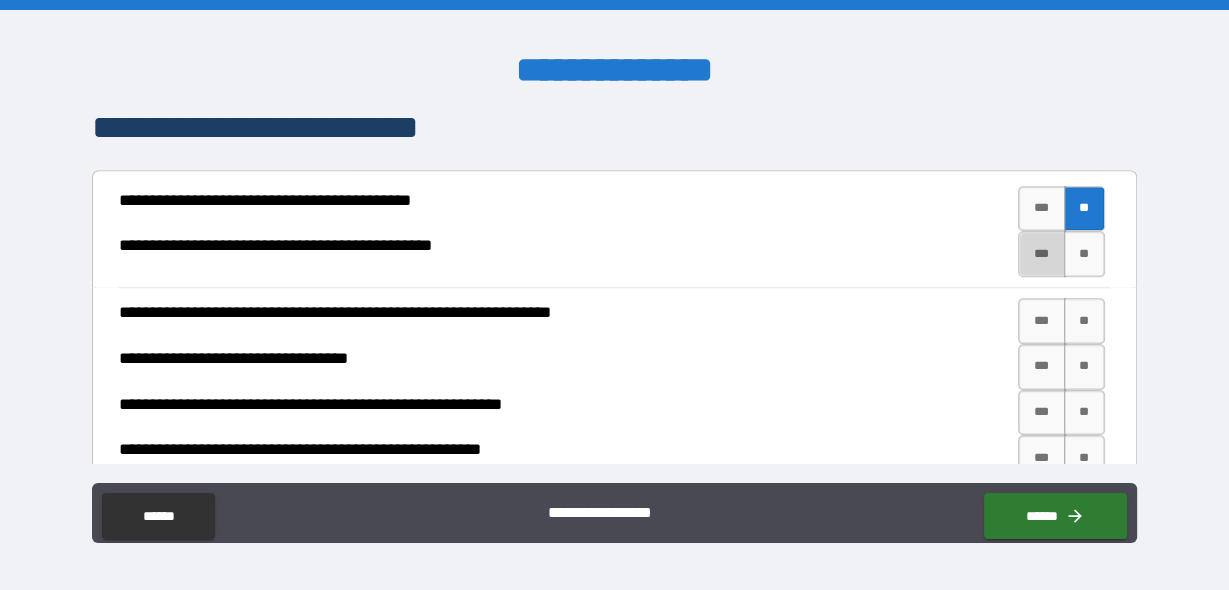 drag, startPoint x: 1016, startPoint y: 294, endPoint x: 808, endPoint y: 317, distance: 209.26778 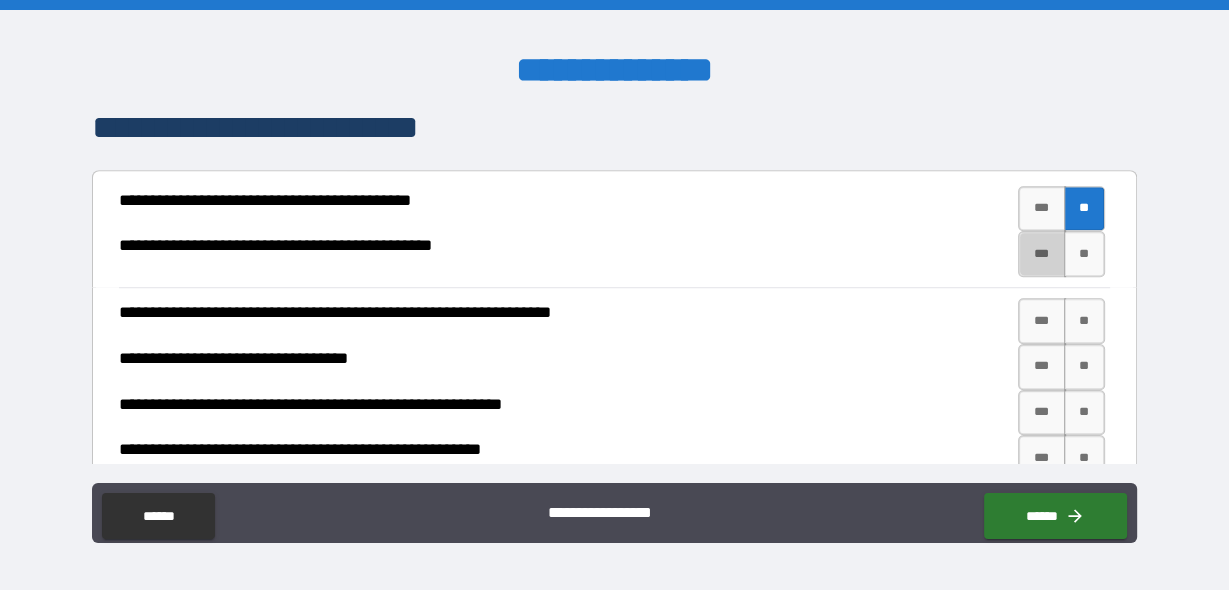 click on "***" at bounding box center [1042, 254] 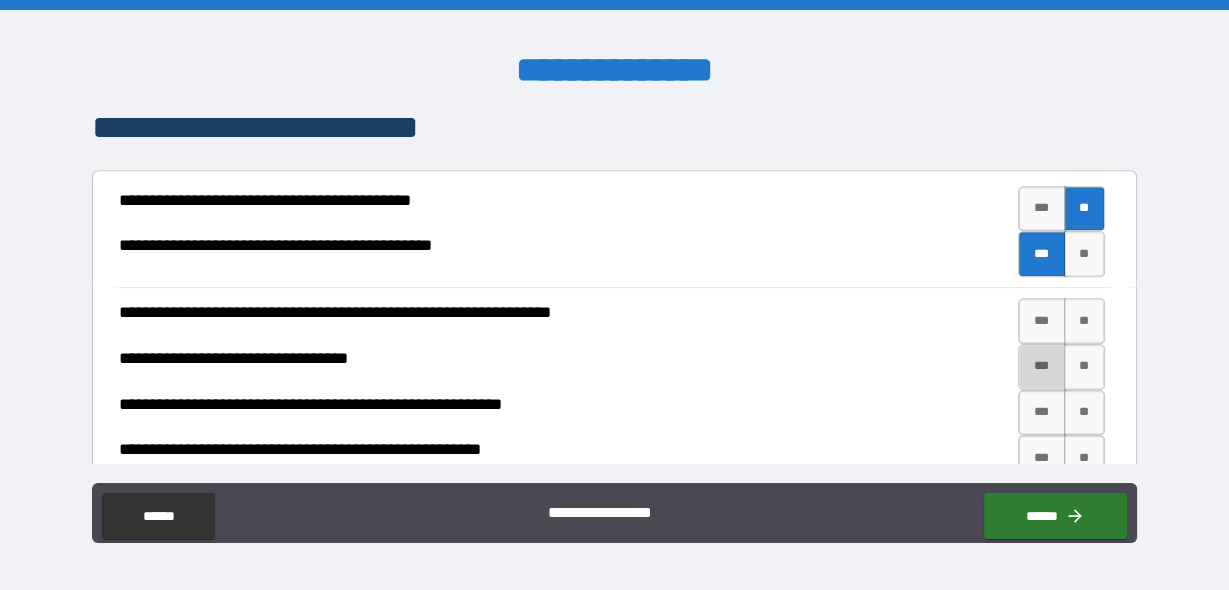 click on "***" at bounding box center (1042, 367) 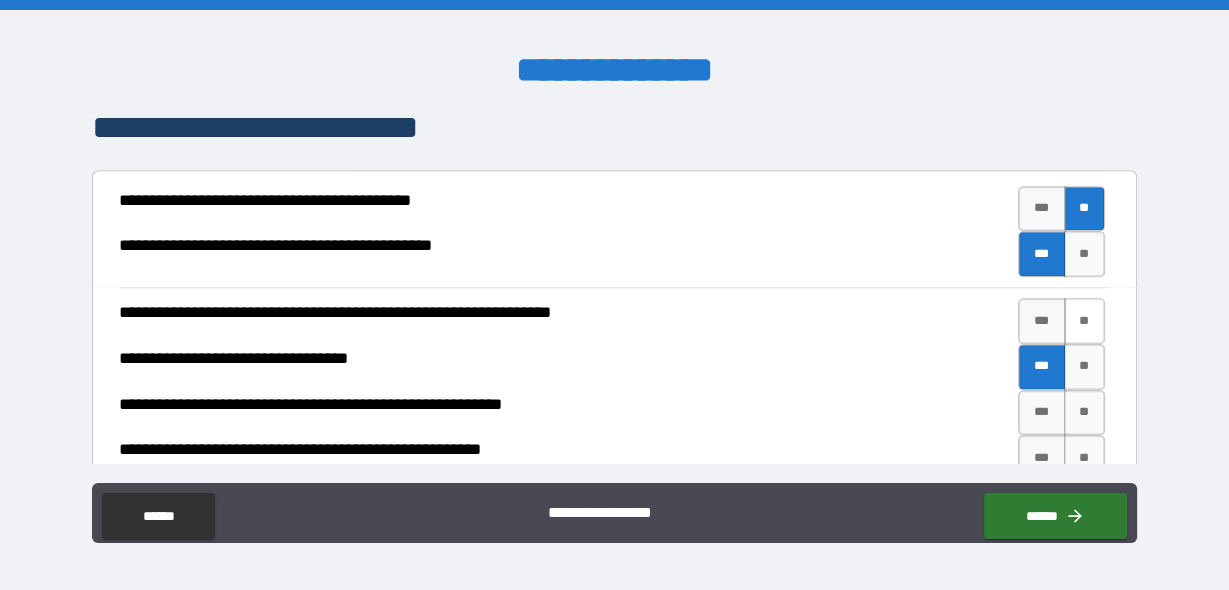 click on "**" at bounding box center [1084, 321] 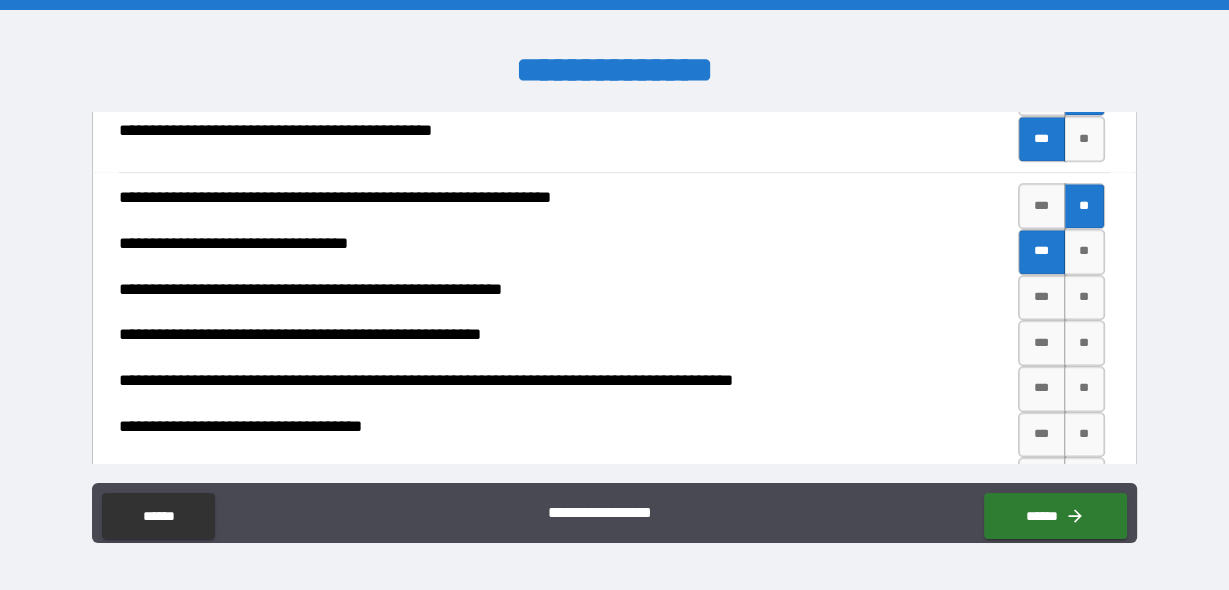 scroll, scrollTop: 1299, scrollLeft: 0, axis: vertical 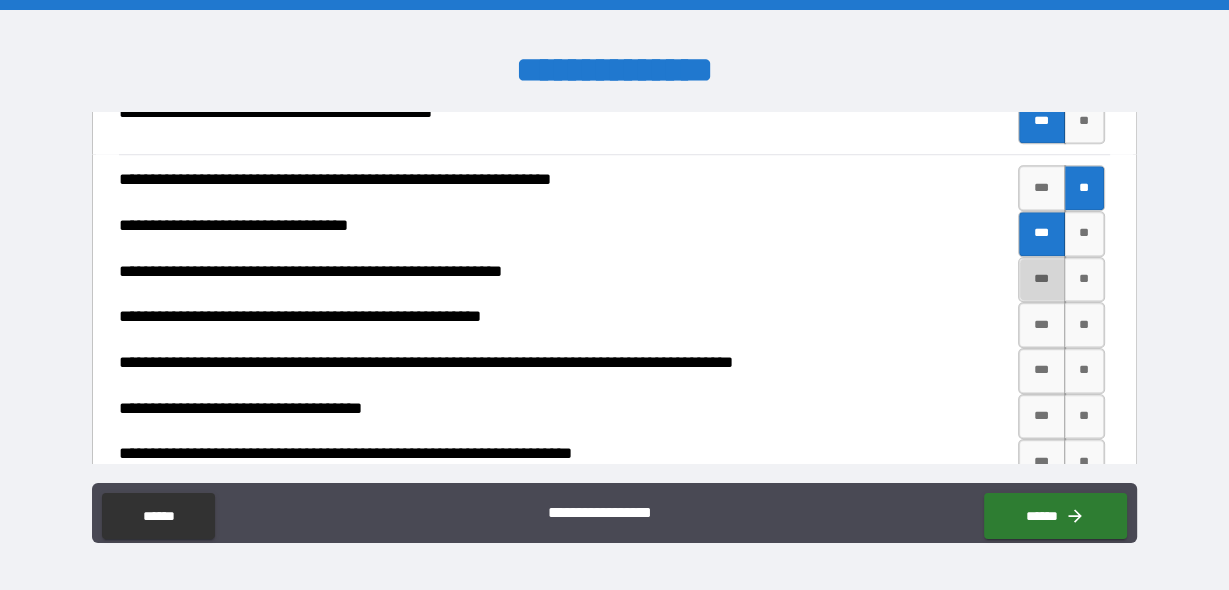 click on "***" at bounding box center (1042, 280) 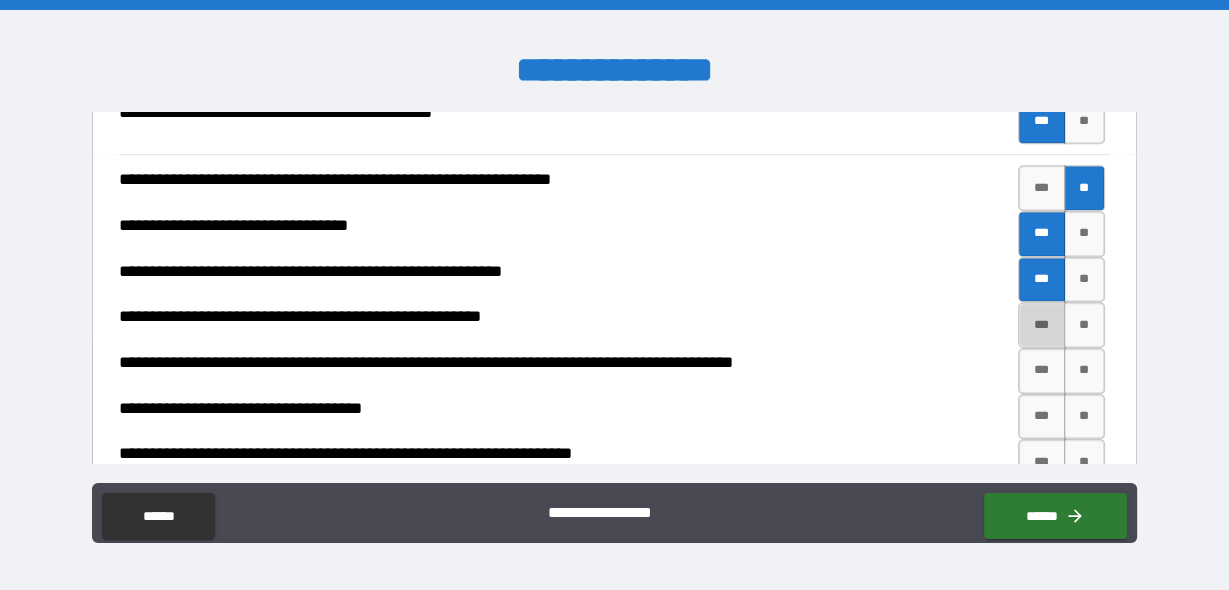click on "***" at bounding box center (1042, 325) 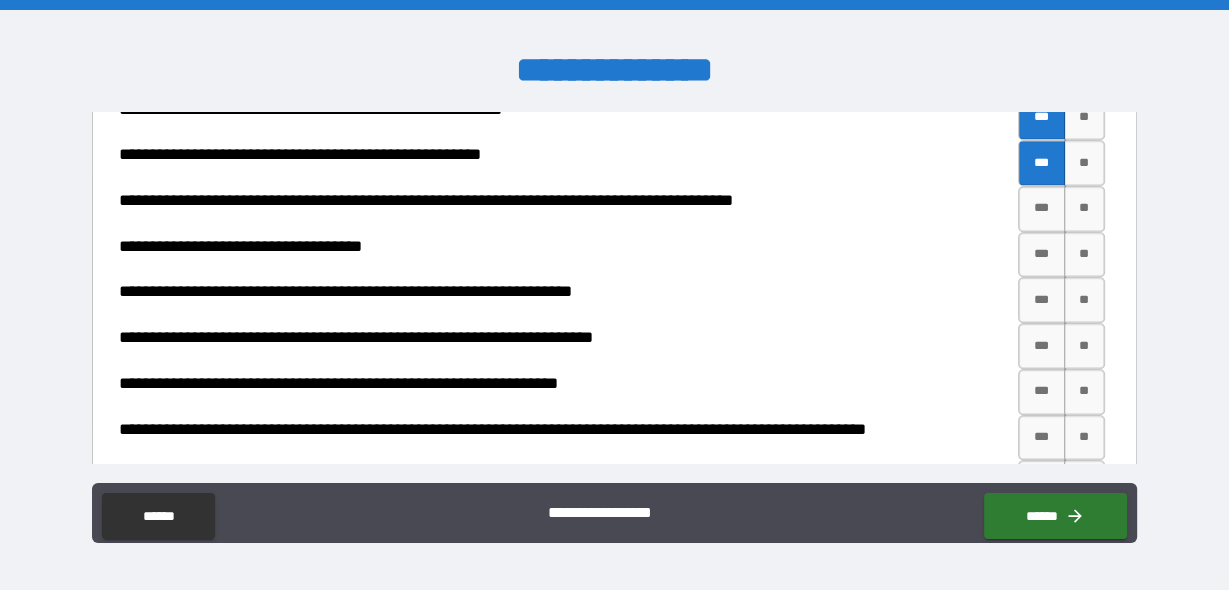 scroll, scrollTop: 1490, scrollLeft: 0, axis: vertical 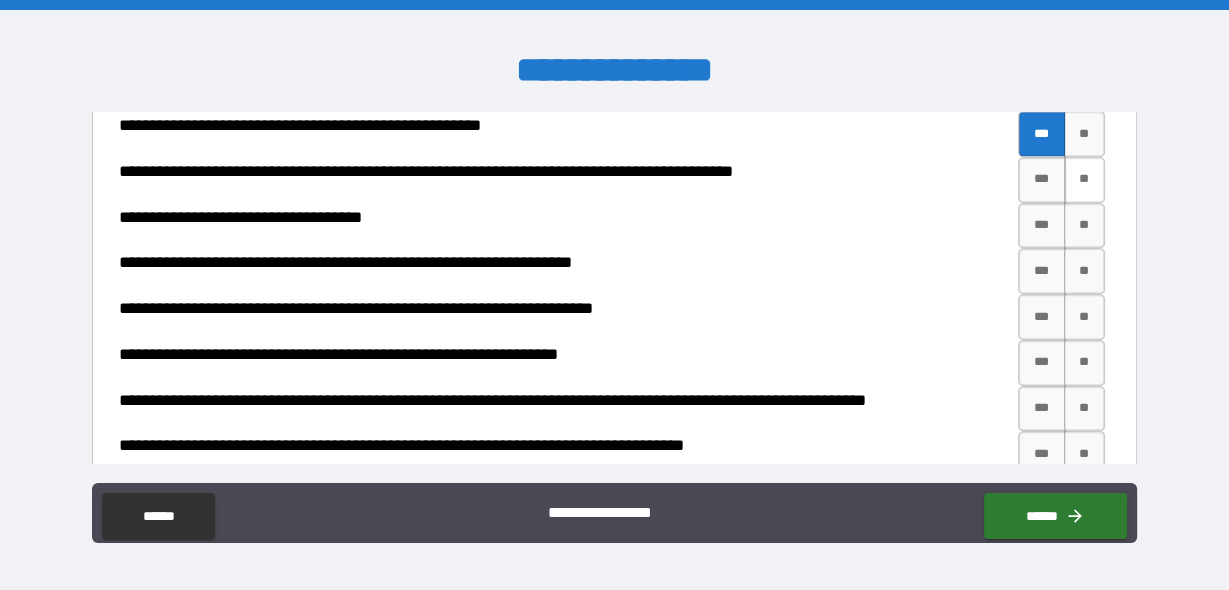 click on "**" at bounding box center (1084, 180) 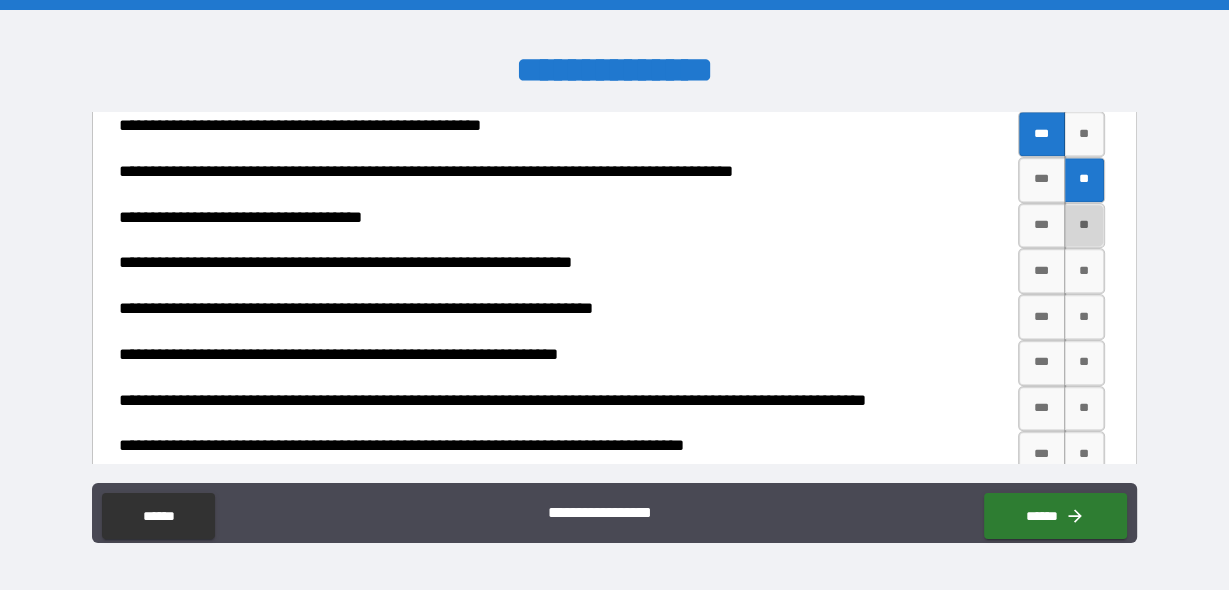 click on "**" at bounding box center [1084, 226] 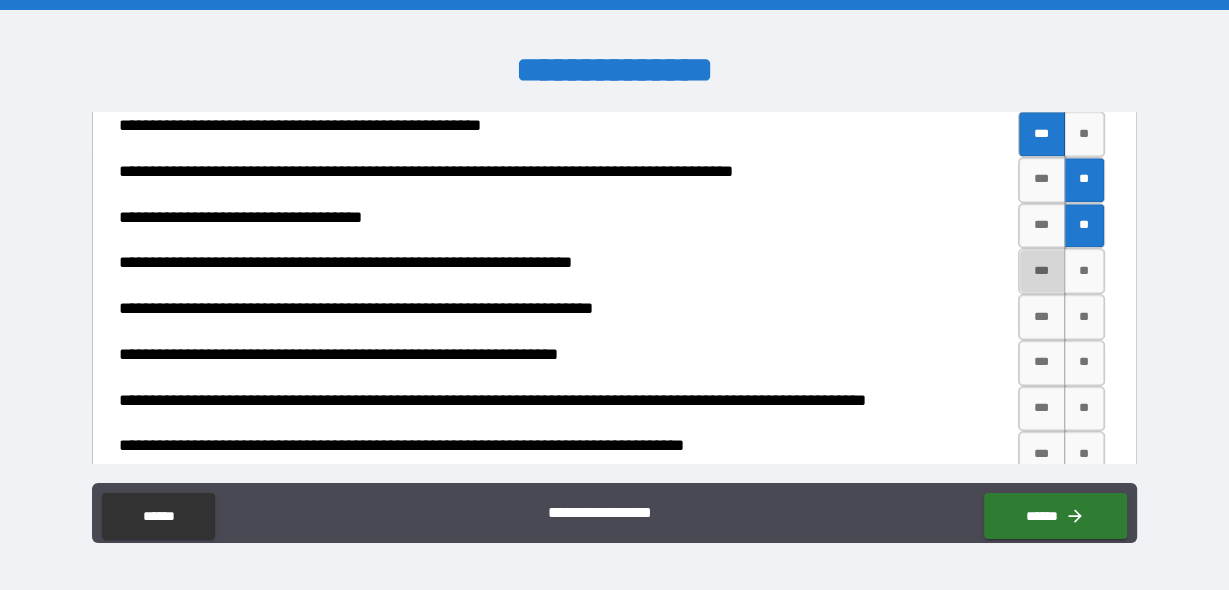 click on "***" at bounding box center (1042, 271) 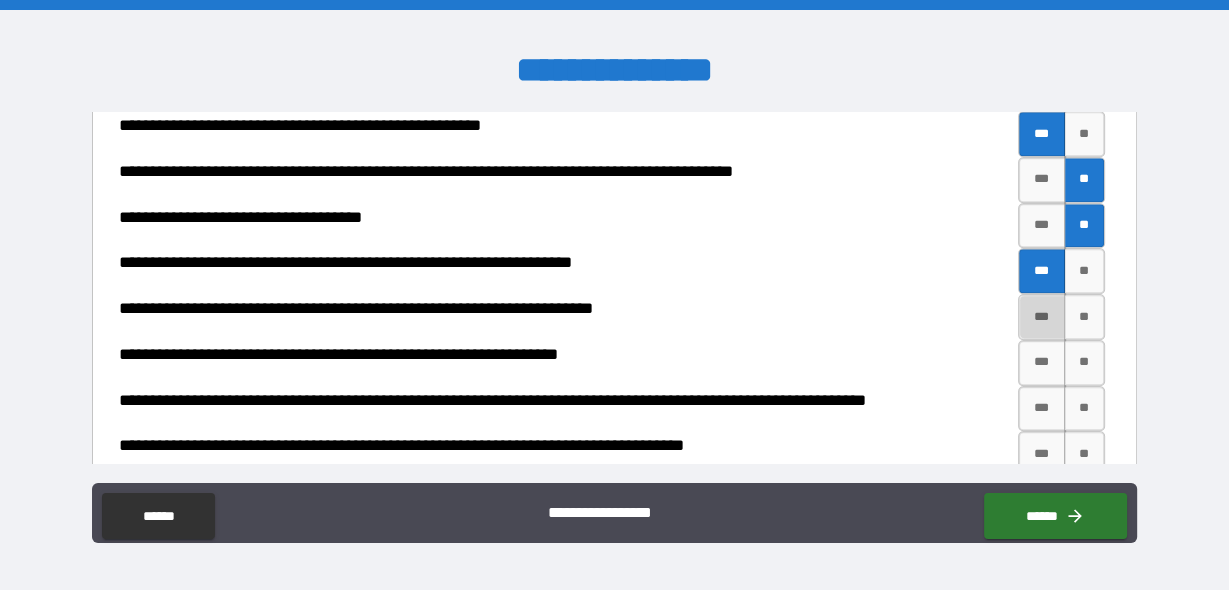 click on "***" at bounding box center (1042, 317) 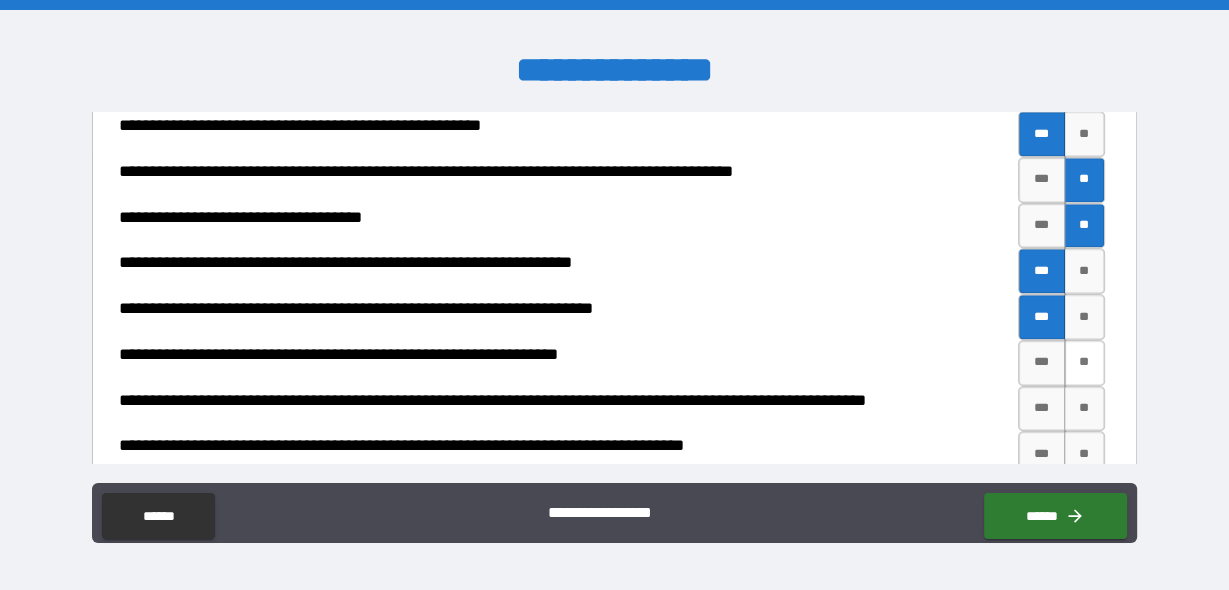 click on "**" at bounding box center (1084, 363) 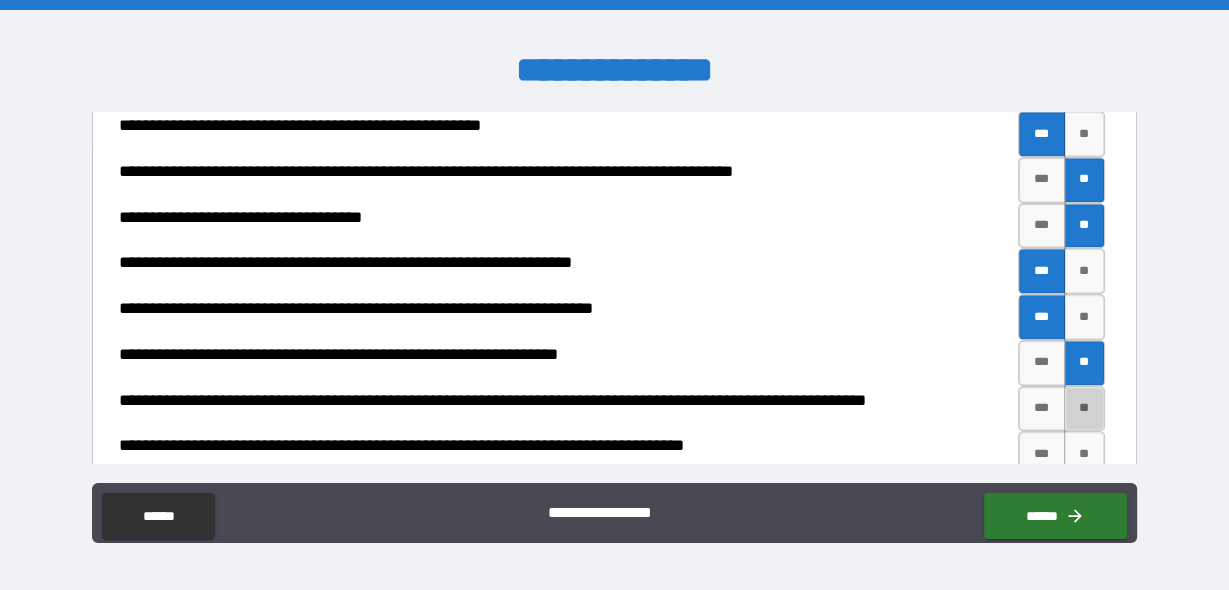 drag, startPoint x: 1075, startPoint y: 434, endPoint x: 1108, endPoint y: 423, distance: 34.785053 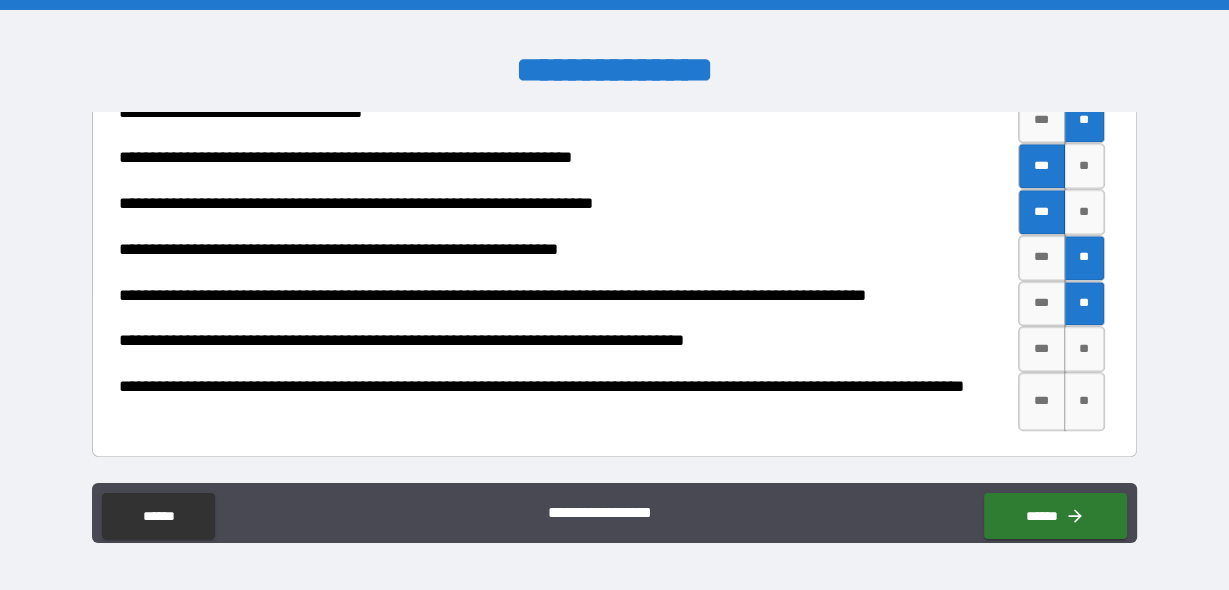 scroll, scrollTop: 1623, scrollLeft: 0, axis: vertical 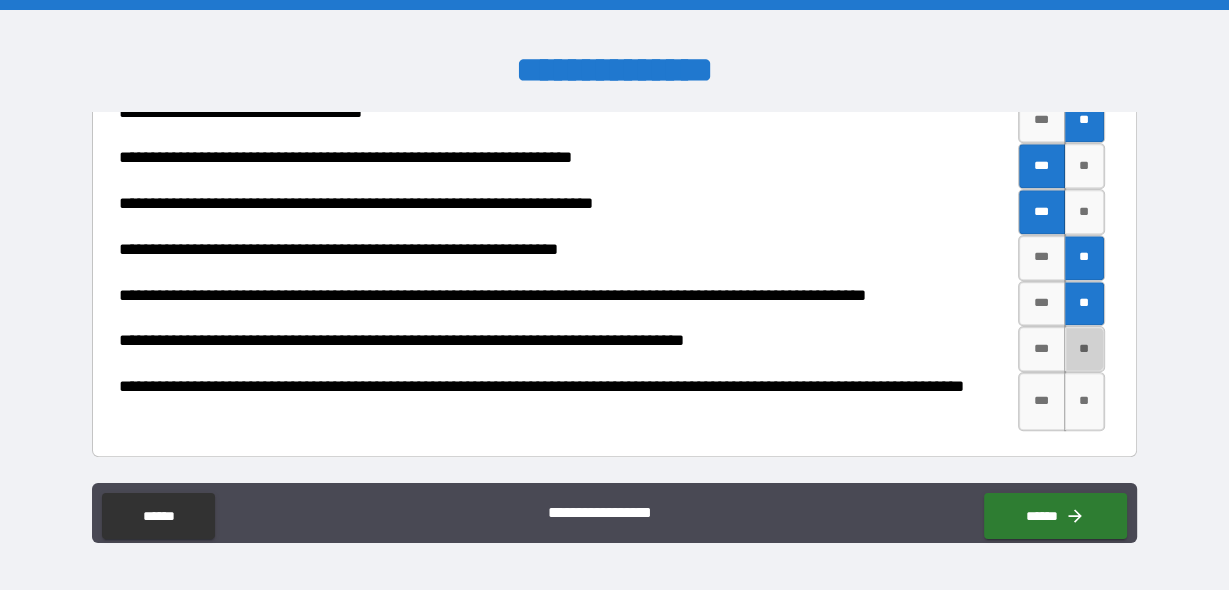 drag, startPoint x: 1064, startPoint y: 349, endPoint x: 981, endPoint y: 335, distance: 84.17244 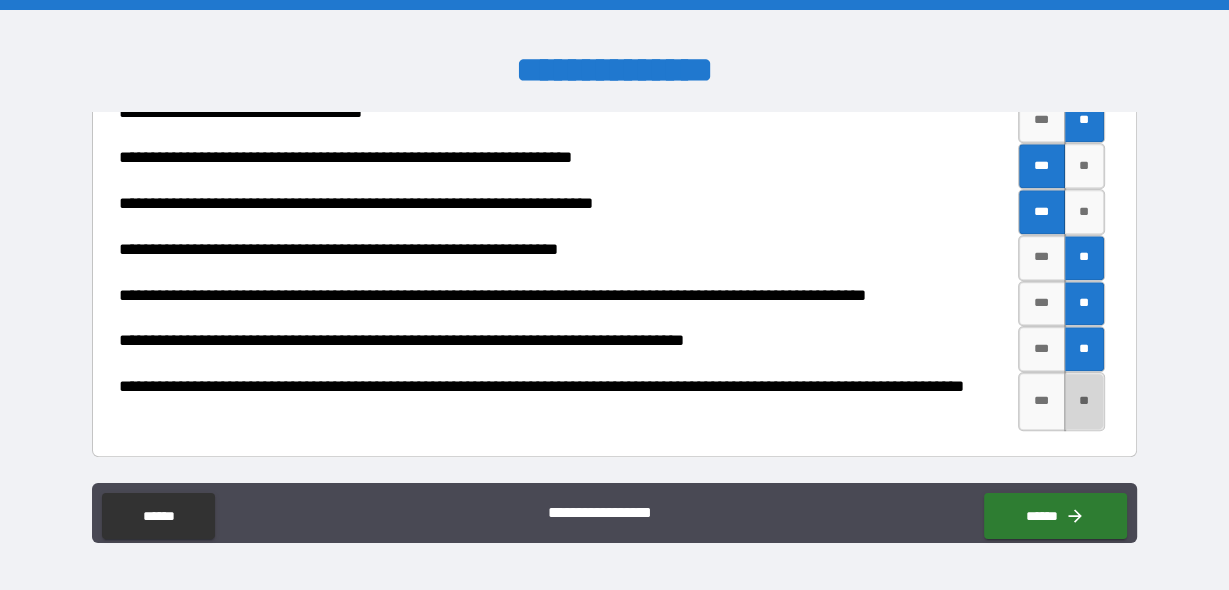 click on "**" at bounding box center [1084, 402] 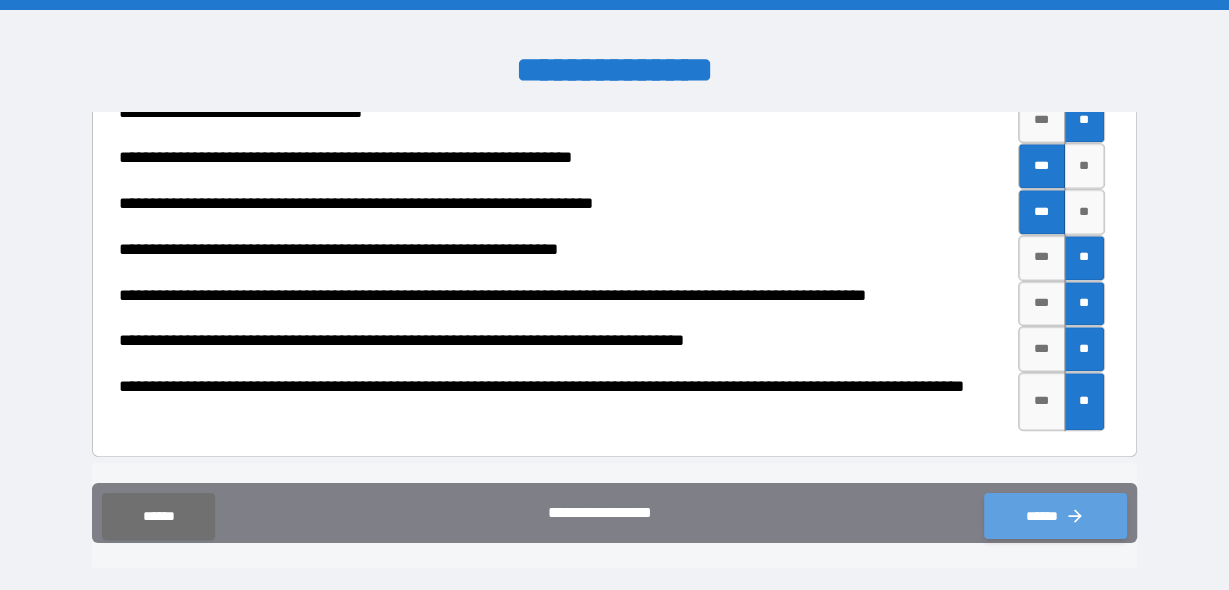 click on "******" at bounding box center [1055, 516] 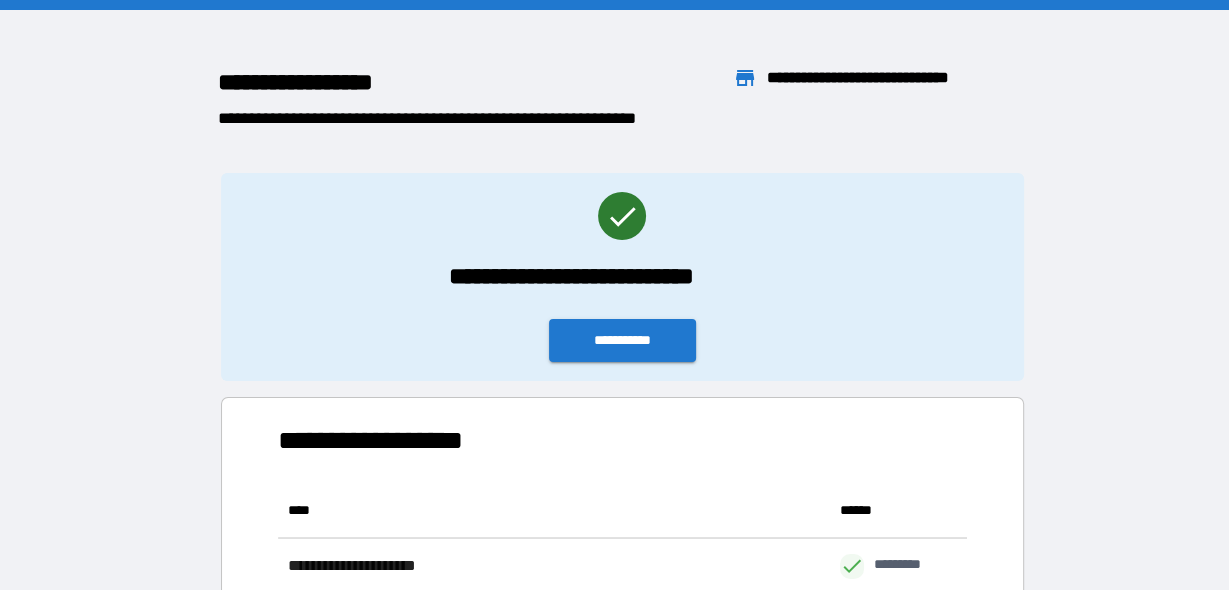 scroll, scrollTop: 13, scrollLeft: 13, axis: both 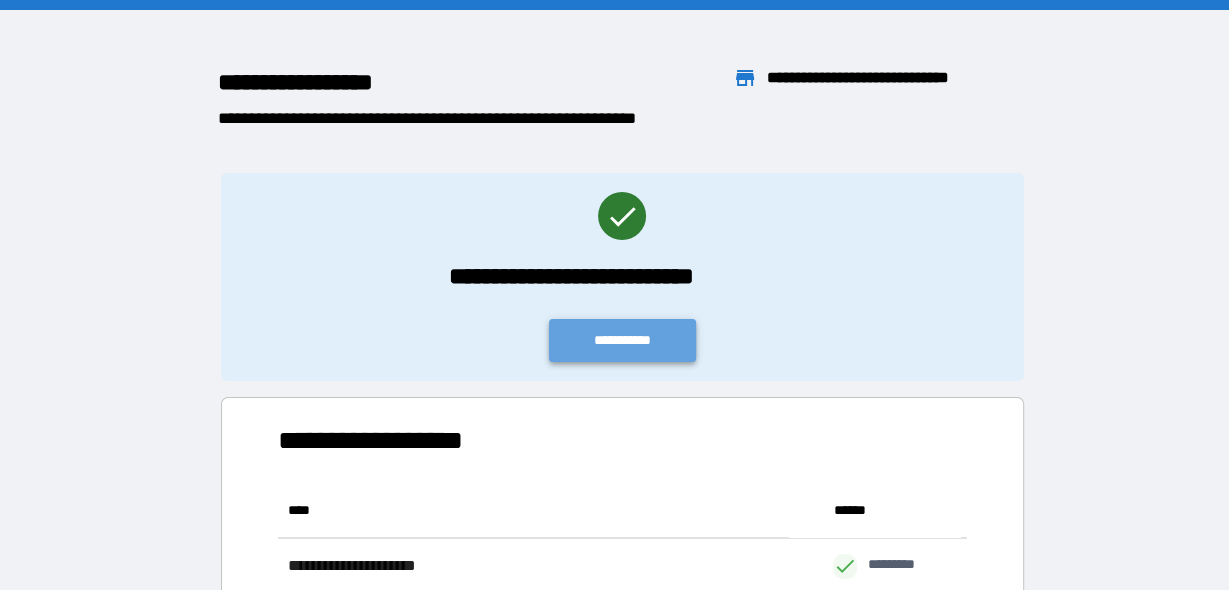 click on "**********" at bounding box center [622, 340] 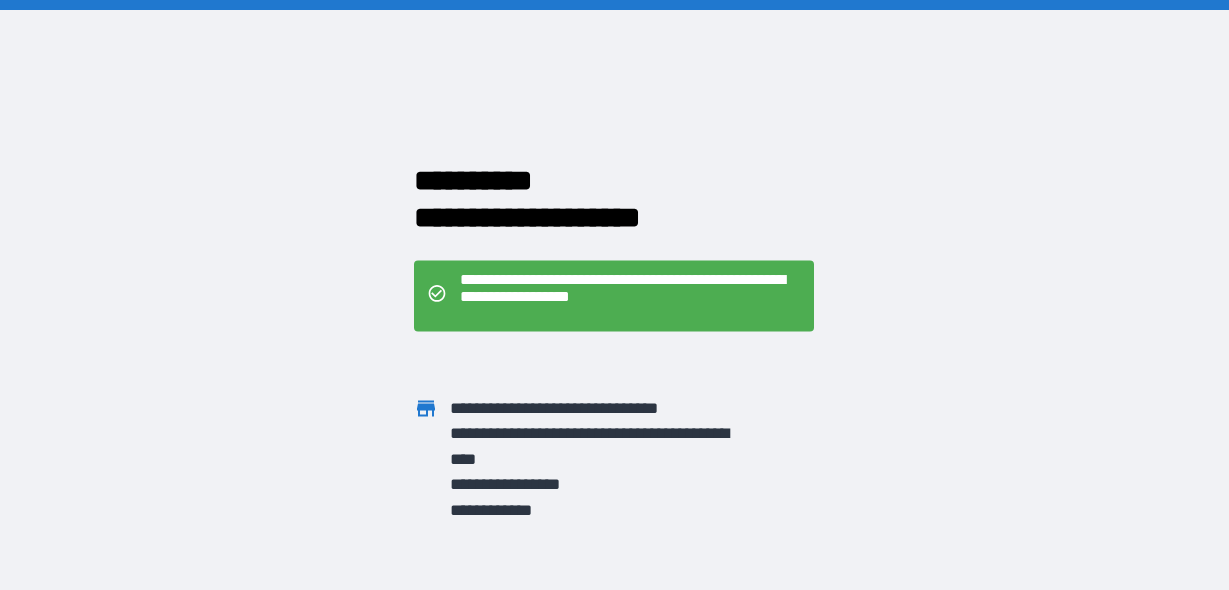 scroll, scrollTop: 0, scrollLeft: 0, axis: both 